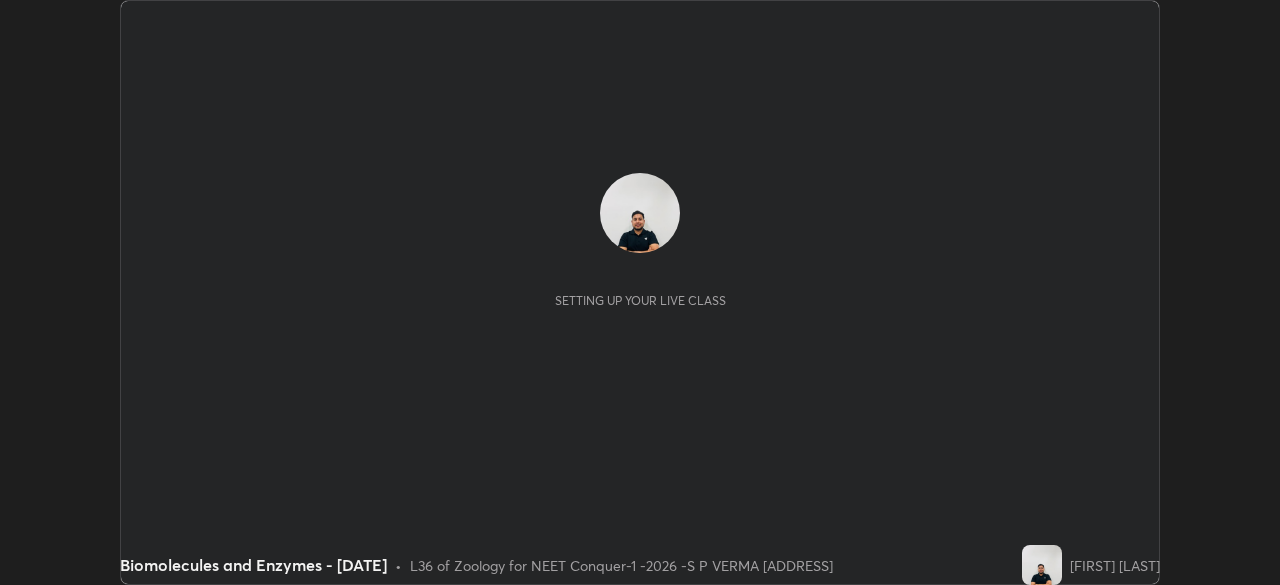scroll, scrollTop: 0, scrollLeft: 0, axis: both 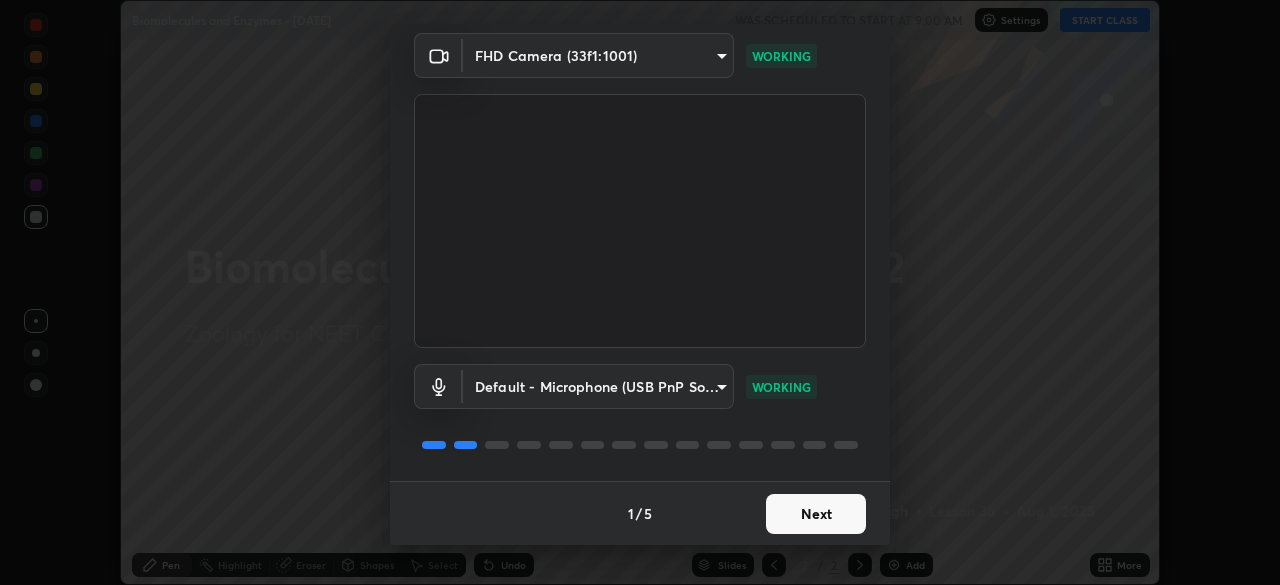 click on "Next" at bounding box center (816, 514) 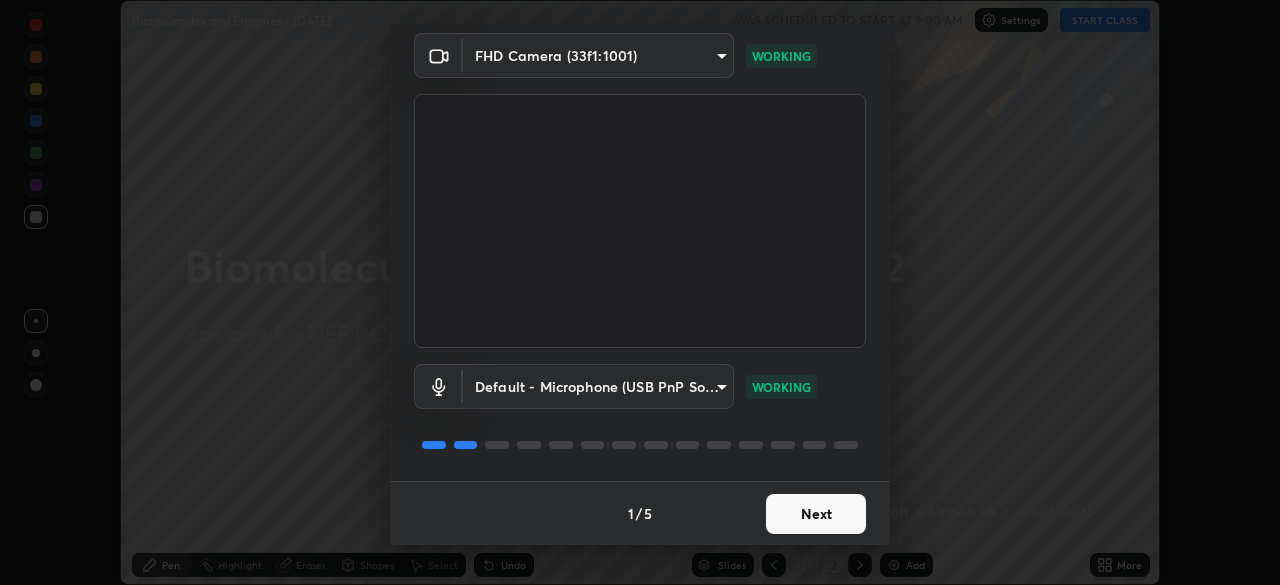 scroll, scrollTop: 0, scrollLeft: 0, axis: both 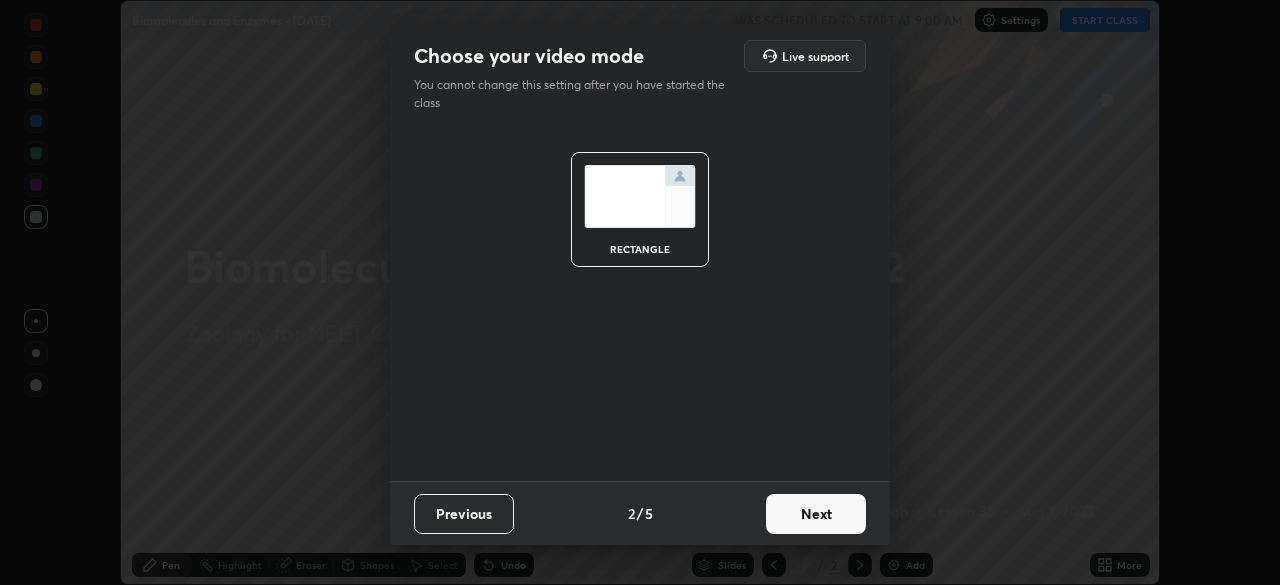 click on "Next" at bounding box center (816, 514) 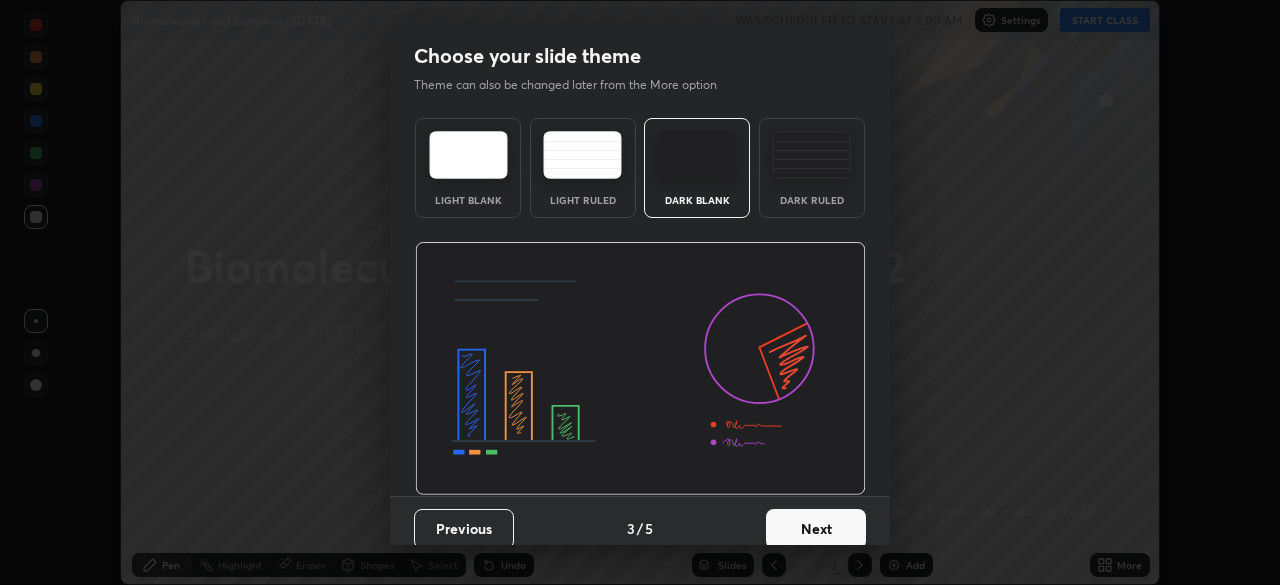 click on "Next" at bounding box center (816, 529) 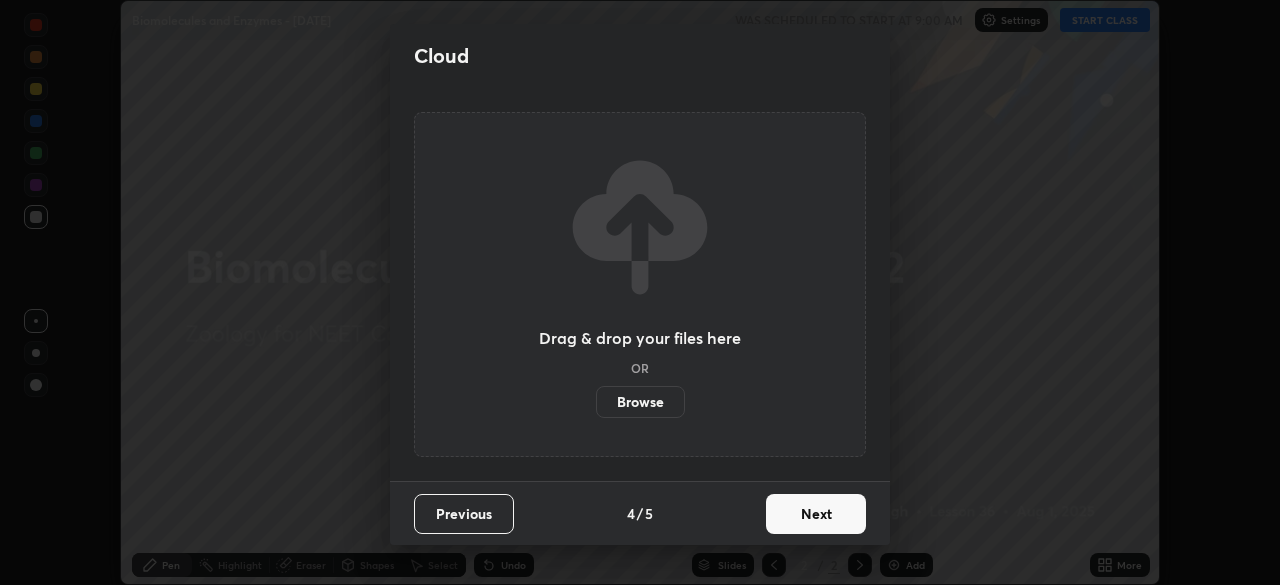 click on "Next" at bounding box center (816, 514) 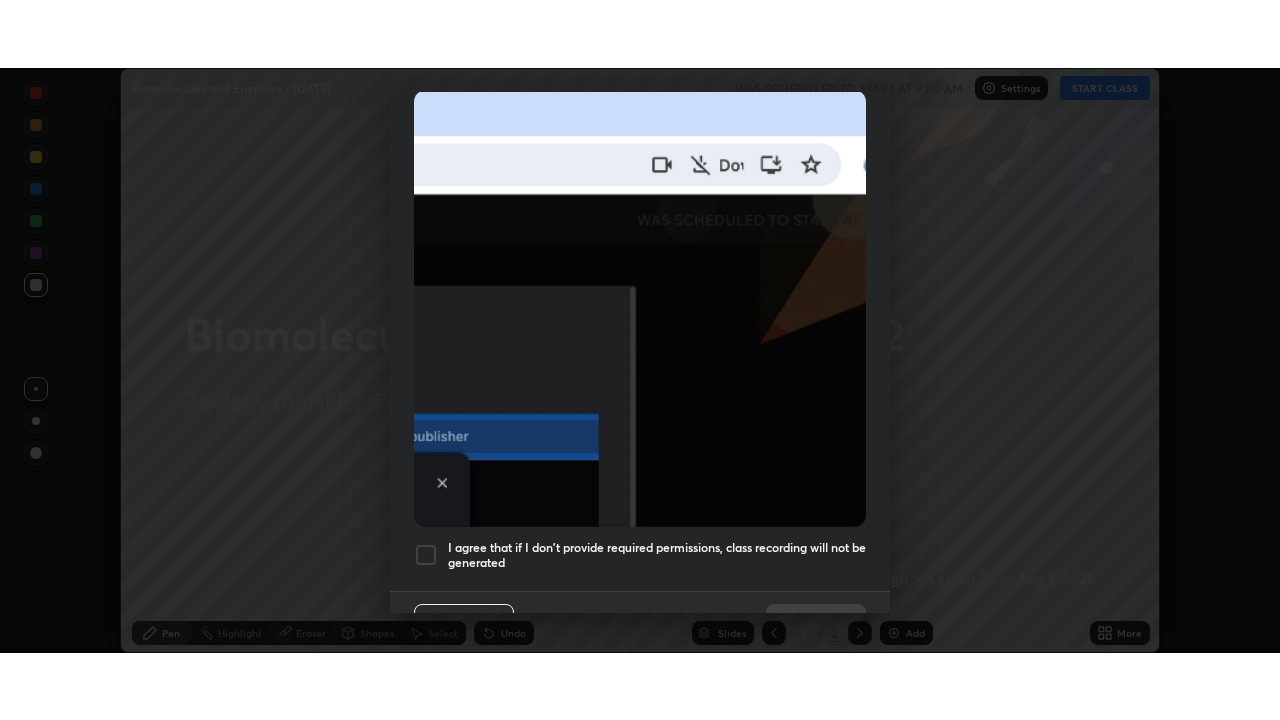 scroll, scrollTop: 479, scrollLeft: 0, axis: vertical 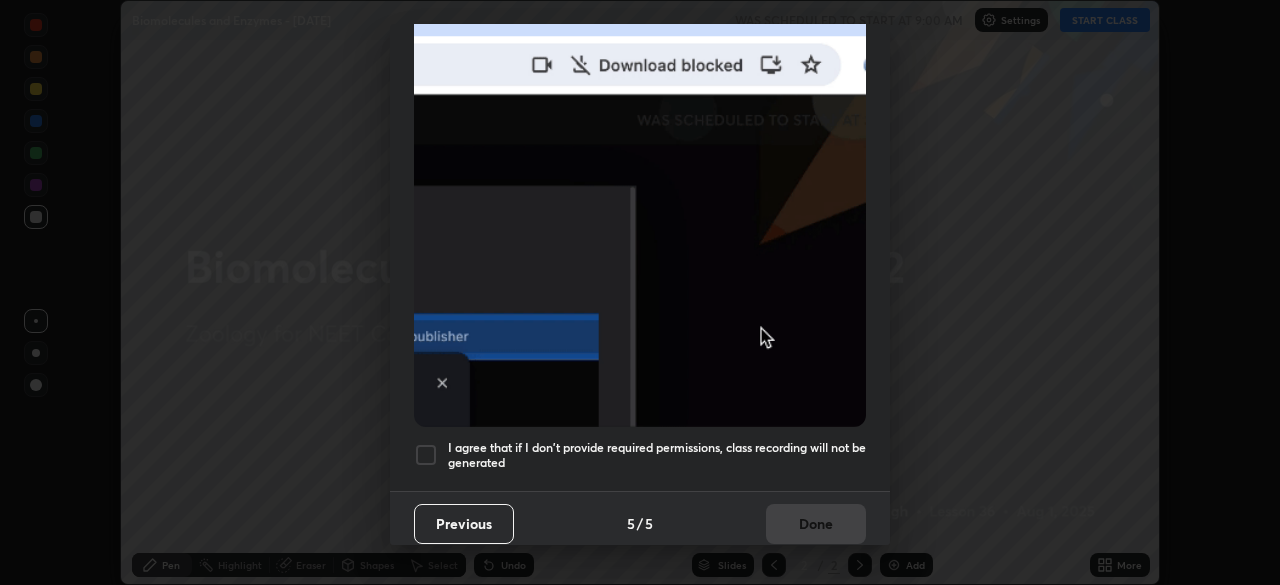 click at bounding box center [426, 455] 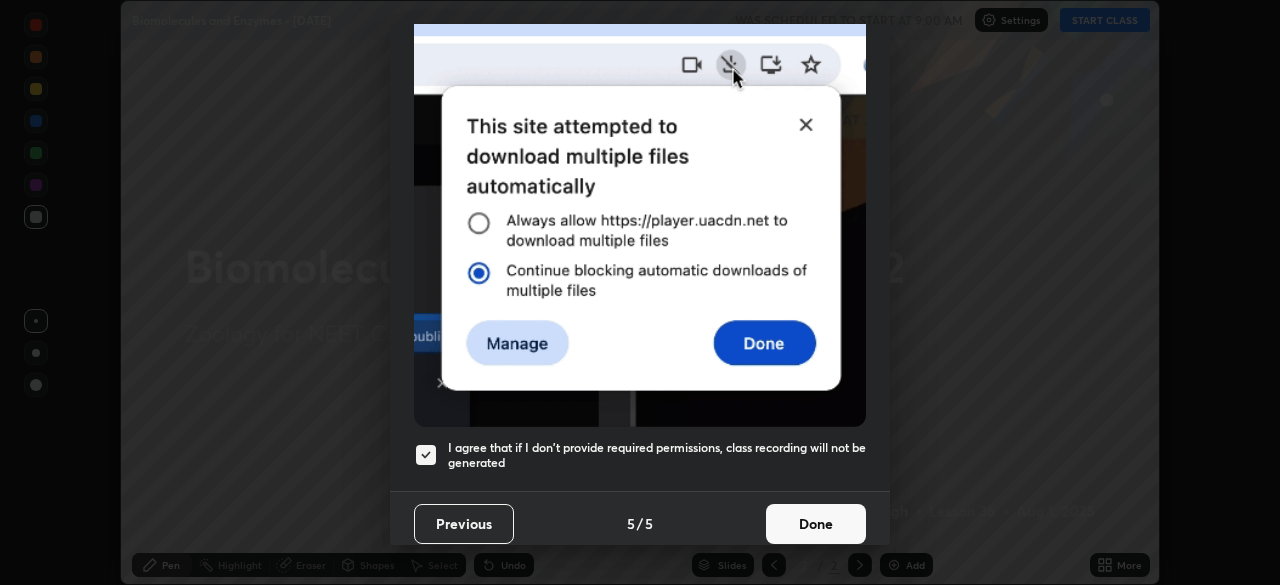 click on "Done" at bounding box center [816, 524] 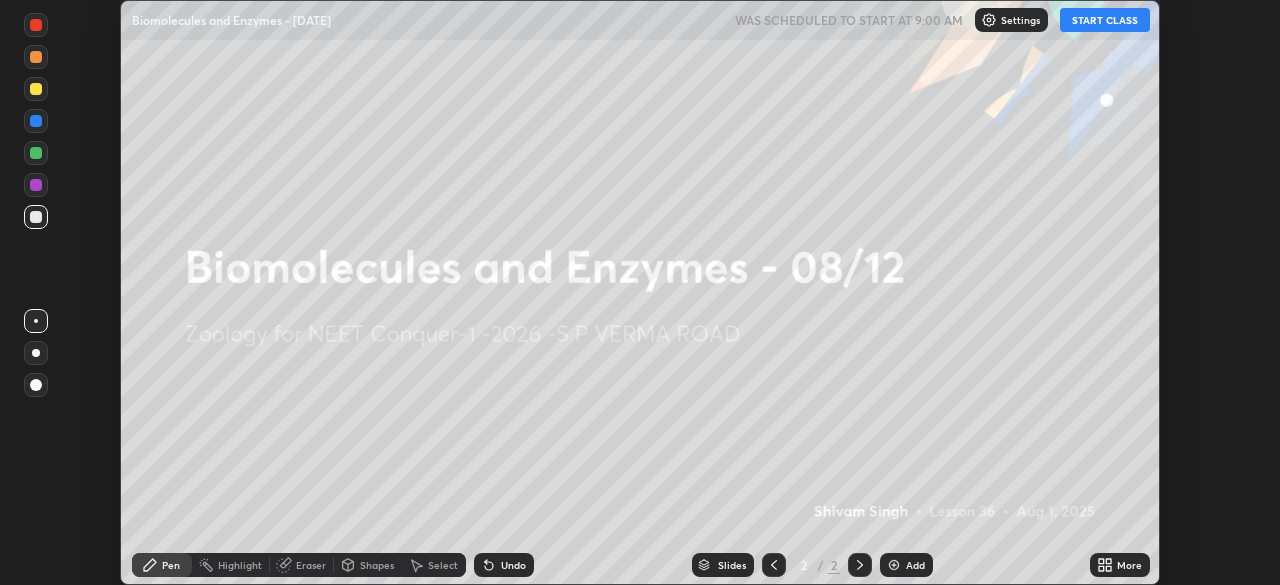 click 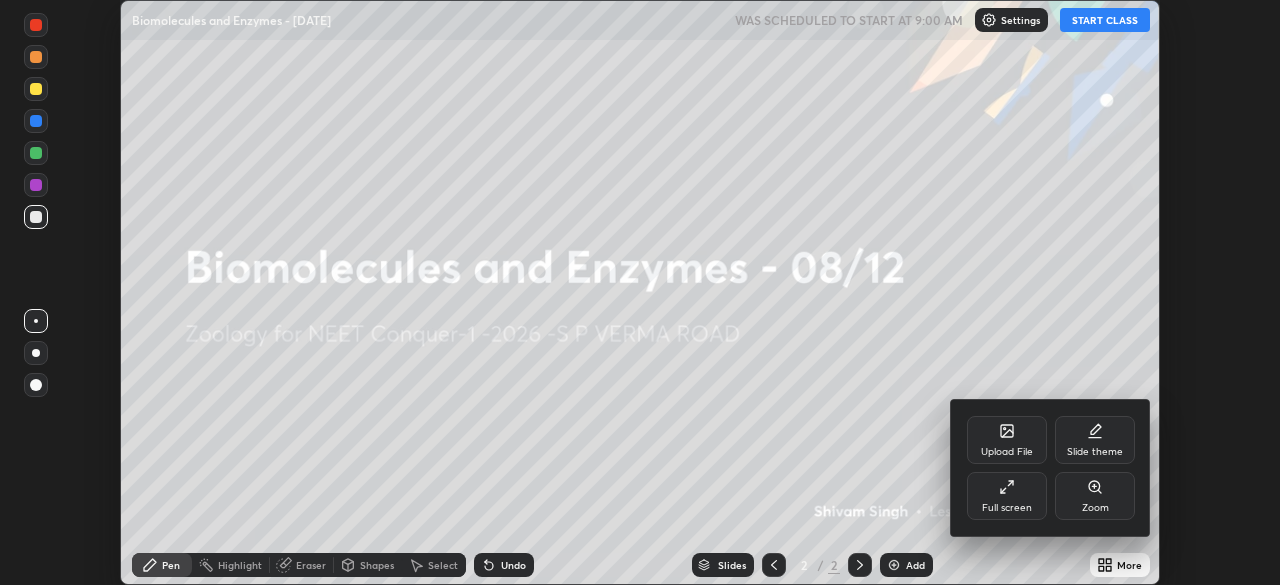 click on "Full screen" at bounding box center [1007, 496] 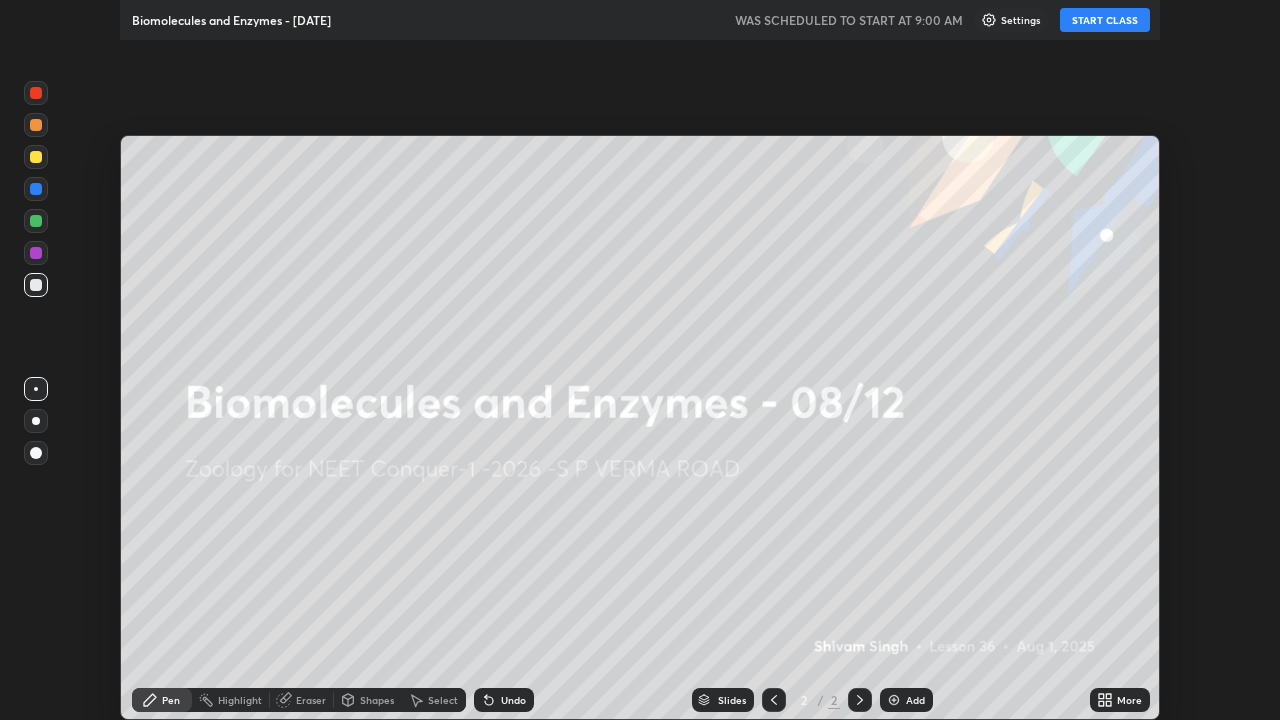 scroll, scrollTop: 99280, scrollLeft: 98720, axis: both 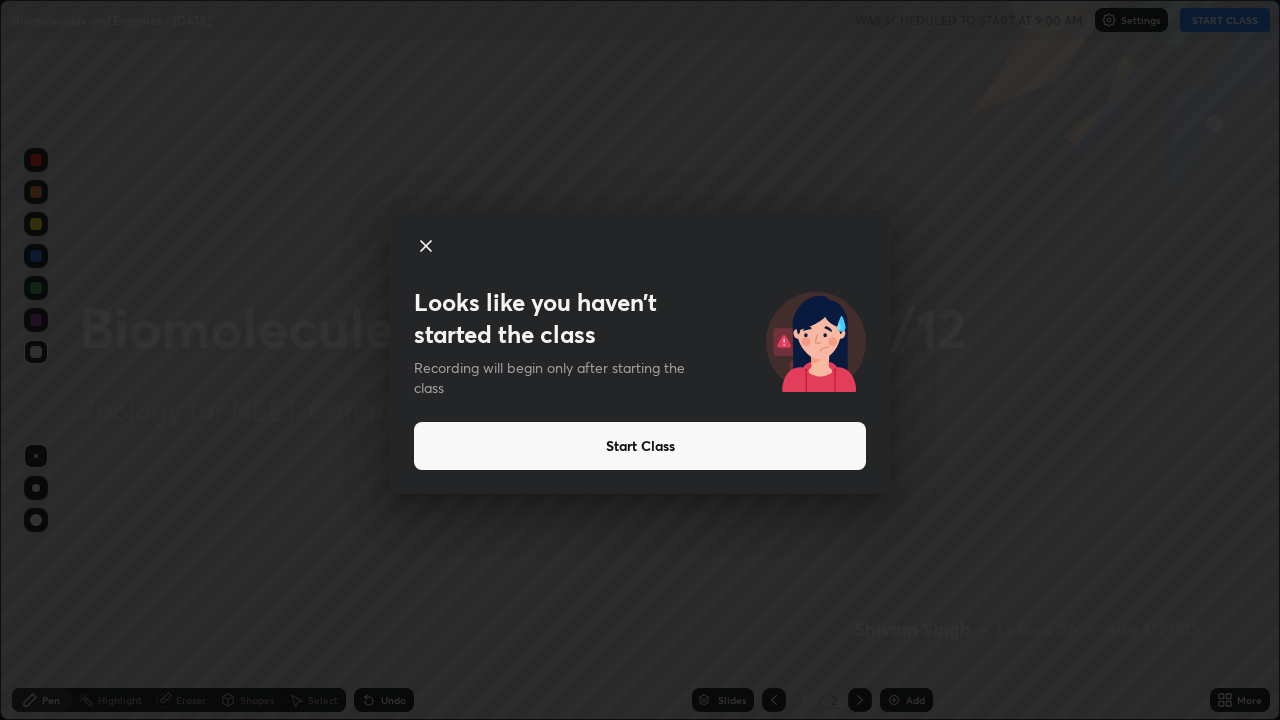 click on "Start Class" at bounding box center (640, 446) 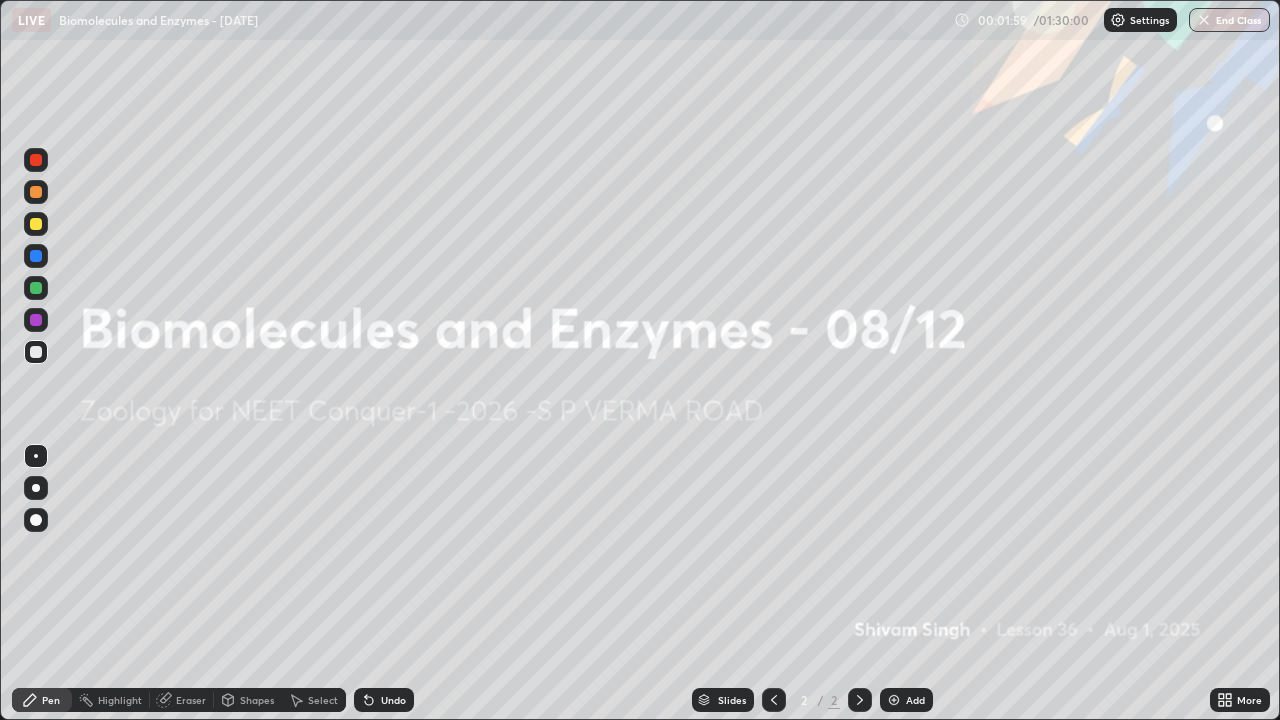 click at bounding box center (894, 700) 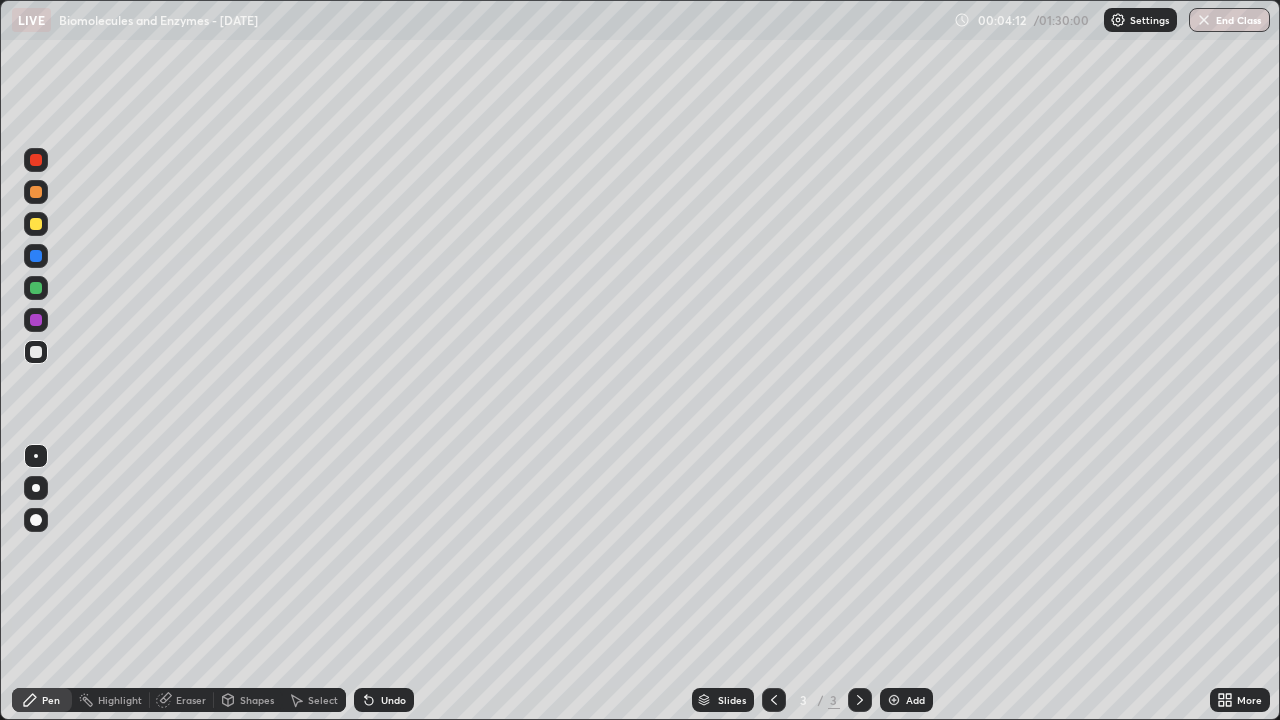 click at bounding box center [36, 288] 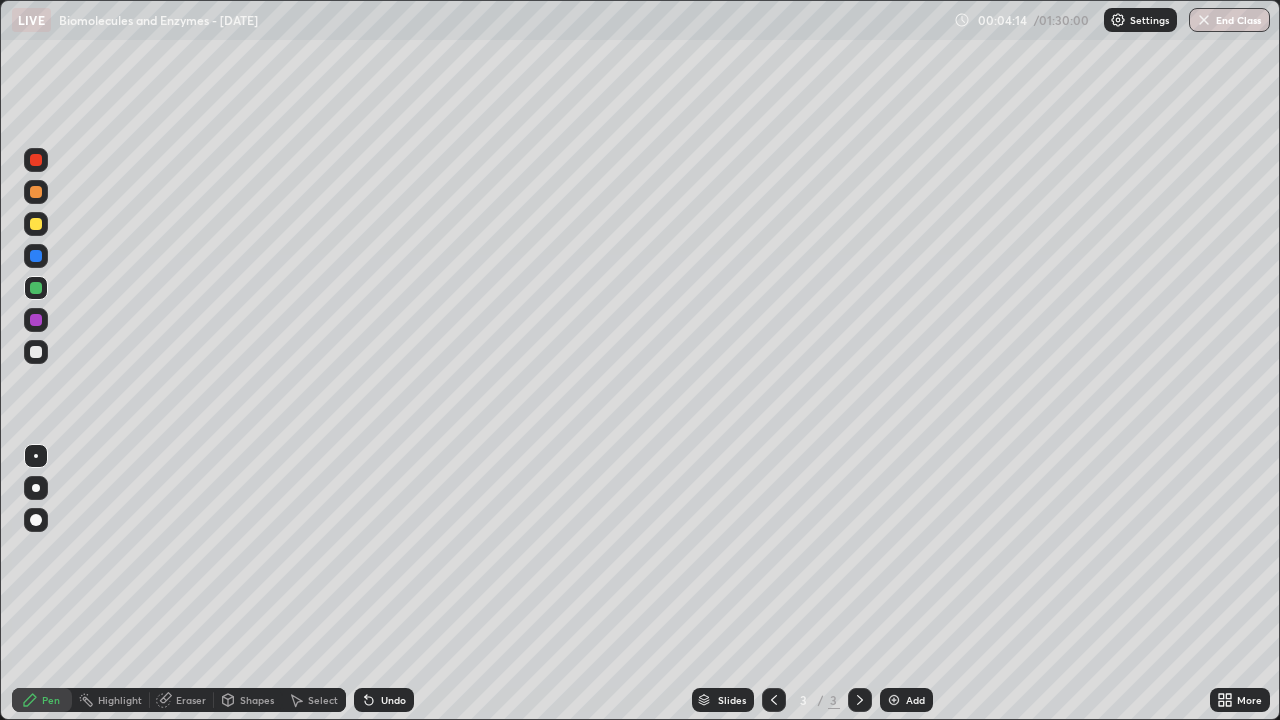 click at bounding box center [36, 488] 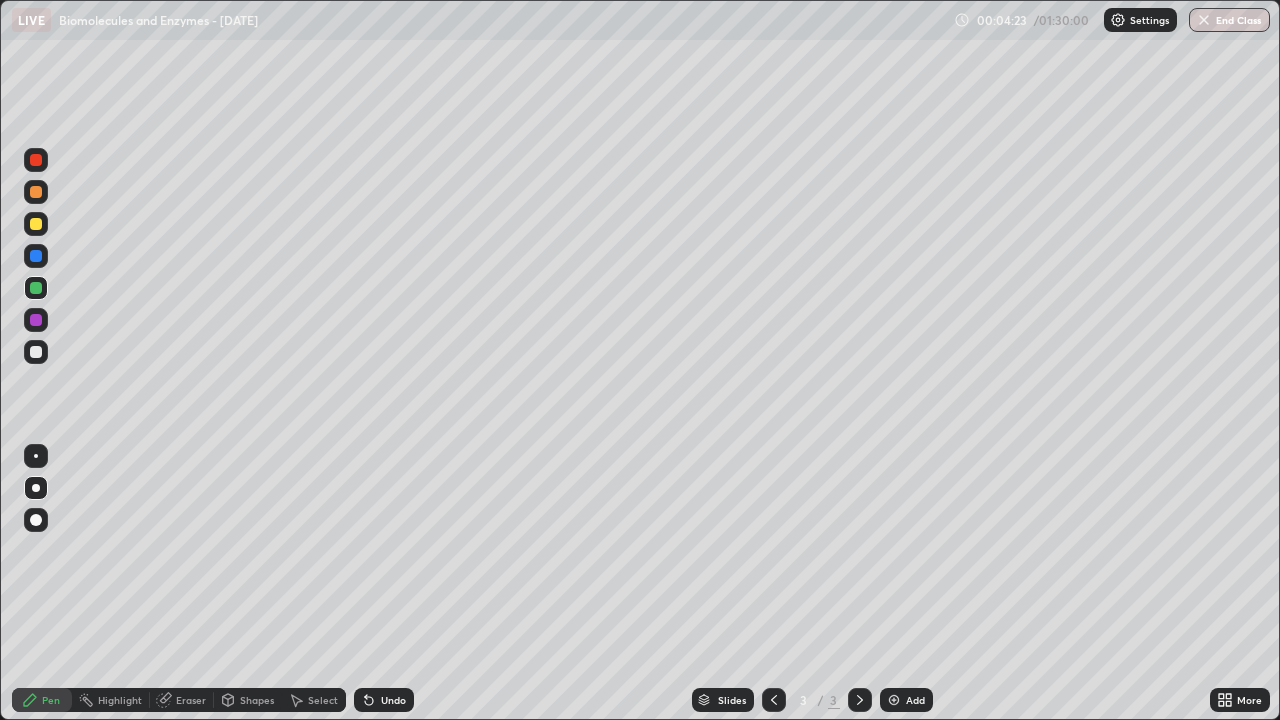 click at bounding box center (36, 224) 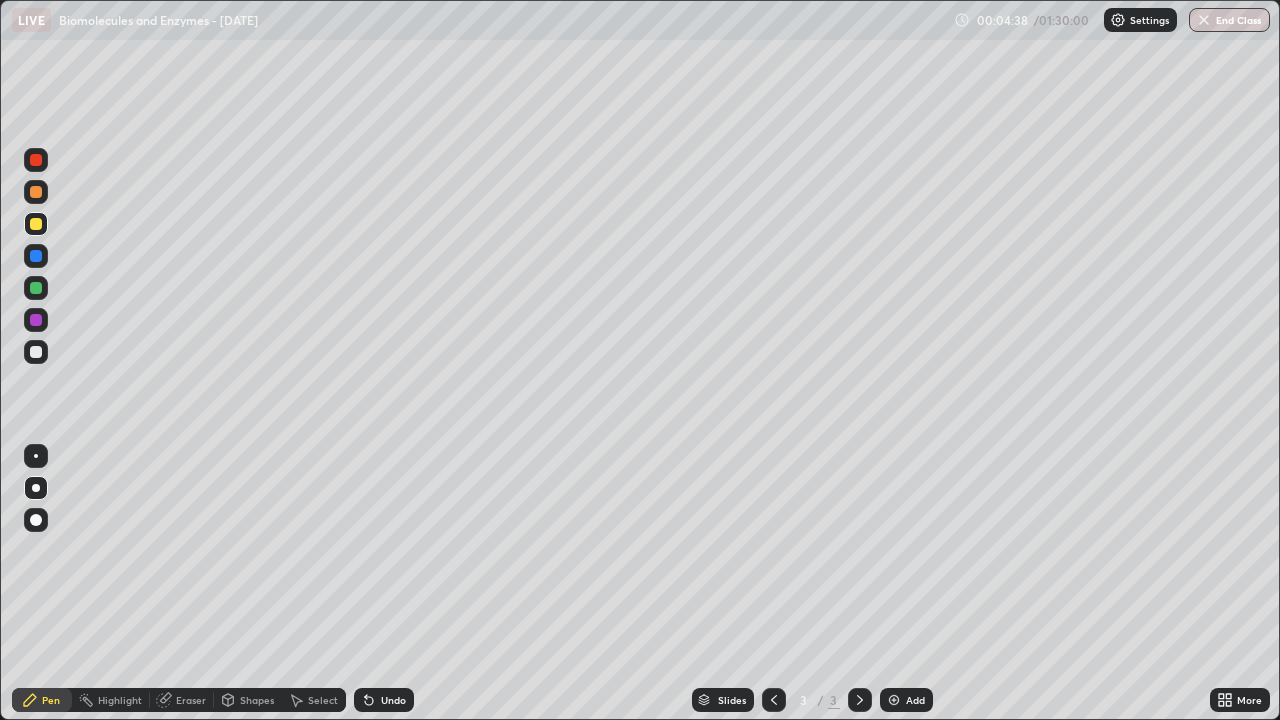 click at bounding box center [36, 192] 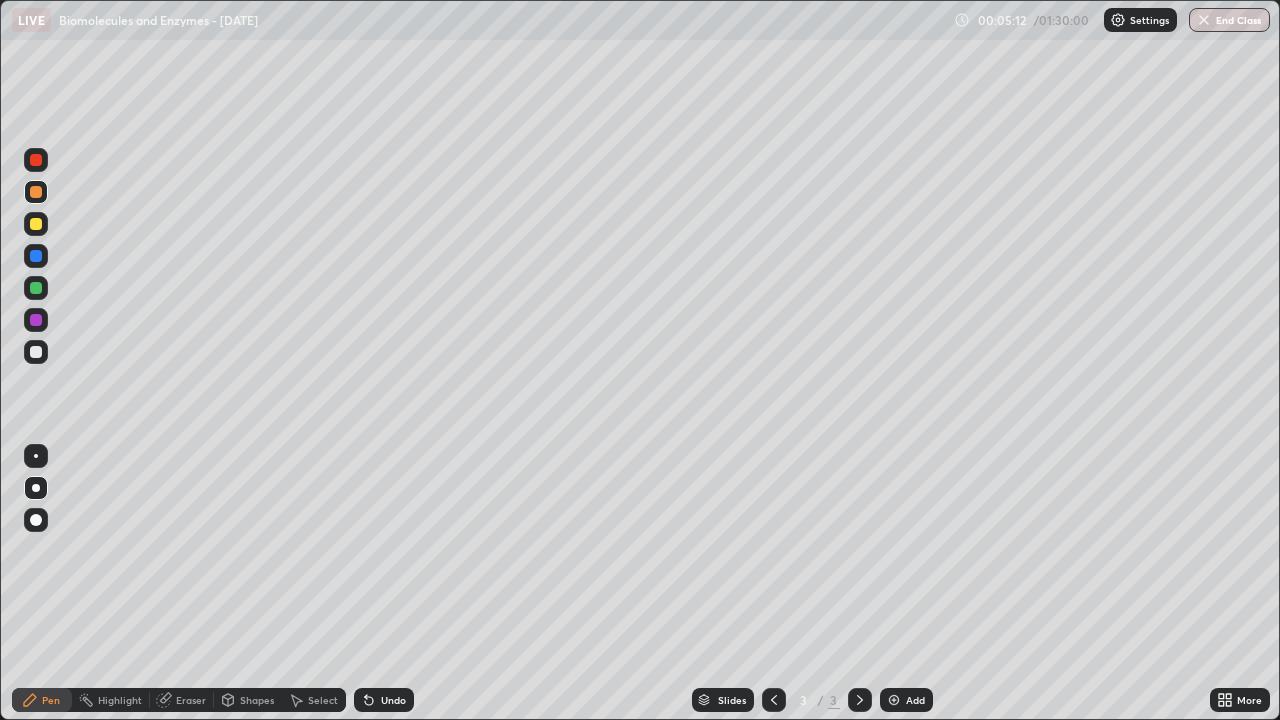 click on "Select" at bounding box center [323, 700] 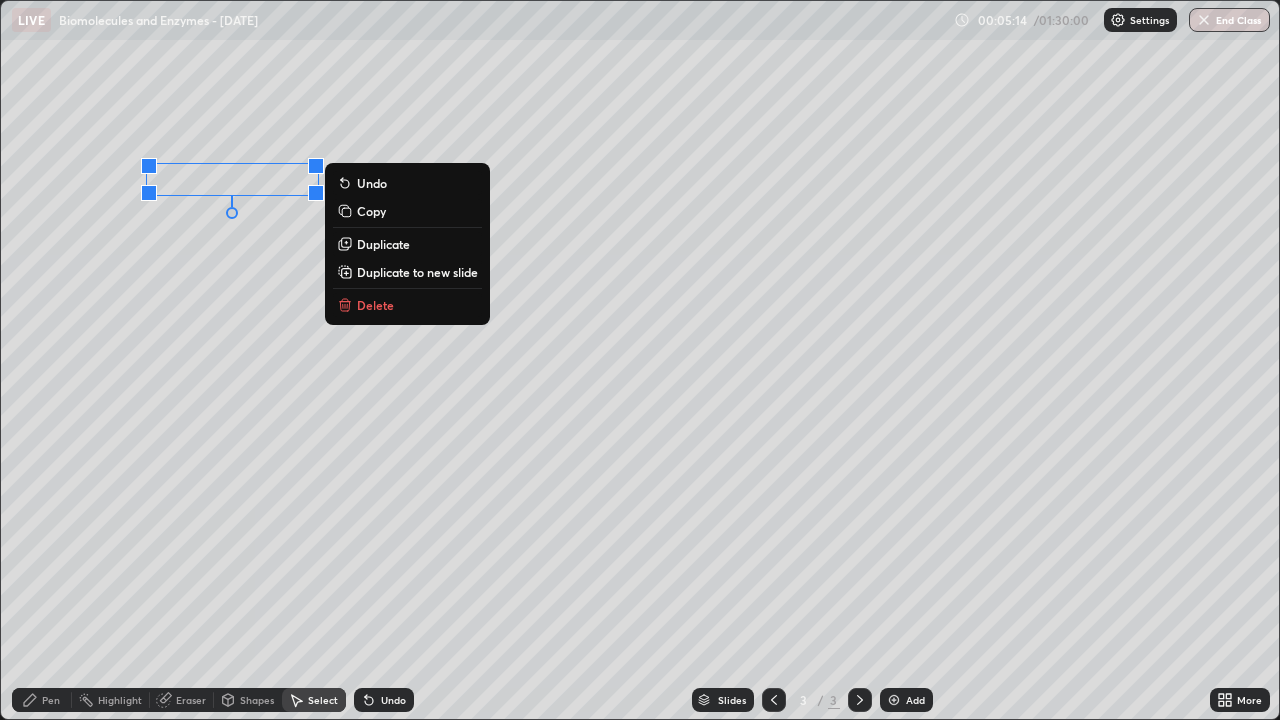 click on "Delete" at bounding box center [375, 305] 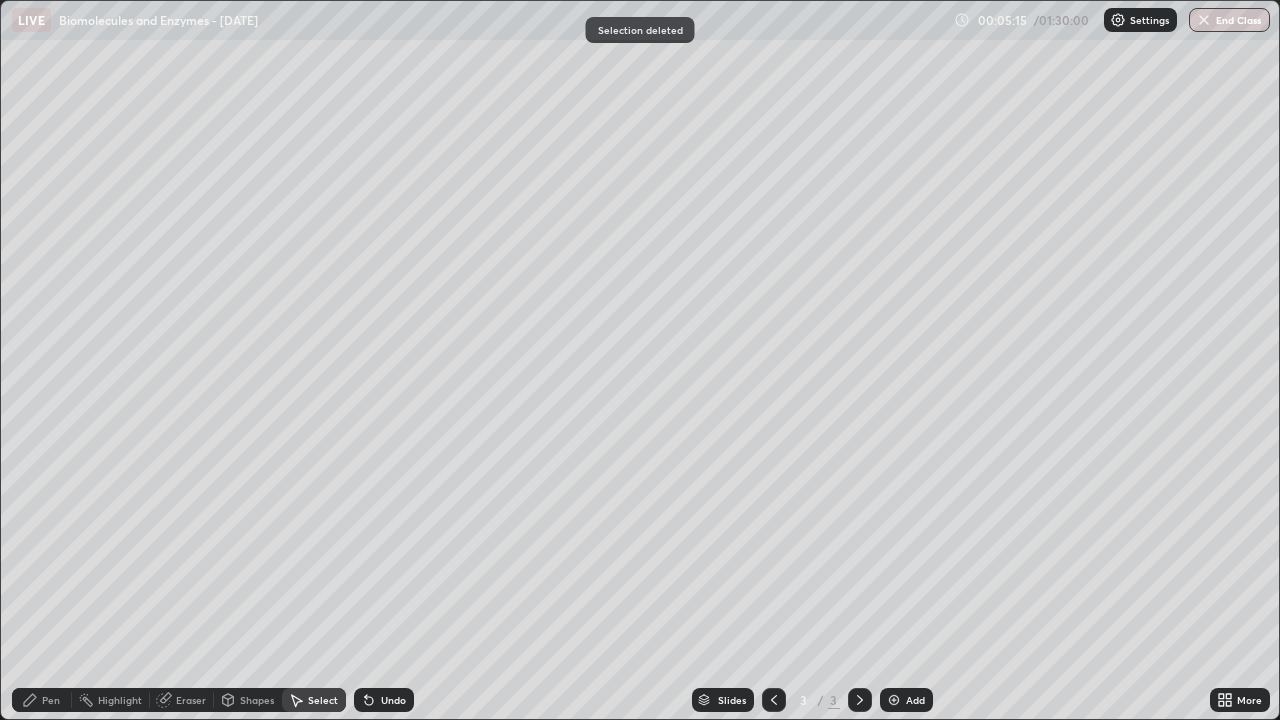 click on "Pen" at bounding box center [51, 700] 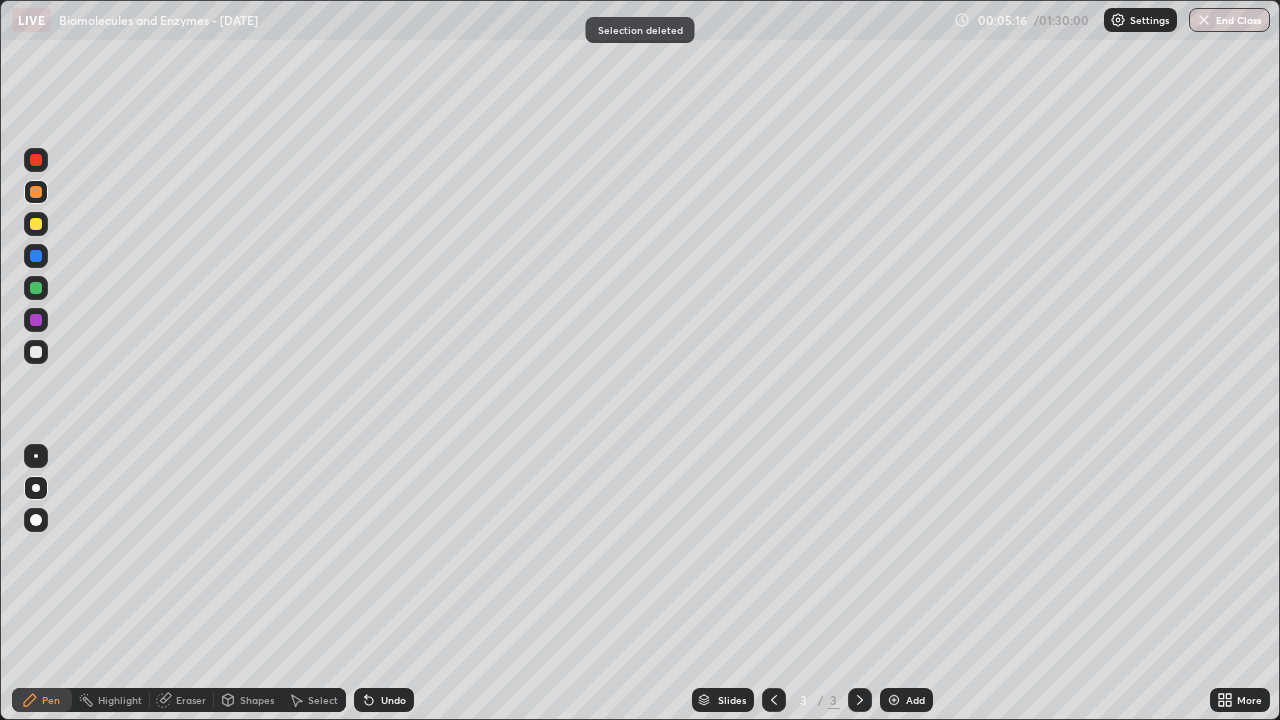 click at bounding box center [36, 288] 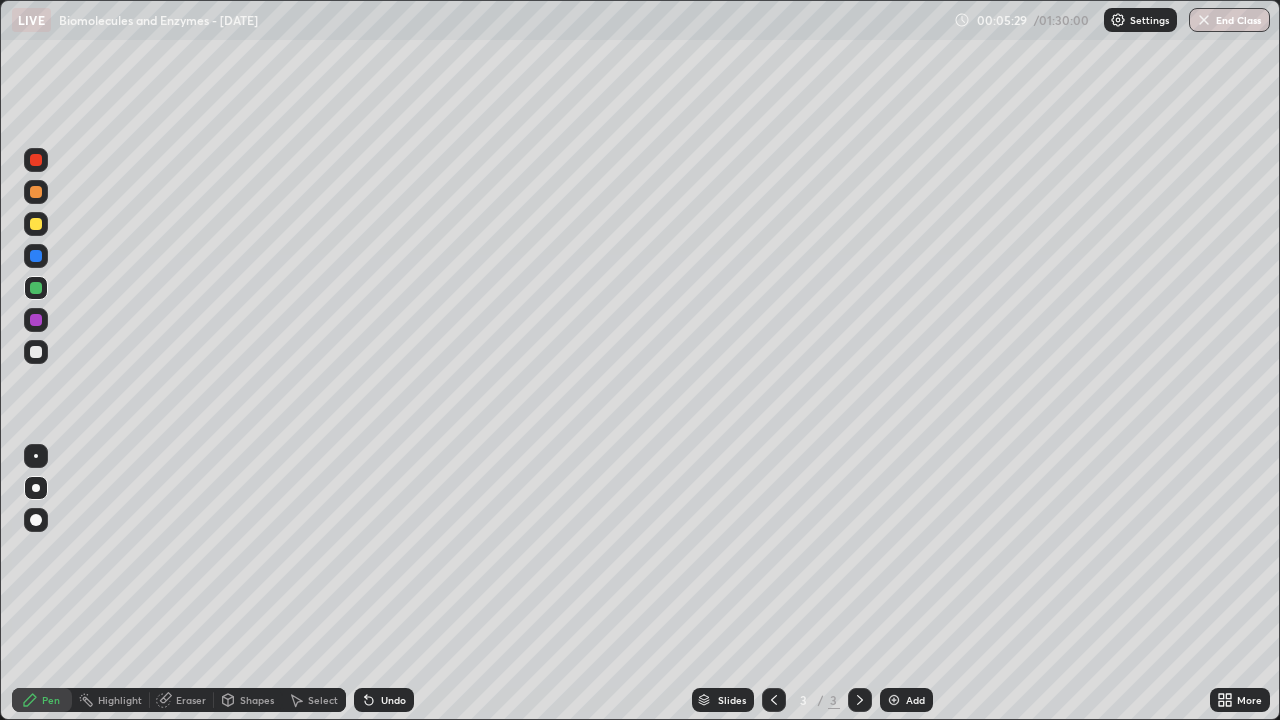click at bounding box center [36, 224] 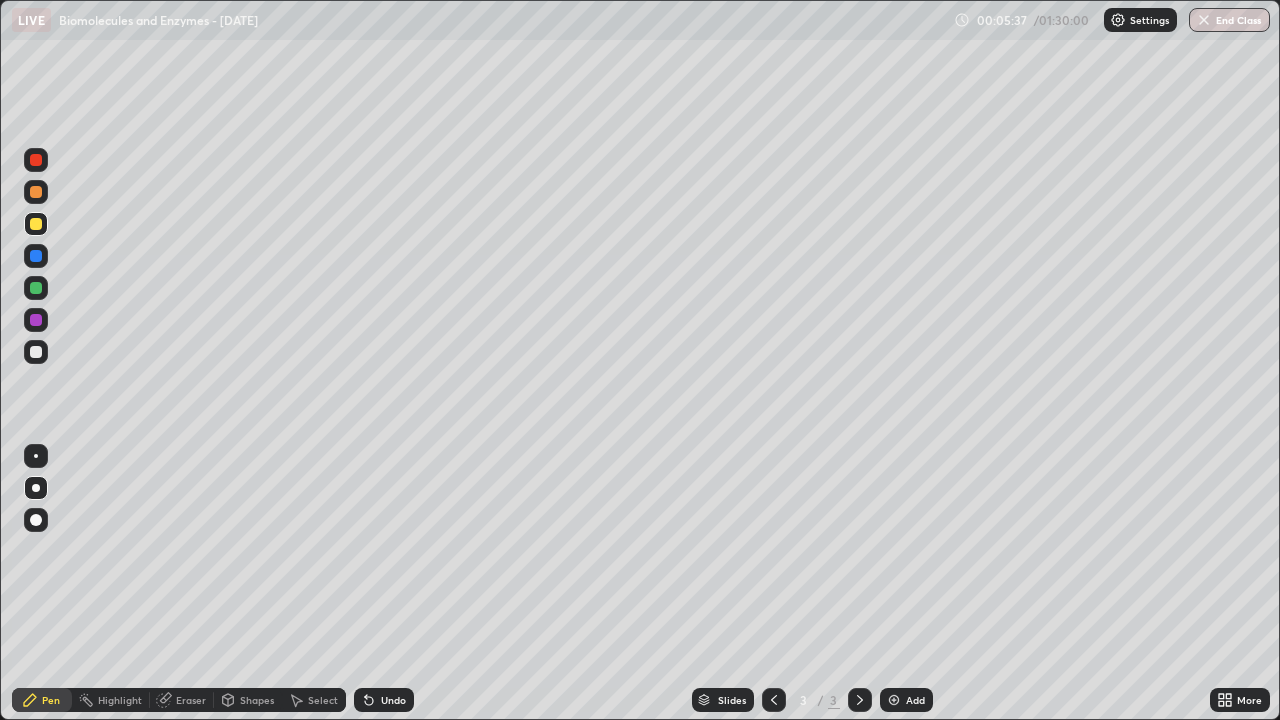 click on "Undo" at bounding box center (393, 700) 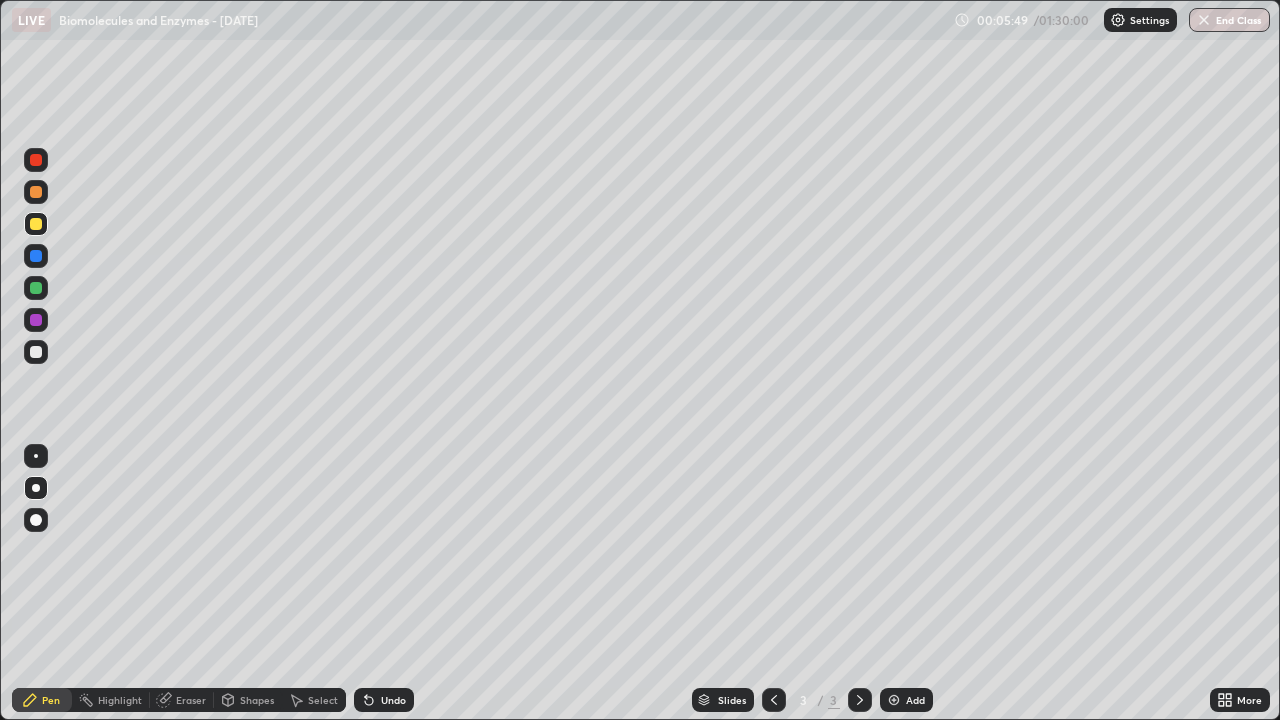 click at bounding box center (36, 224) 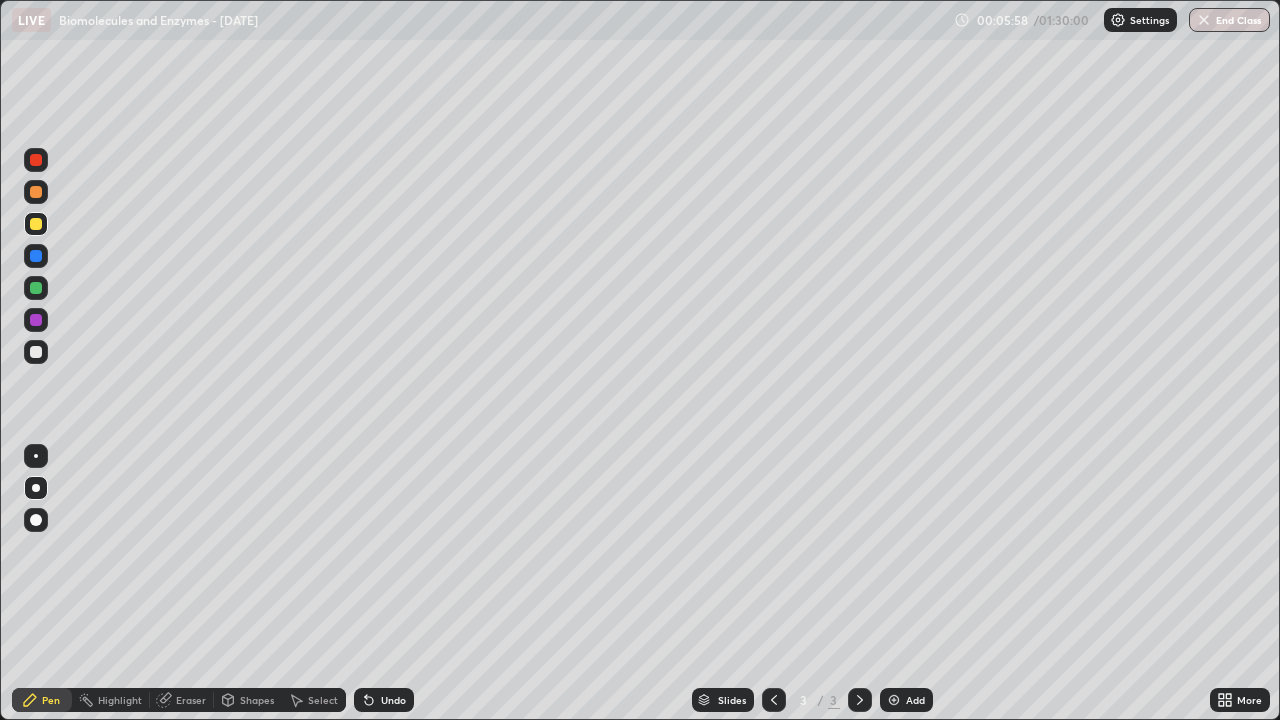 click at bounding box center [36, 320] 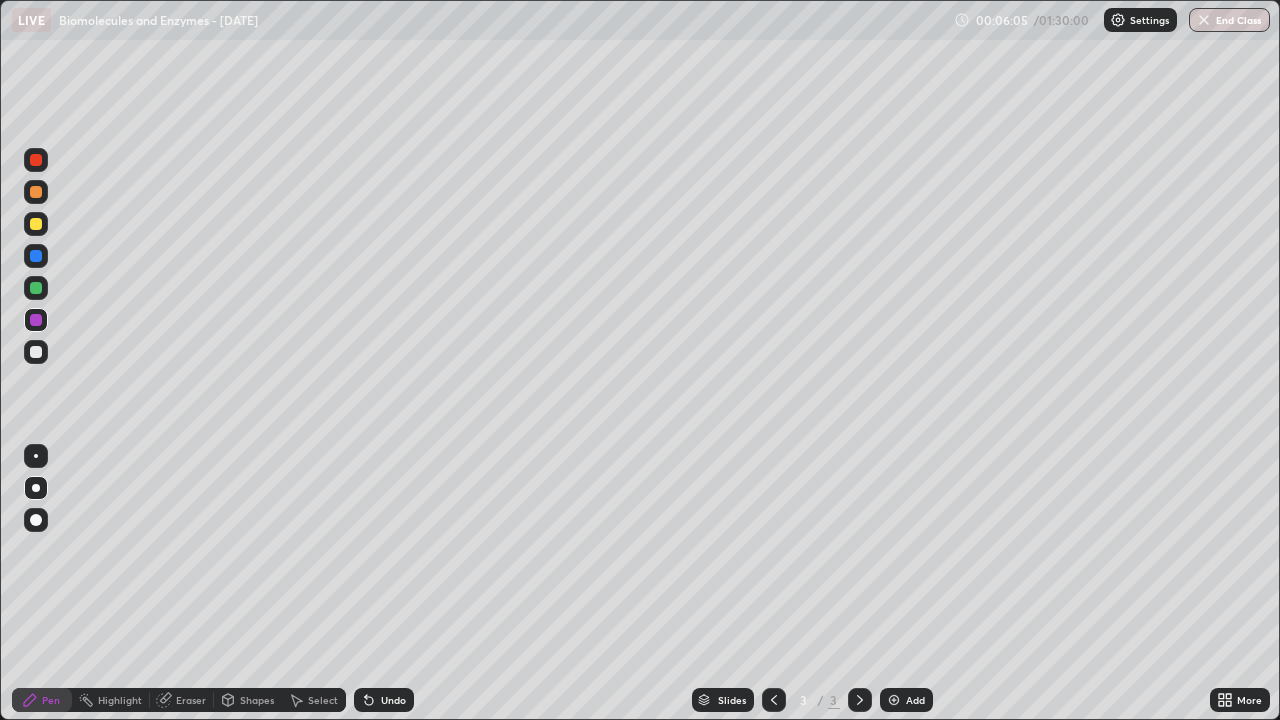 click on "Undo" at bounding box center (384, 700) 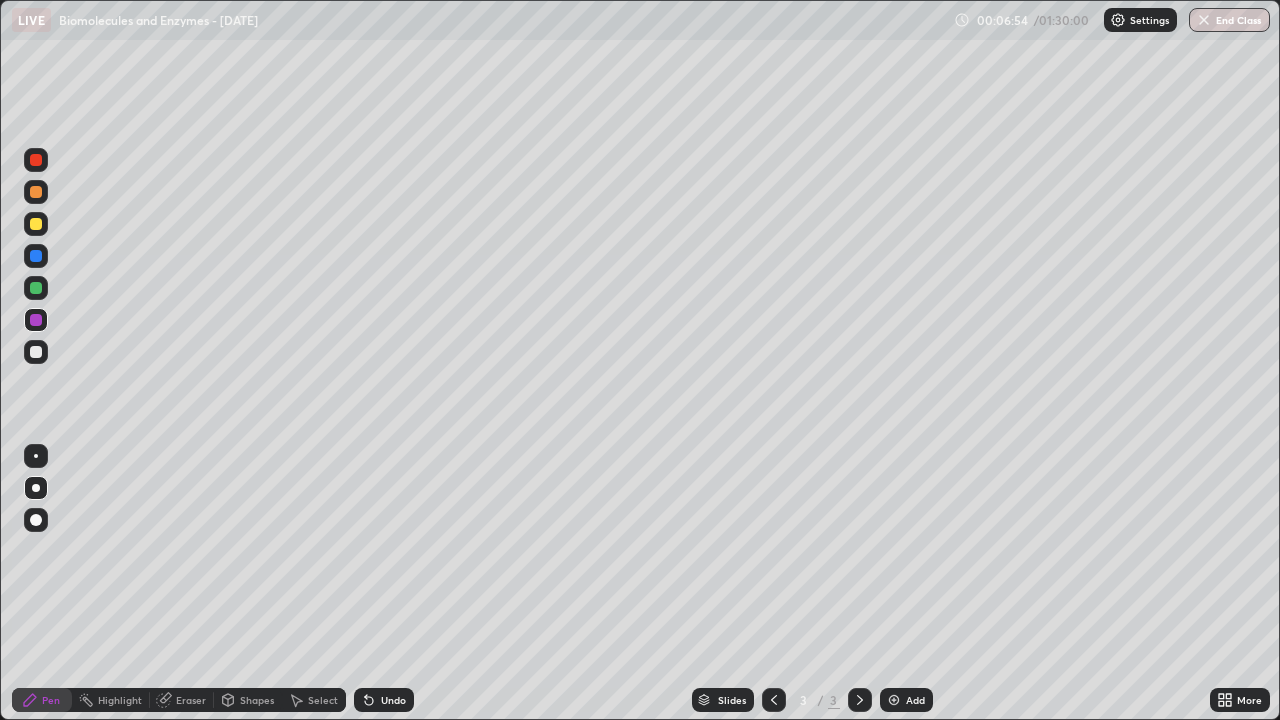 click at bounding box center [36, 288] 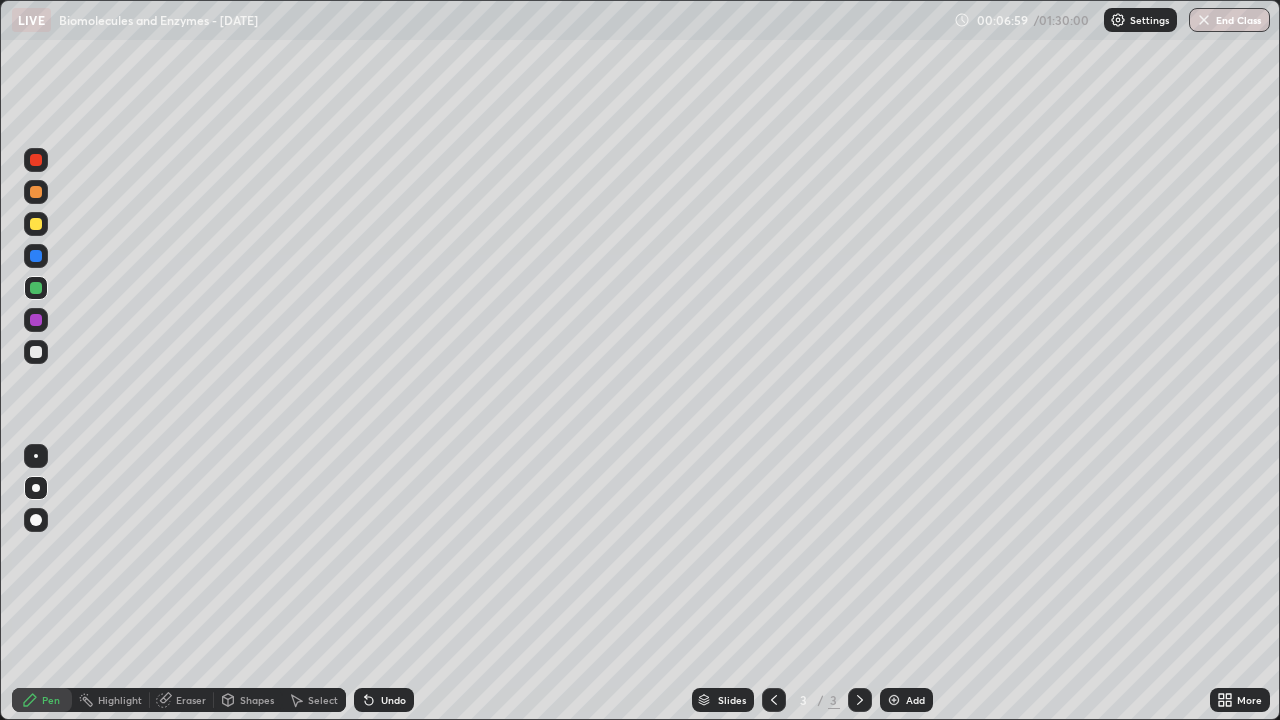 click on "Undo" at bounding box center (393, 700) 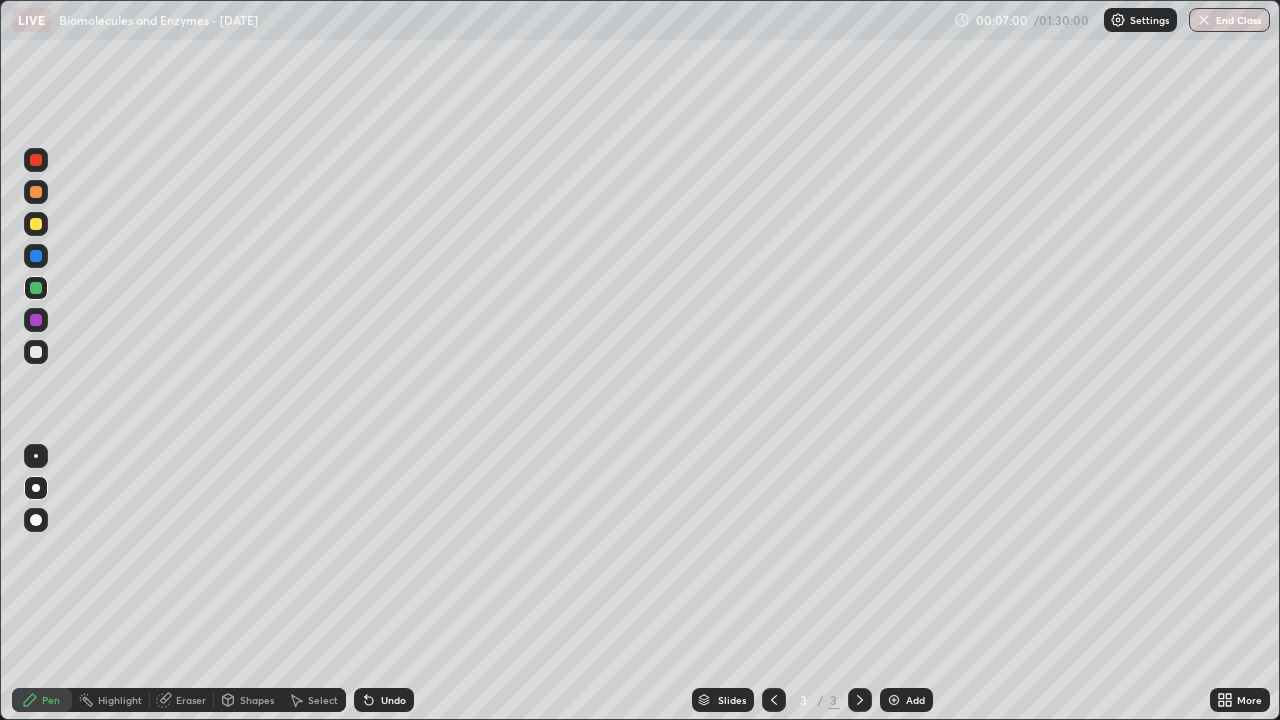 click at bounding box center (36, 224) 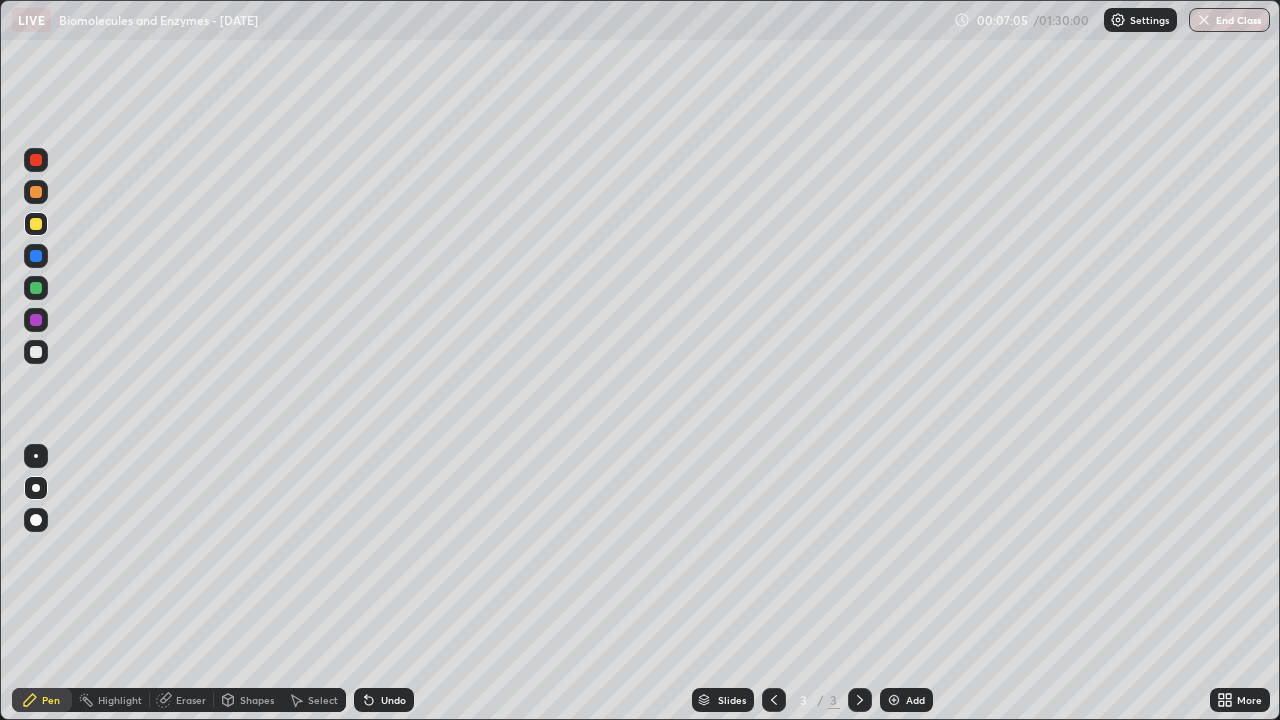 click at bounding box center [36, 320] 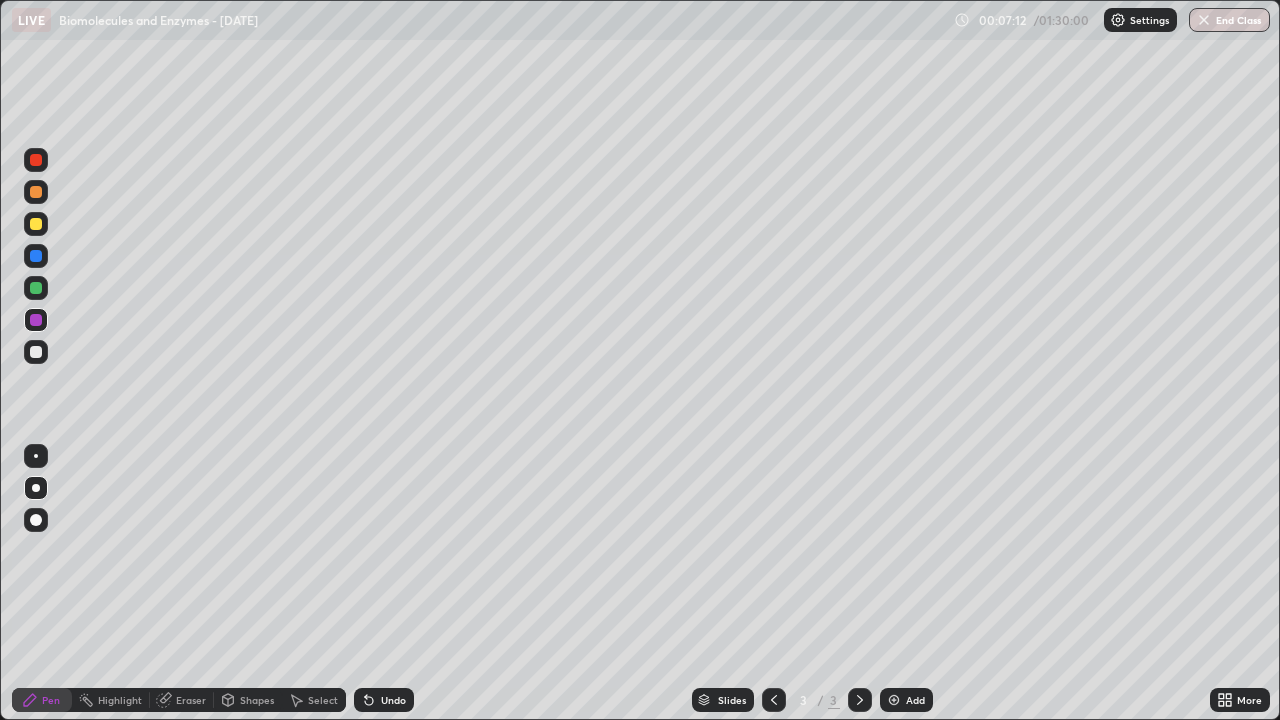 click on "Undo" at bounding box center [384, 700] 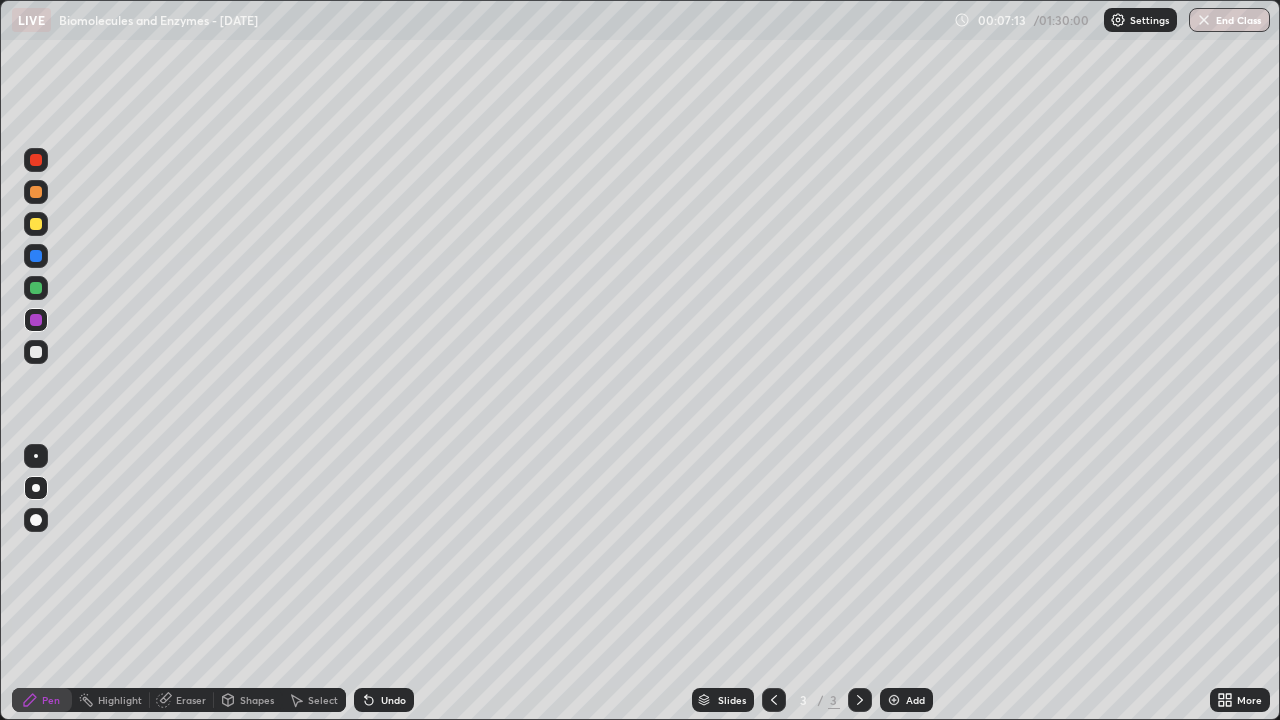 click on "Undo" at bounding box center [384, 700] 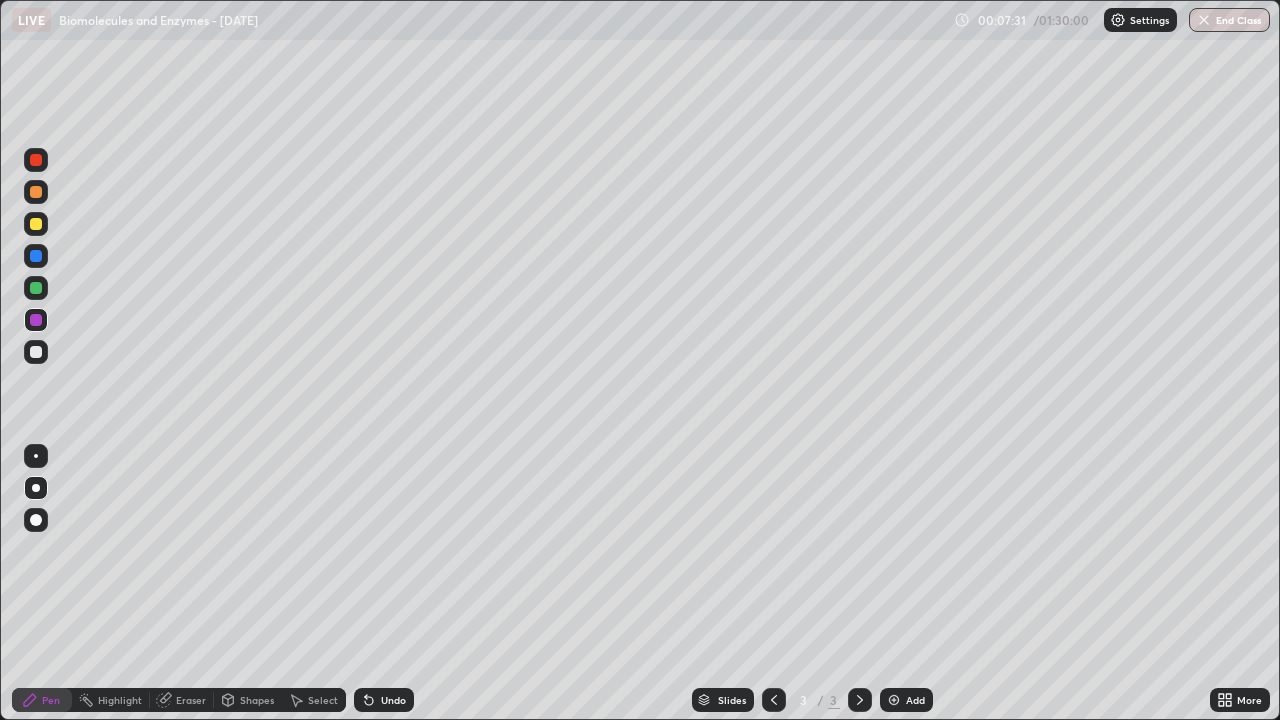 click at bounding box center [36, 224] 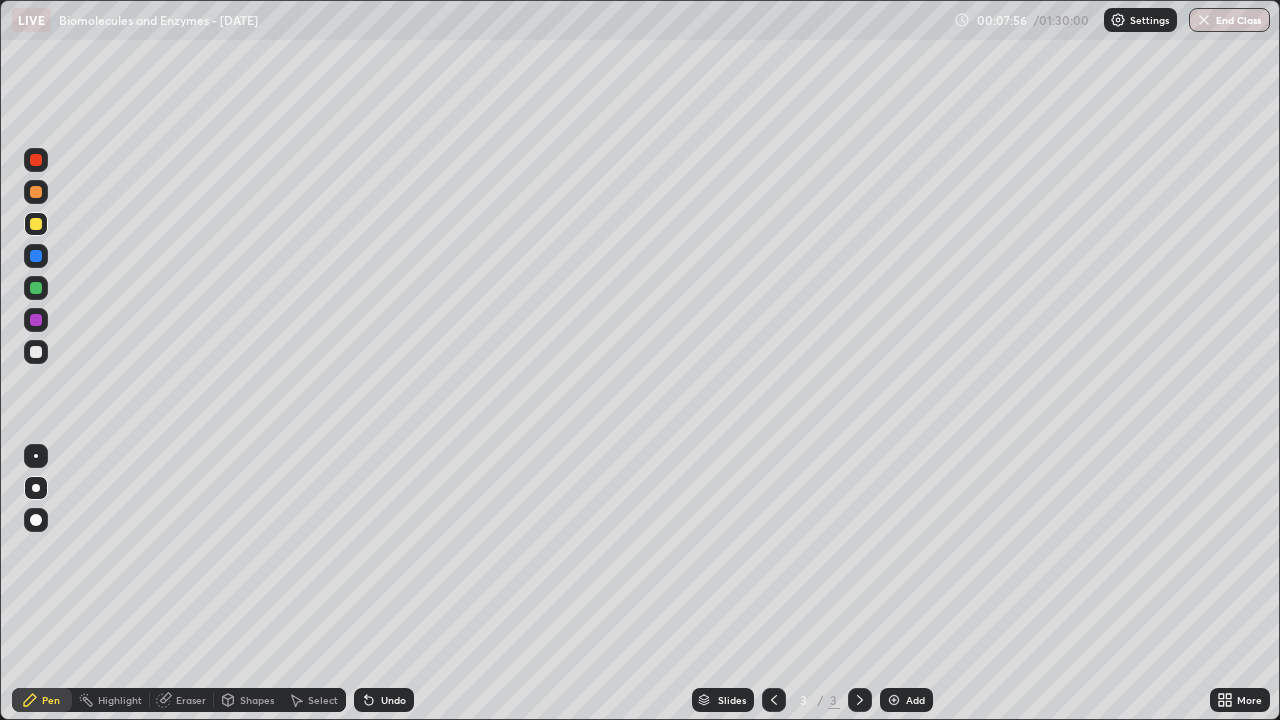 click at bounding box center [36, 288] 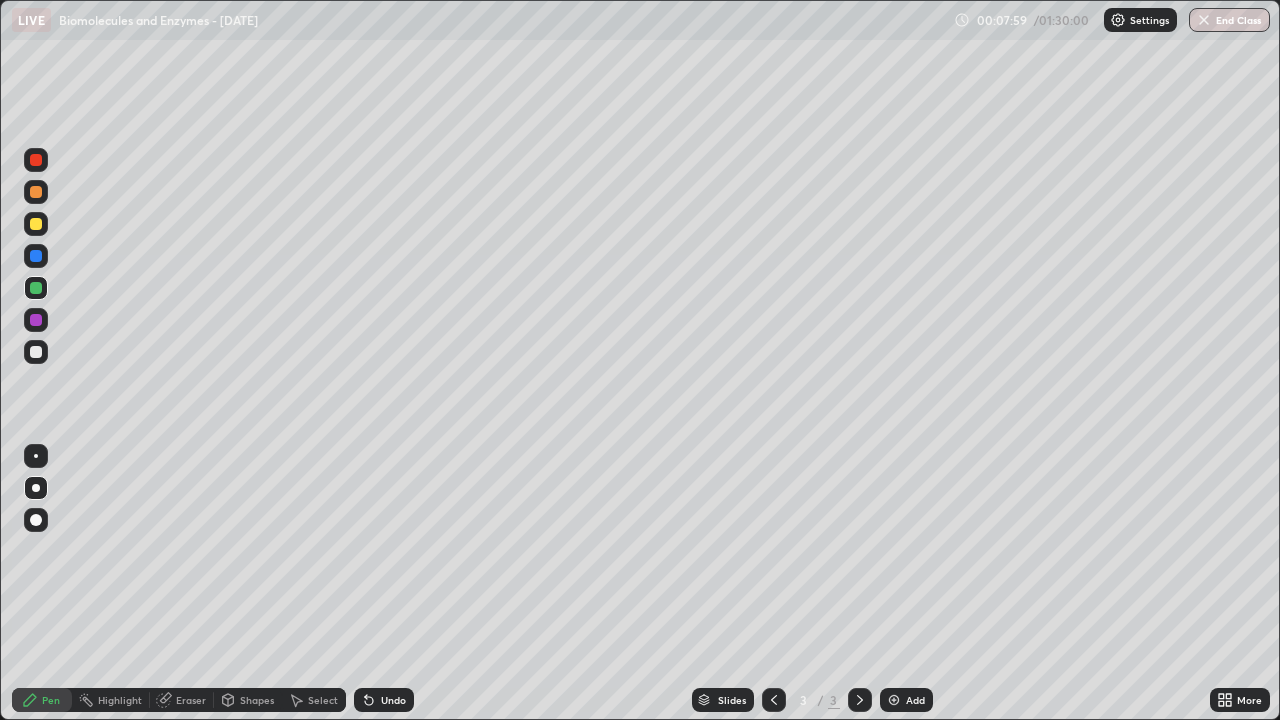 click at bounding box center (36, 352) 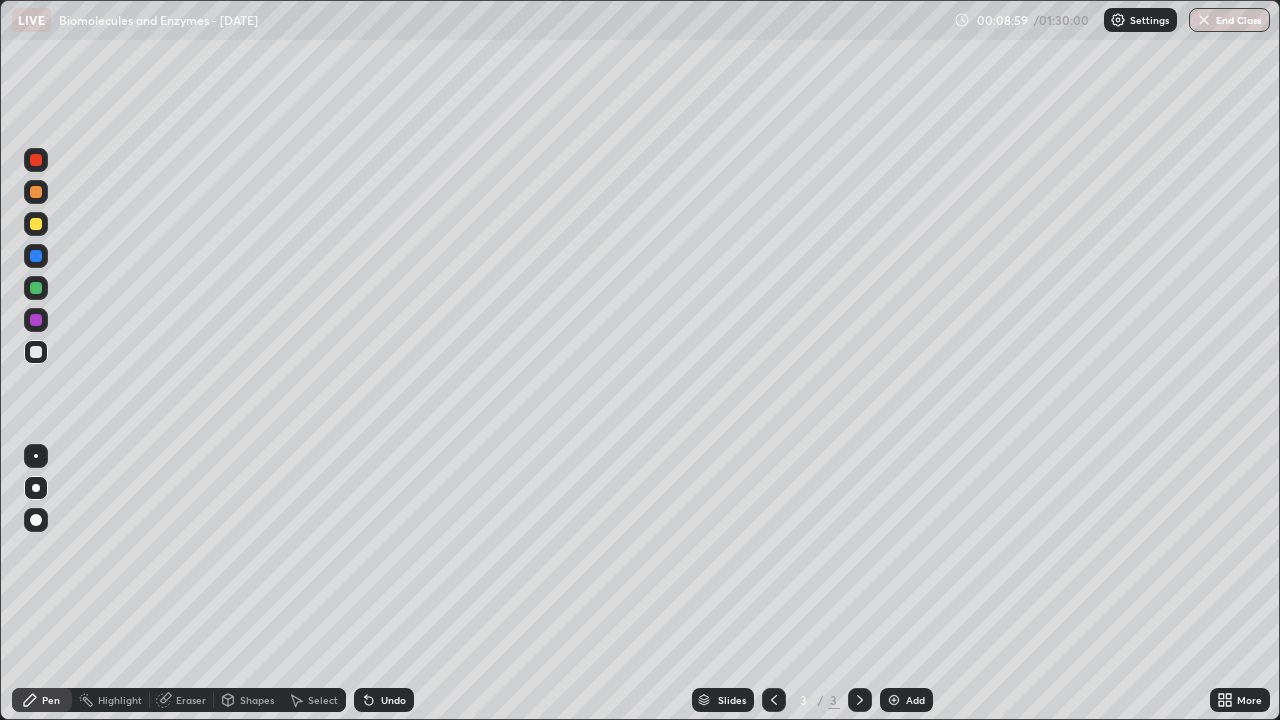 click at bounding box center (894, 700) 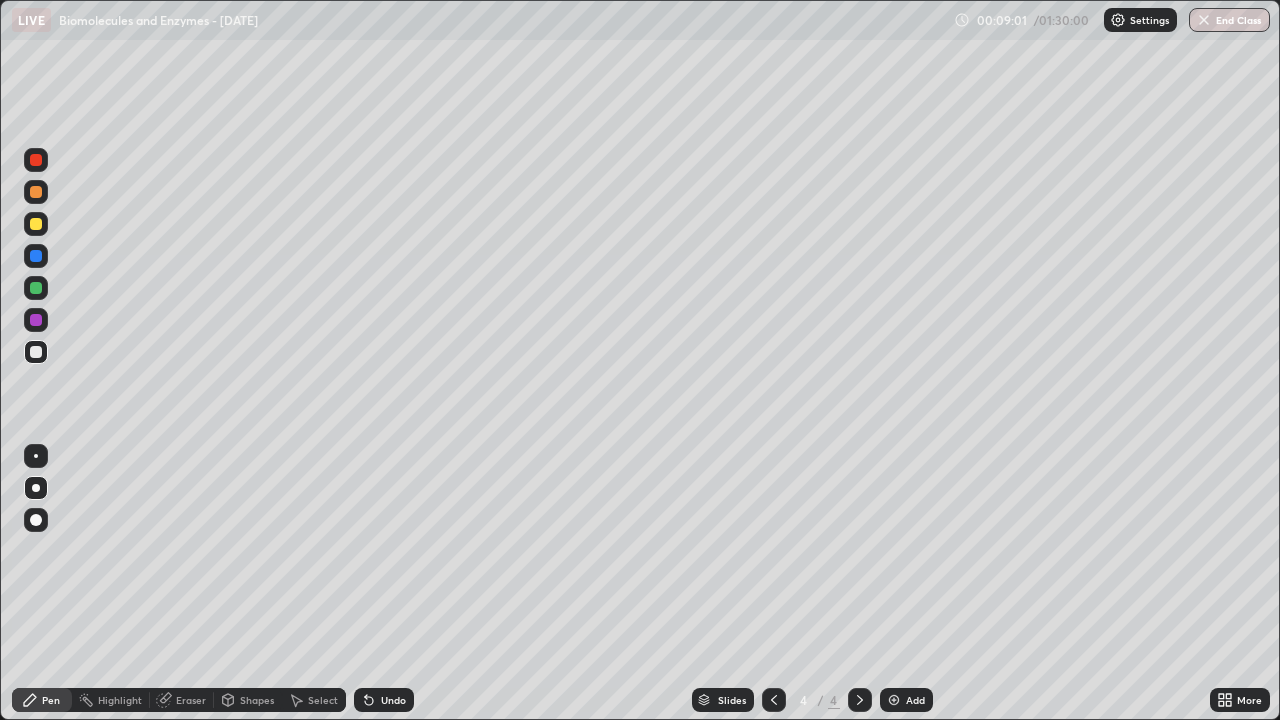click at bounding box center (36, 192) 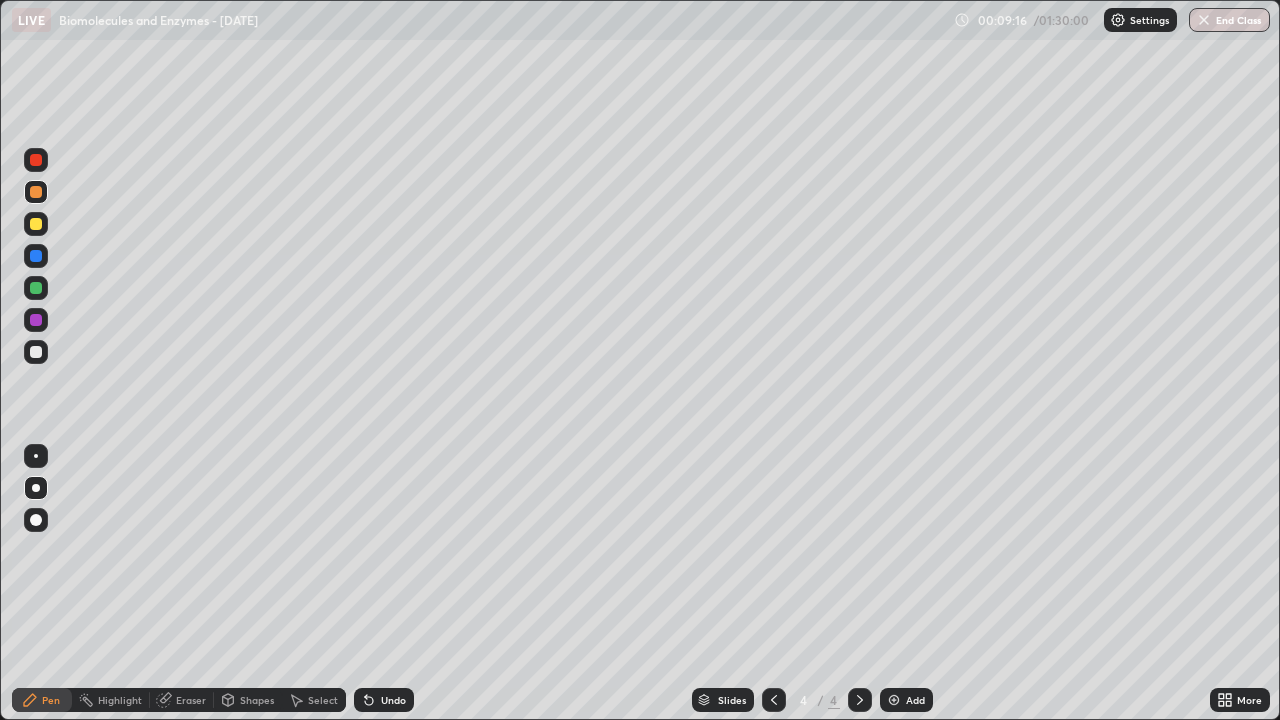 click at bounding box center [36, 160] 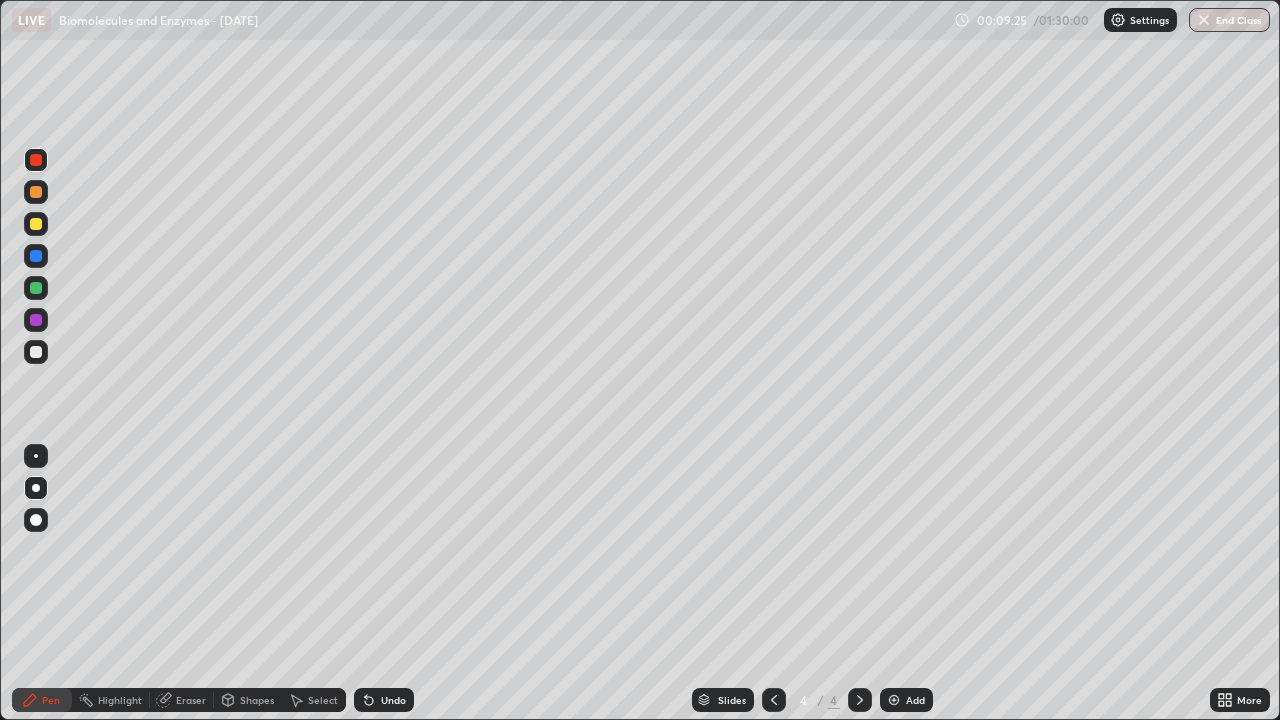 click at bounding box center [36, 224] 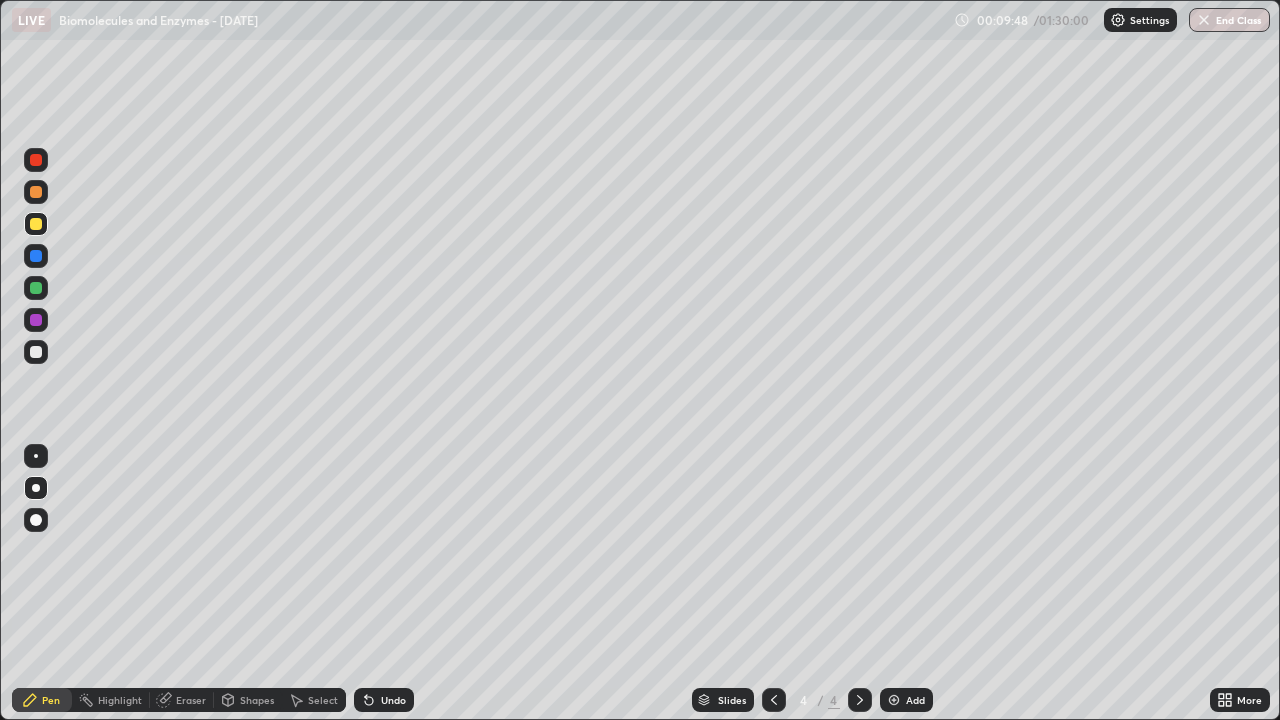 click at bounding box center [36, 320] 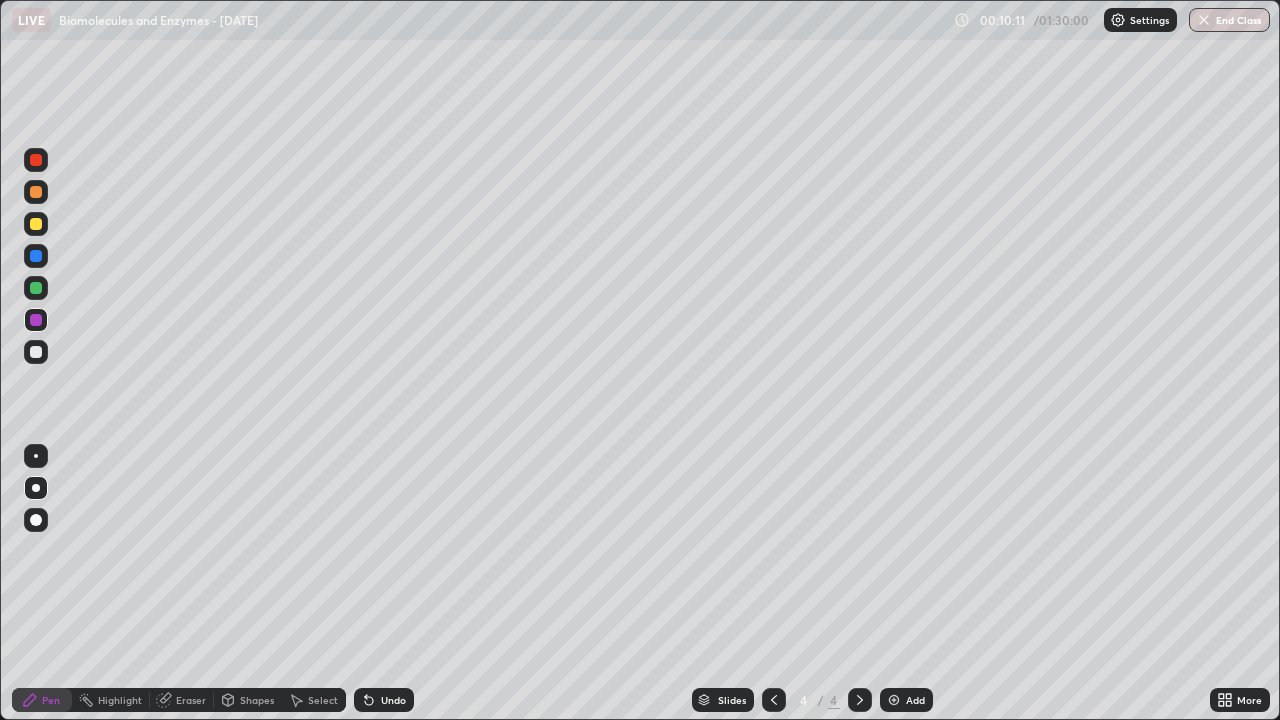 click at bounding box center (36, 320) 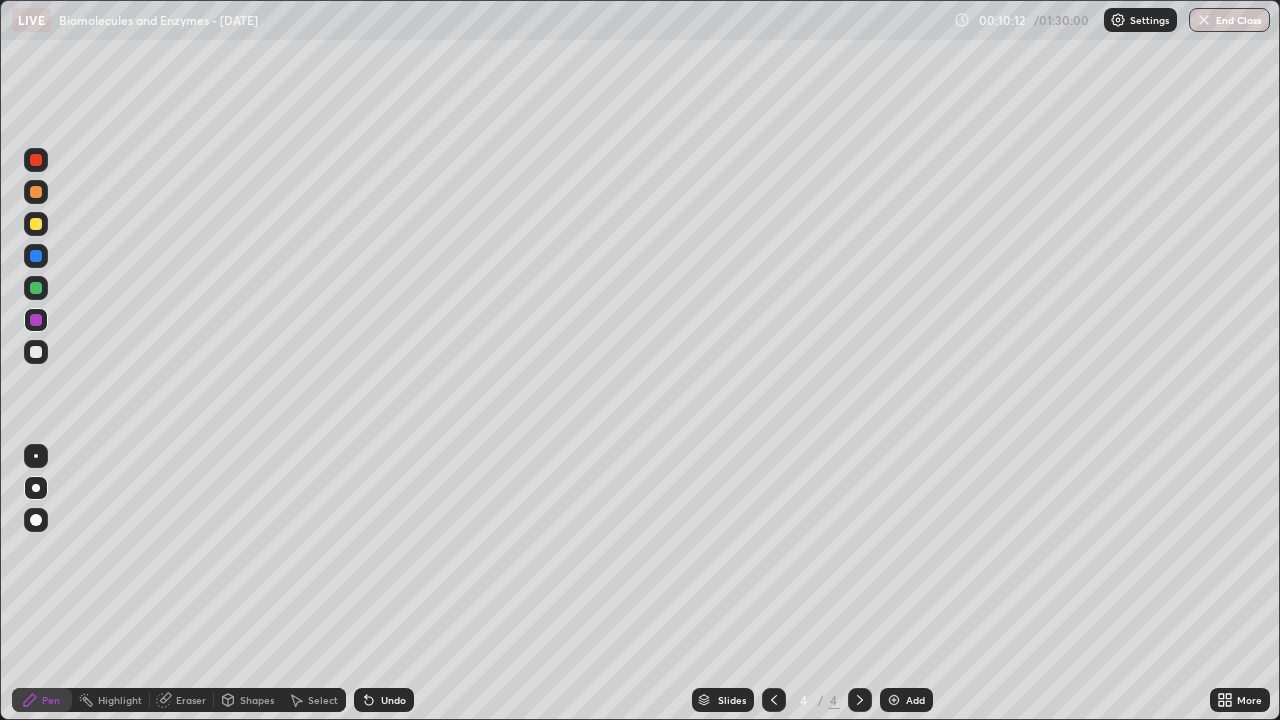 click at bounding box center [36, 288] 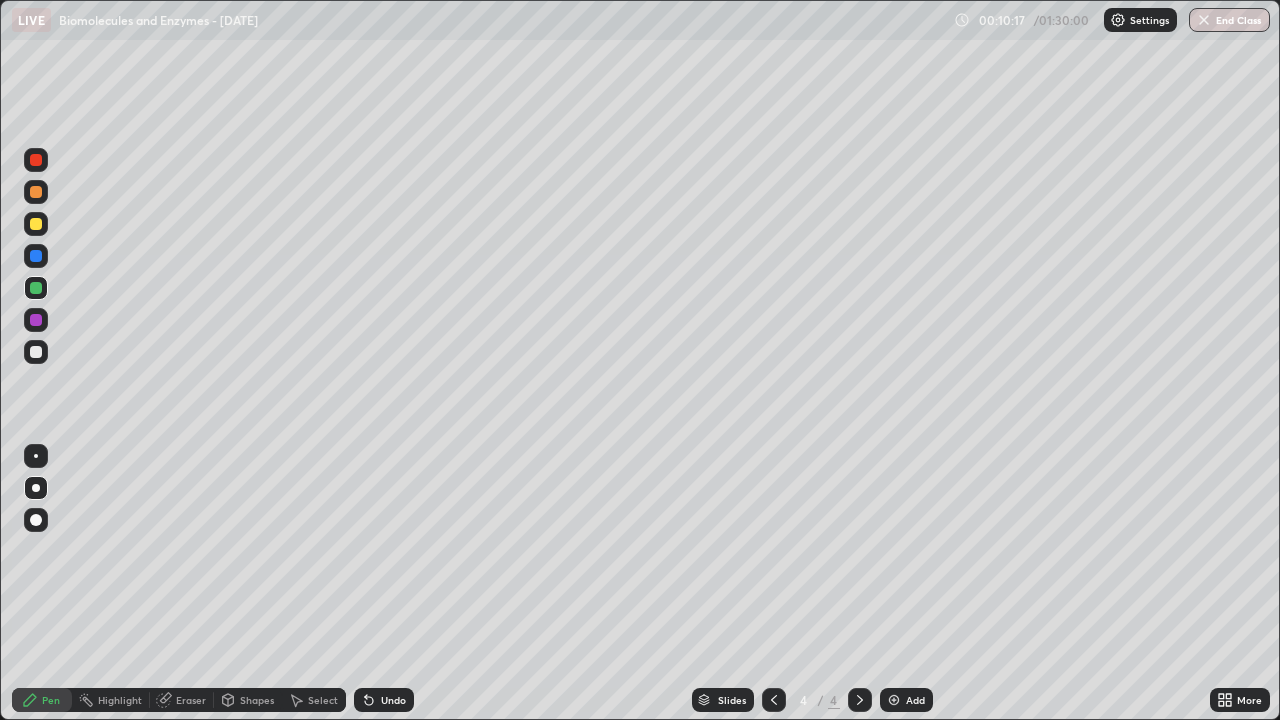 click at bounding box center (36, 352) 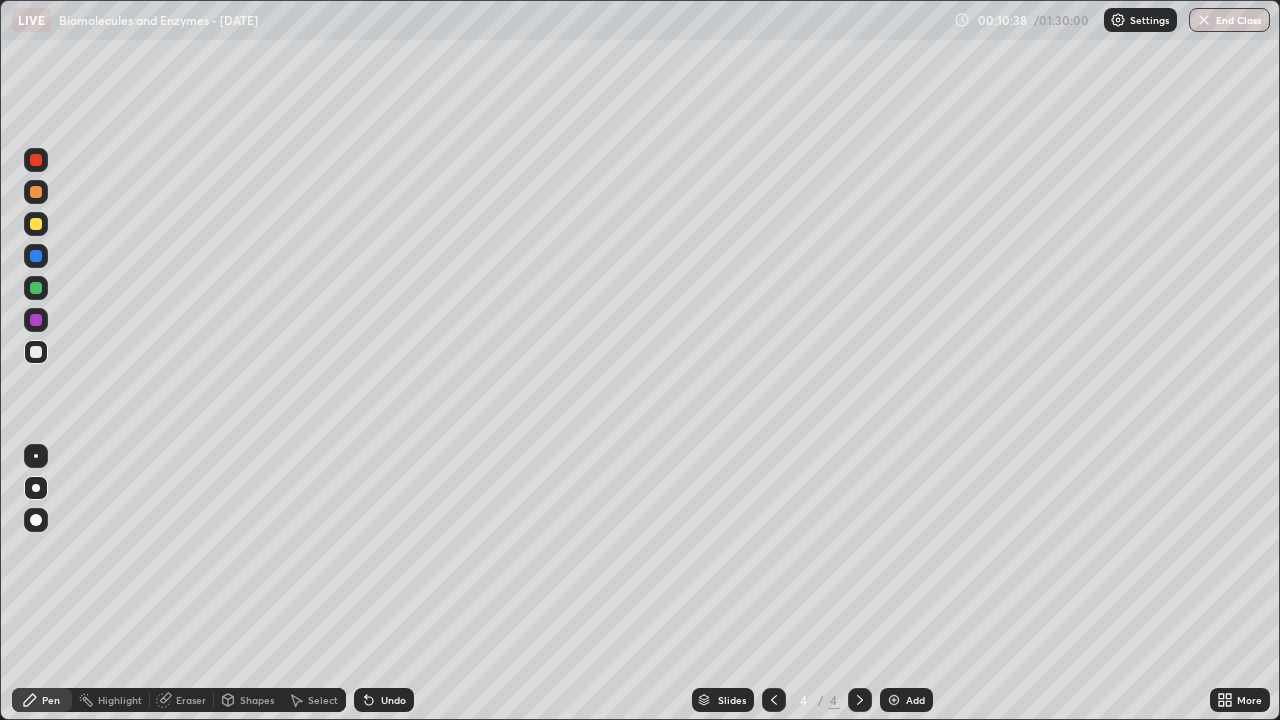 click at bounding box center [36, 320] 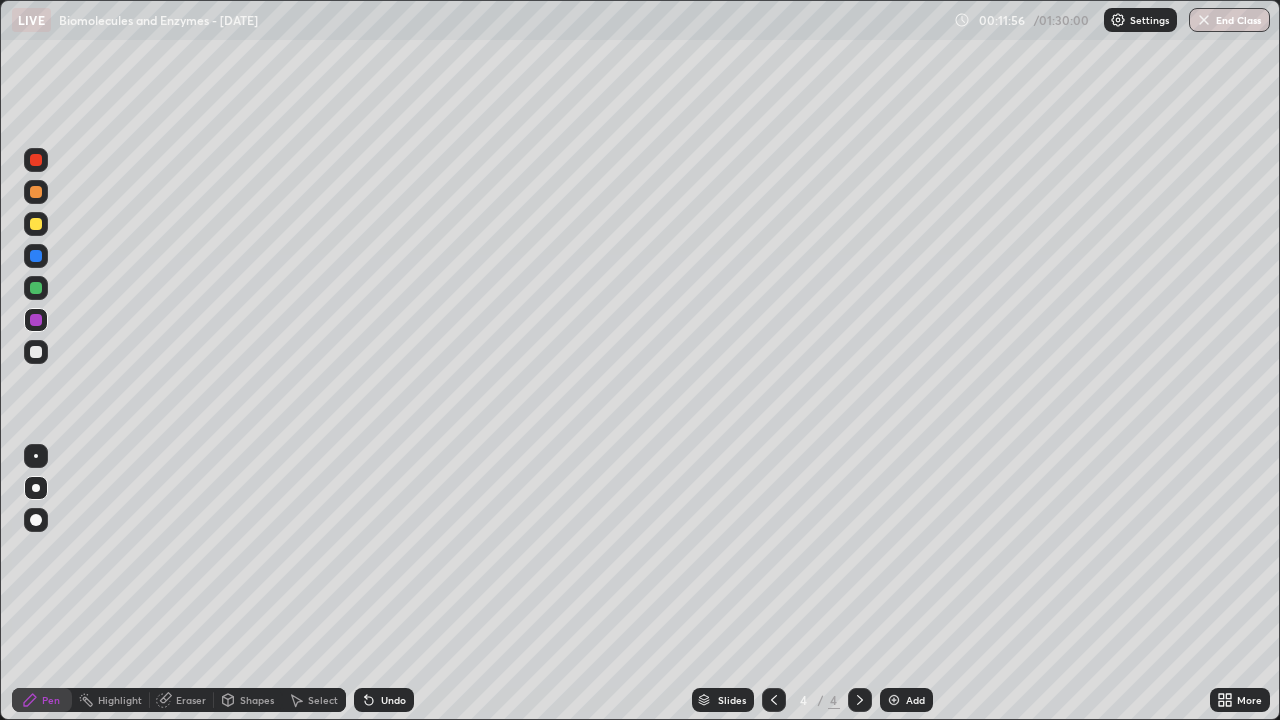 click at bounding box center [36, 352] 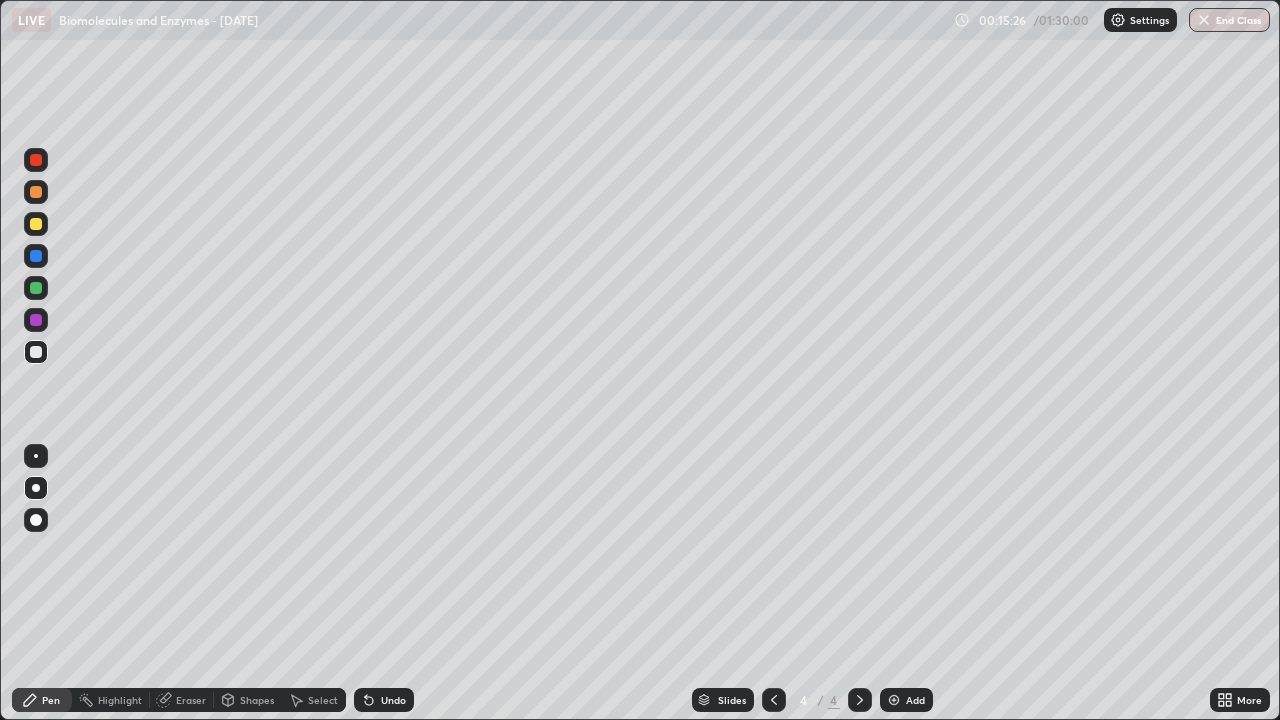 click 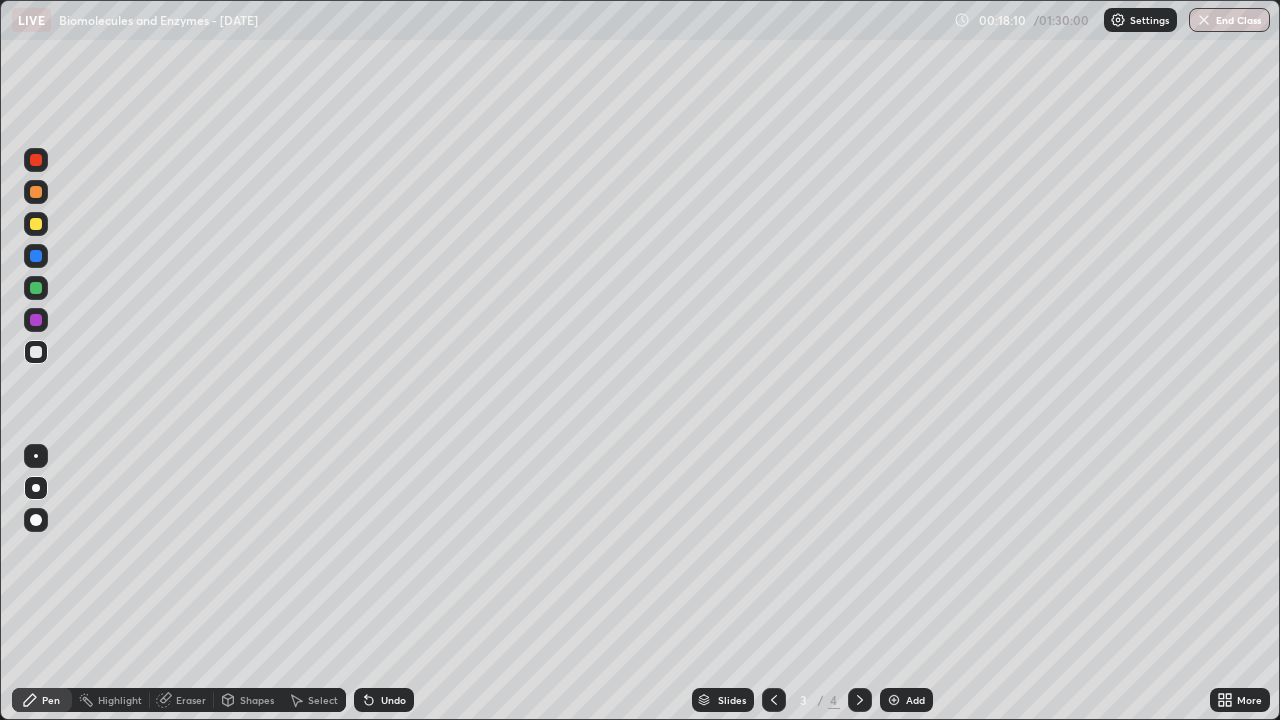 click 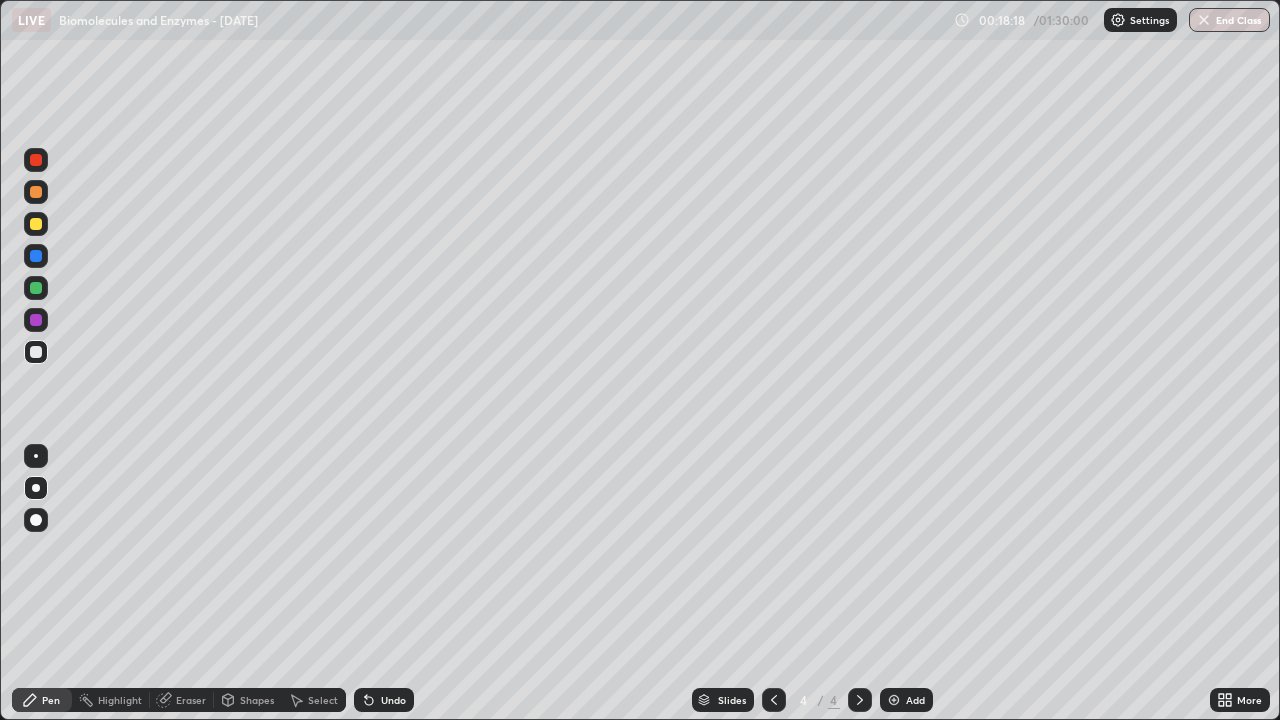 click 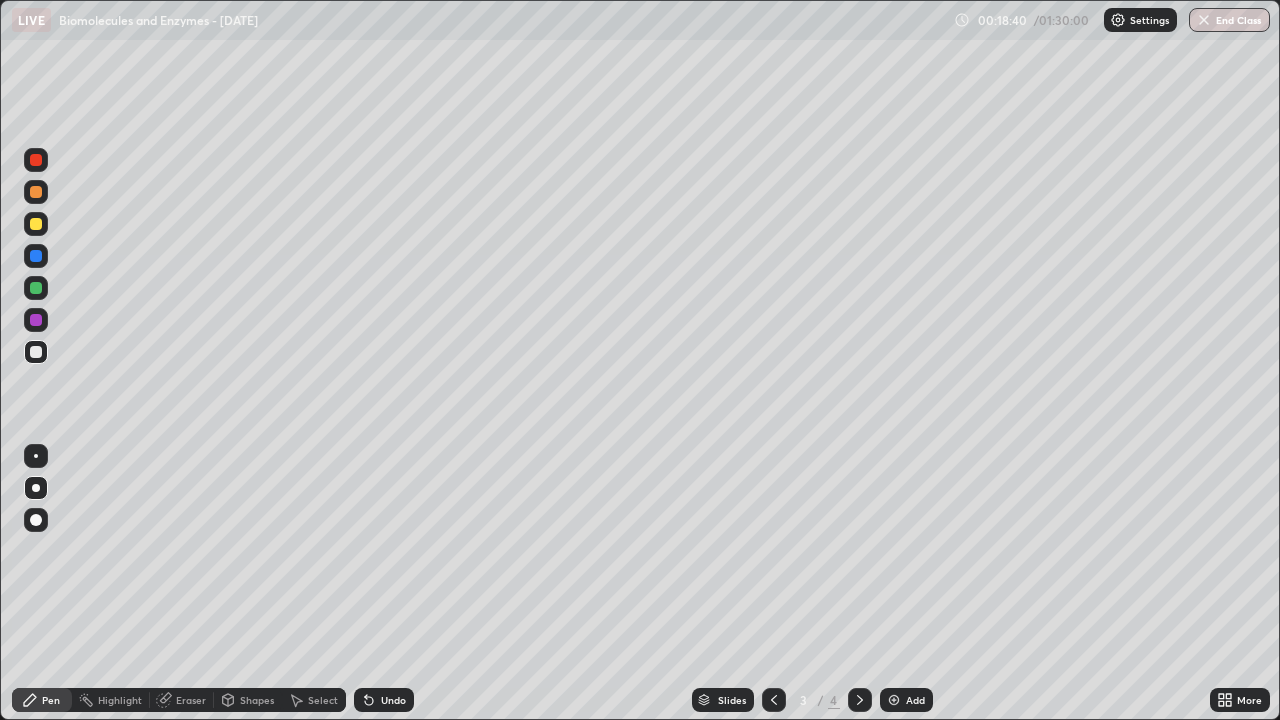 click 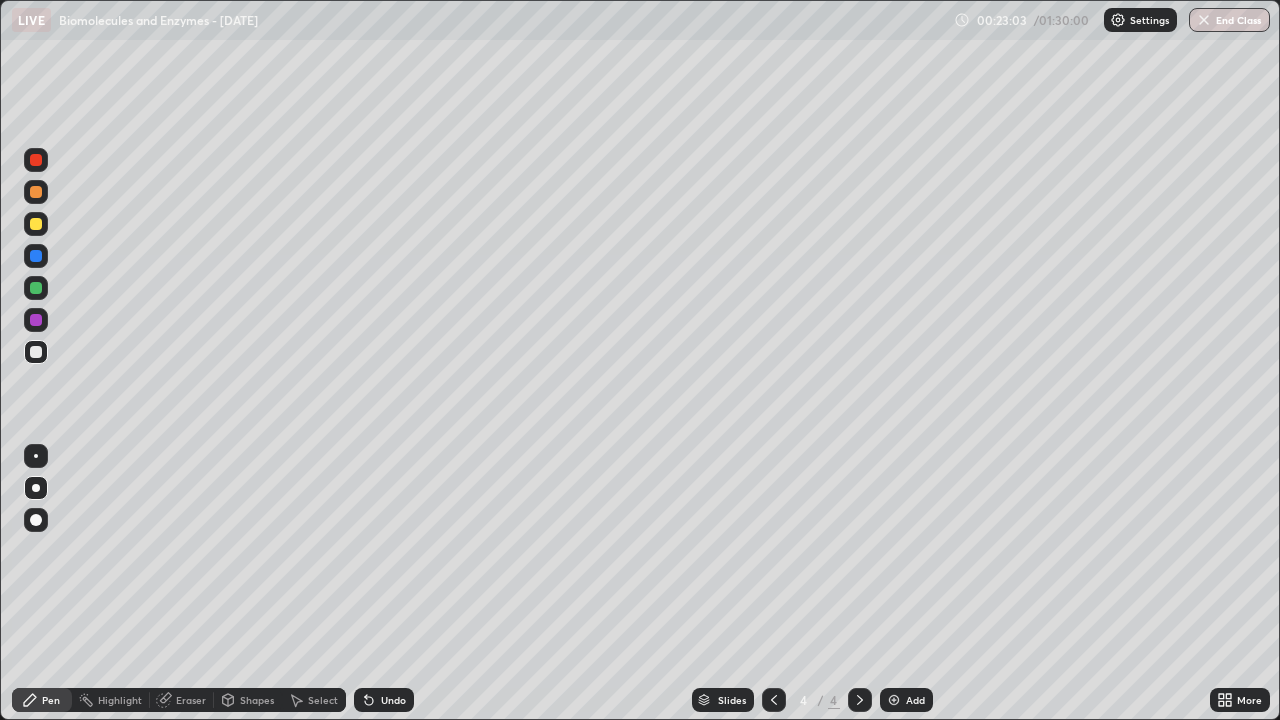 click at bounding box center (894, 700) 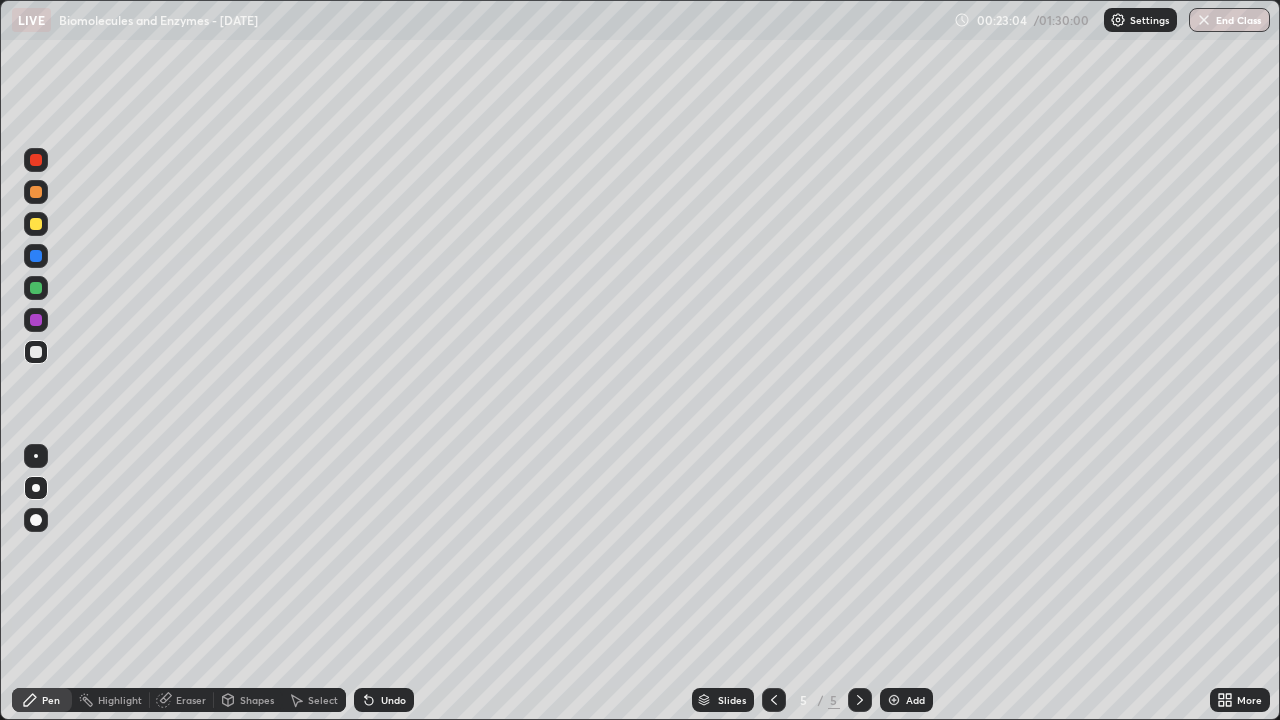 click at bounding box center [36, 192] 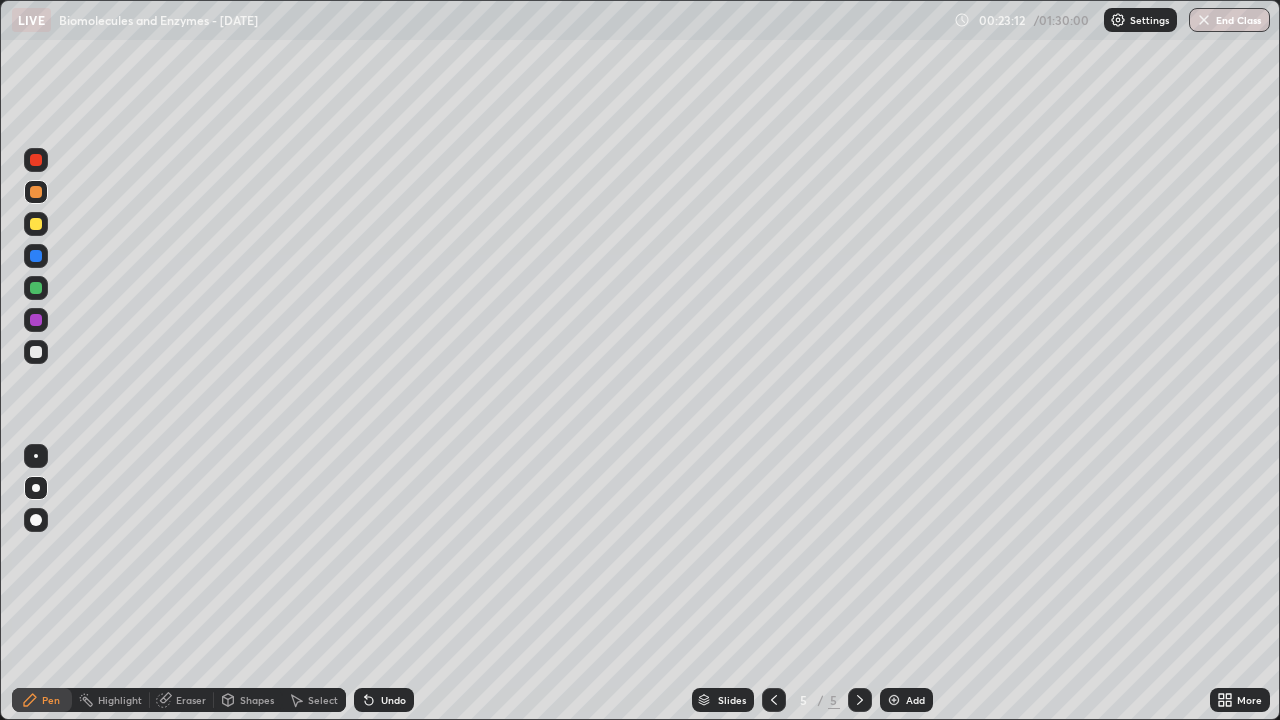 click at bounding box center (36, 256) 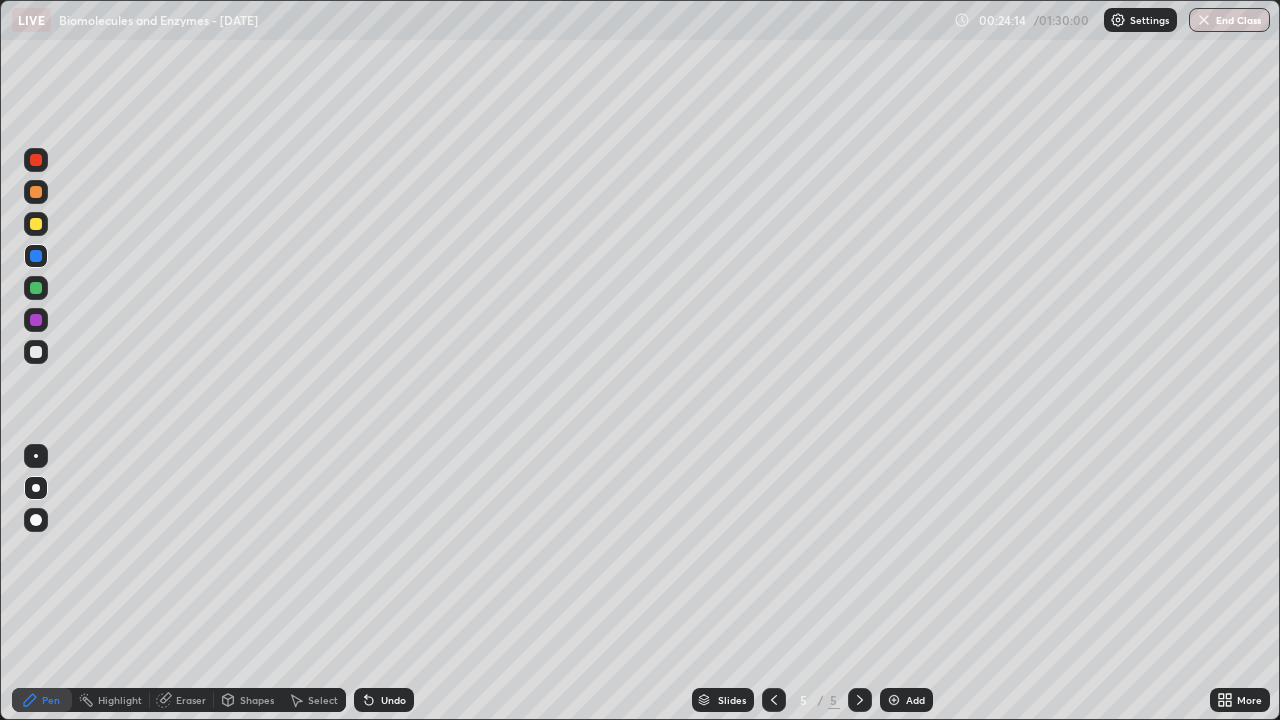 click at bounding box center [36, 224] 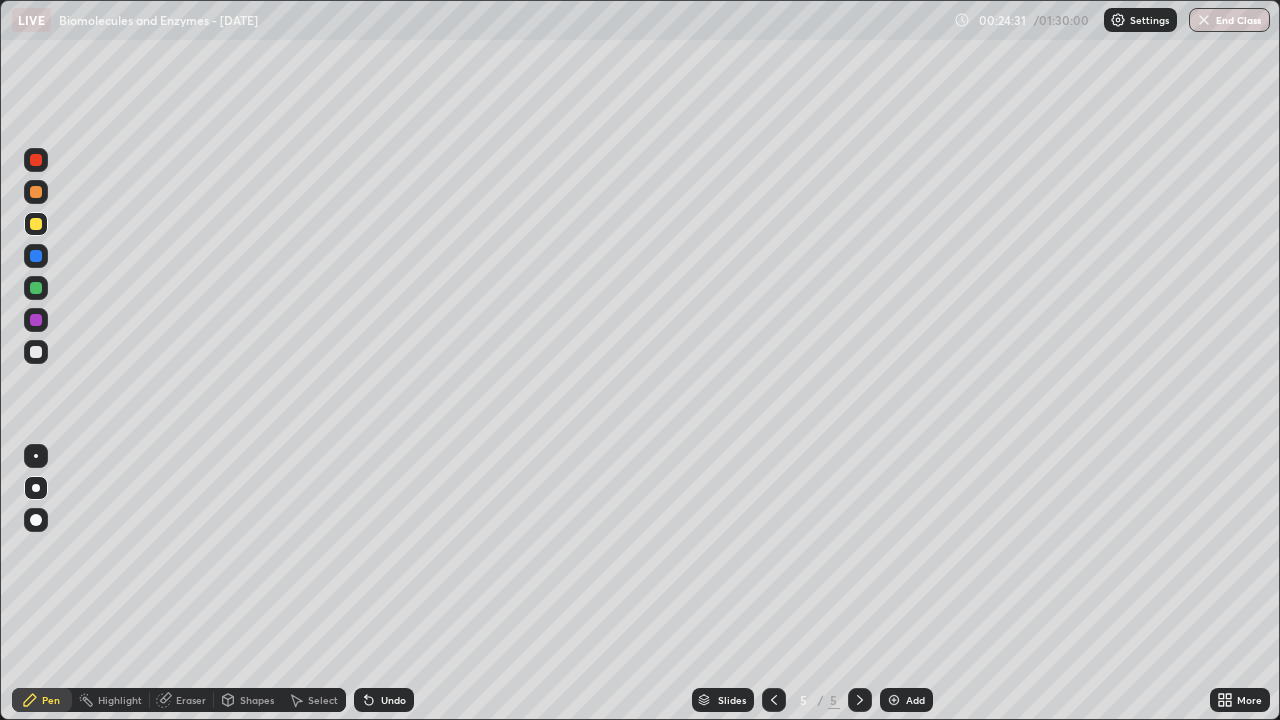click at bounding box center (36, 320) 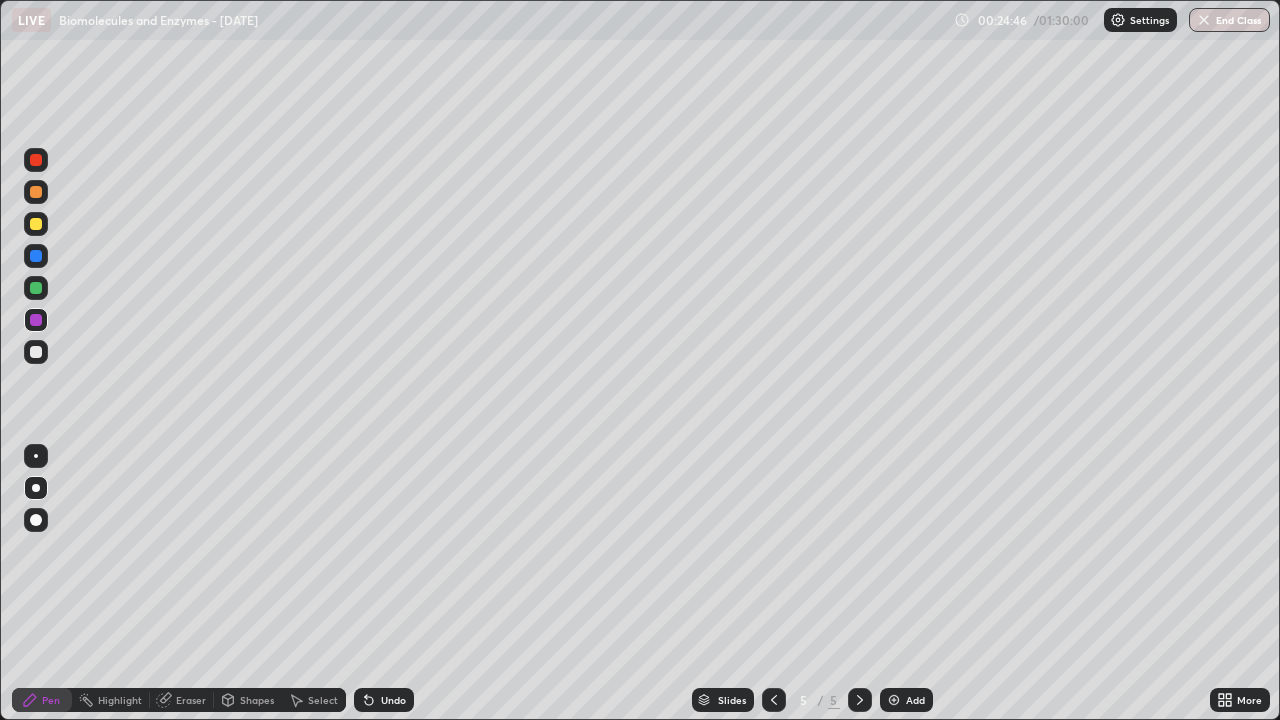 click at bounding box center (36, 352) 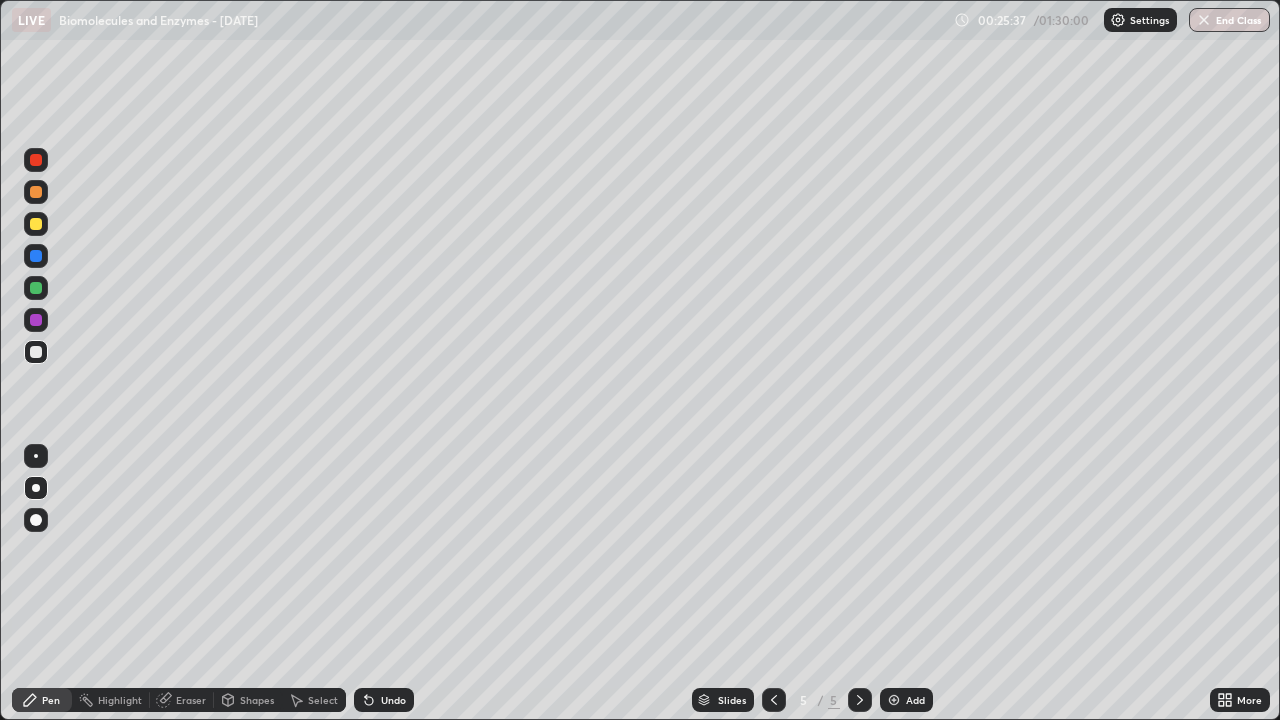click at bounding box center (36, 320) 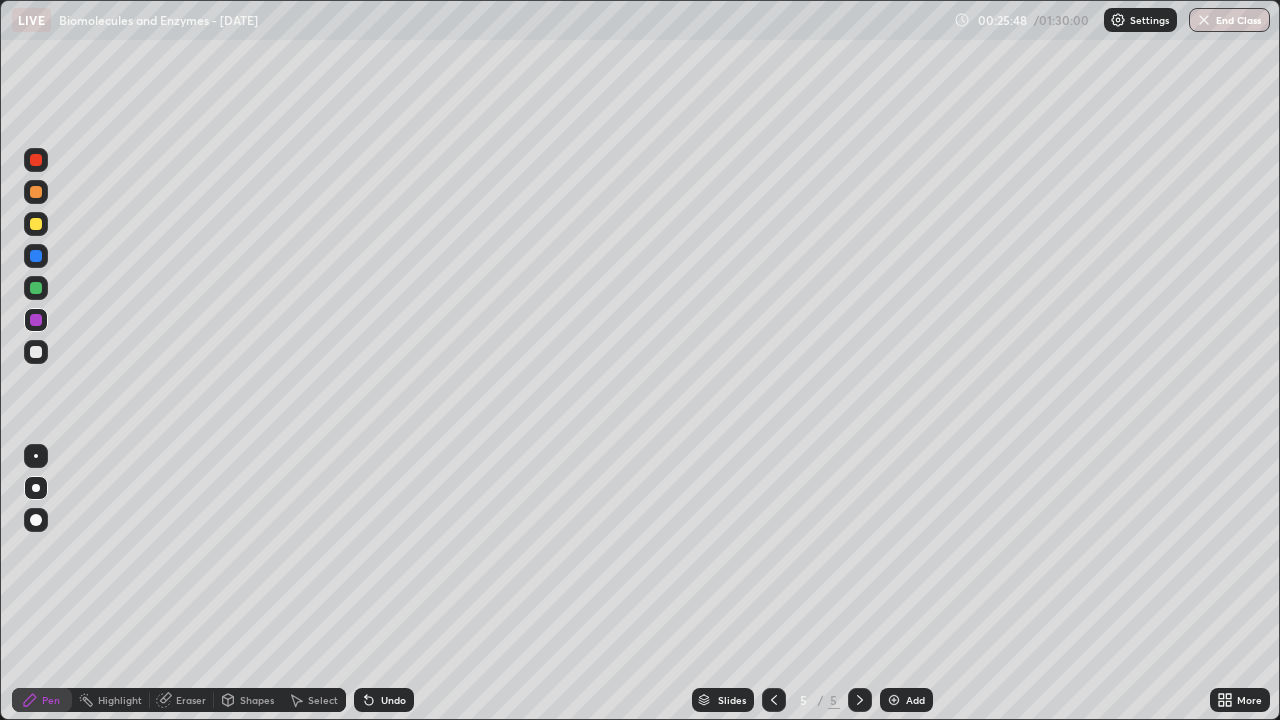 click on "Undo" at bounding box center (384, 700) 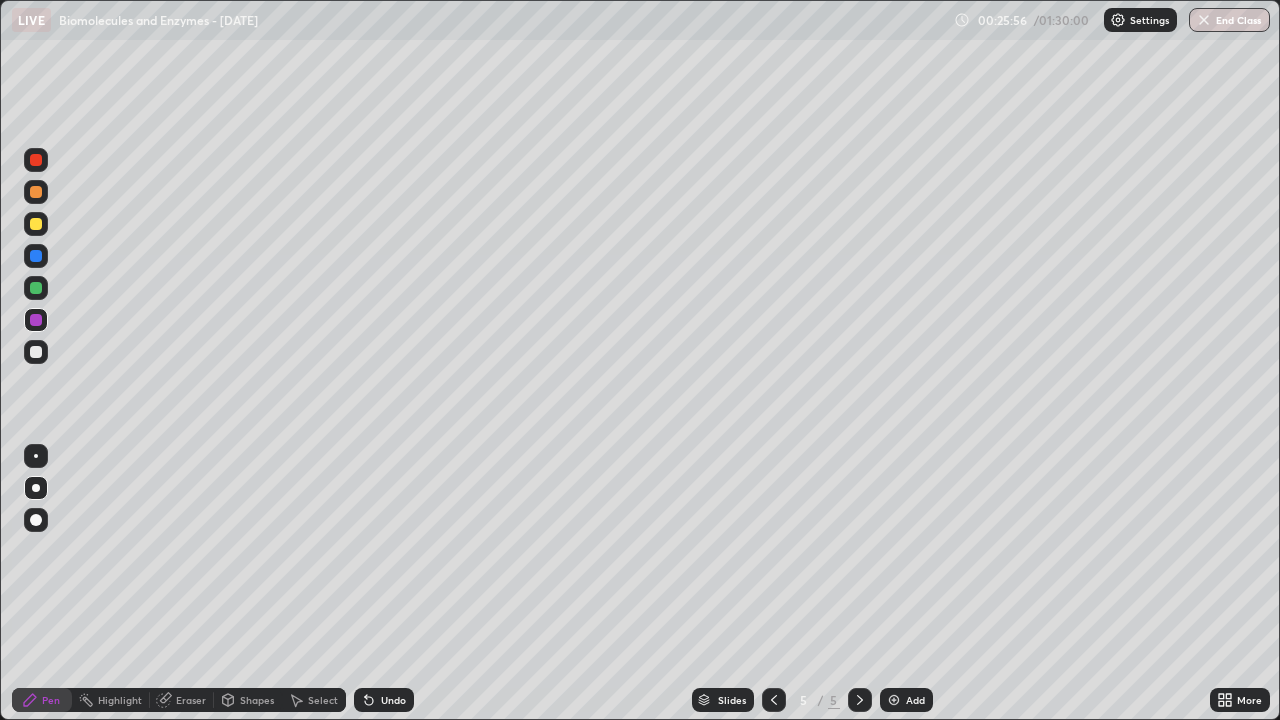 click at bounding box center (36, 192) 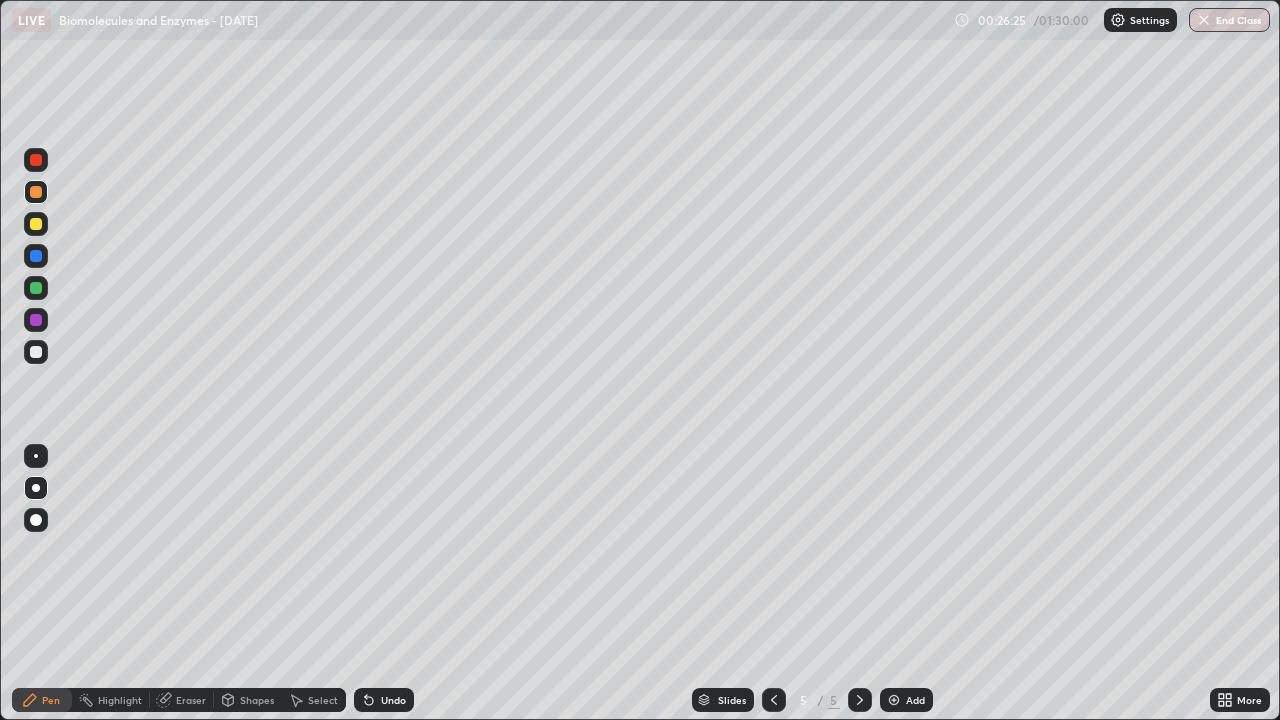 click at bounding box center [894, 700] 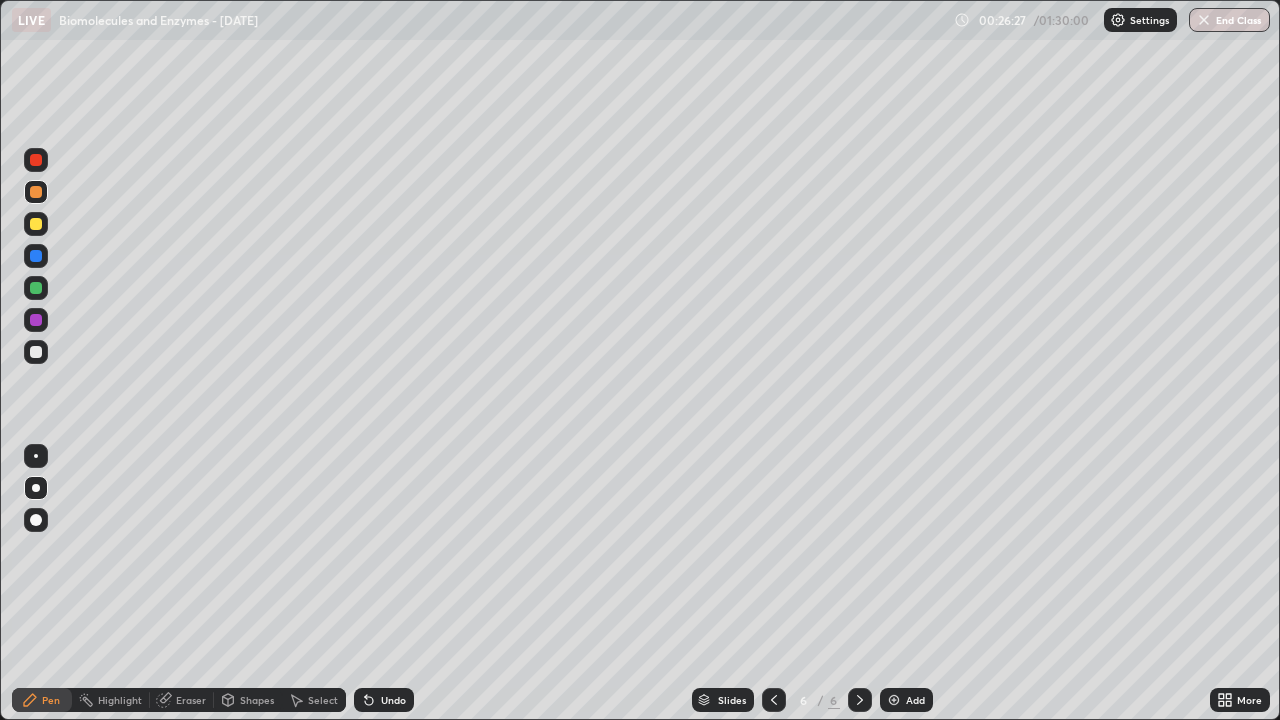 click at bounding box center (36, 320) 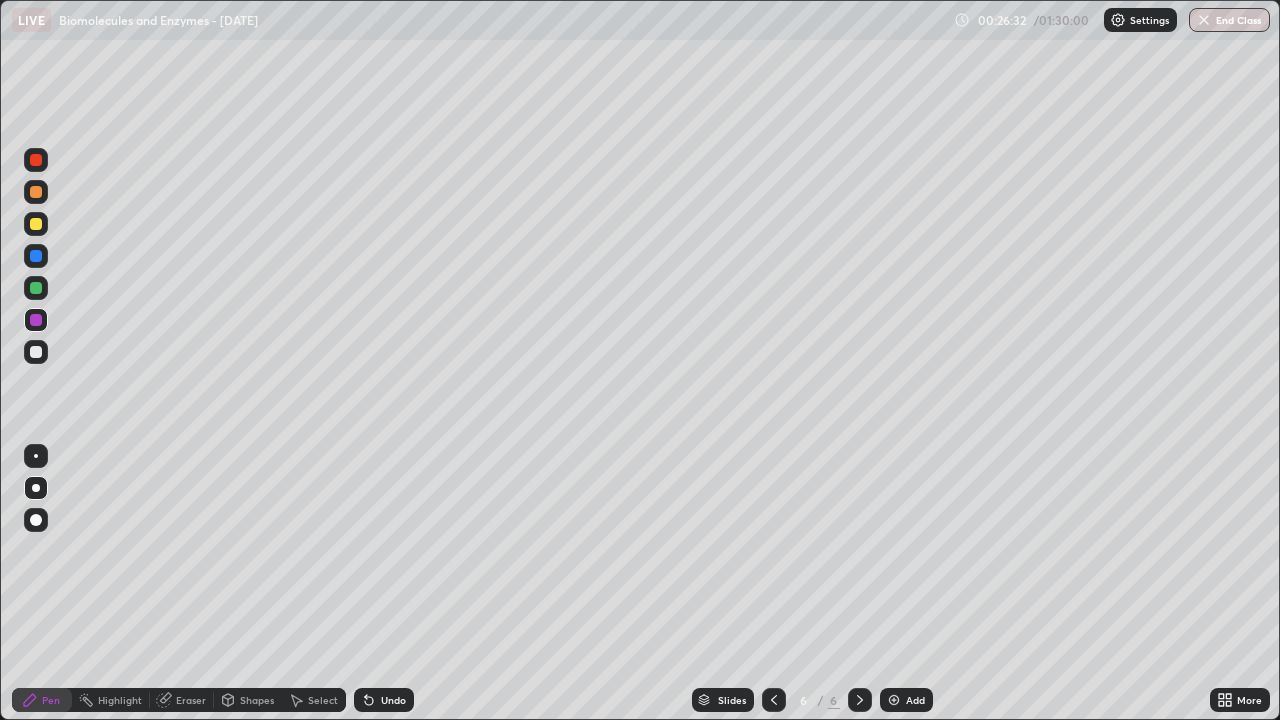 click at bounding box center [36, 192] 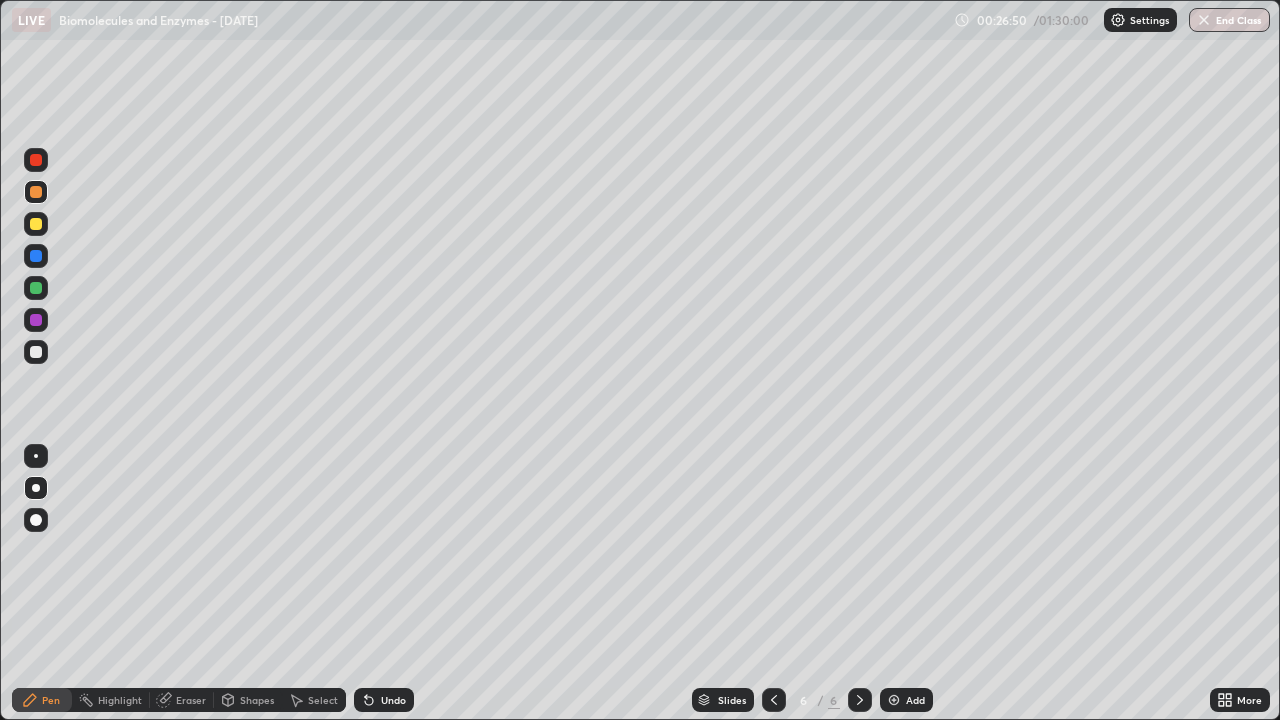 click at bounding box center [36, 256] 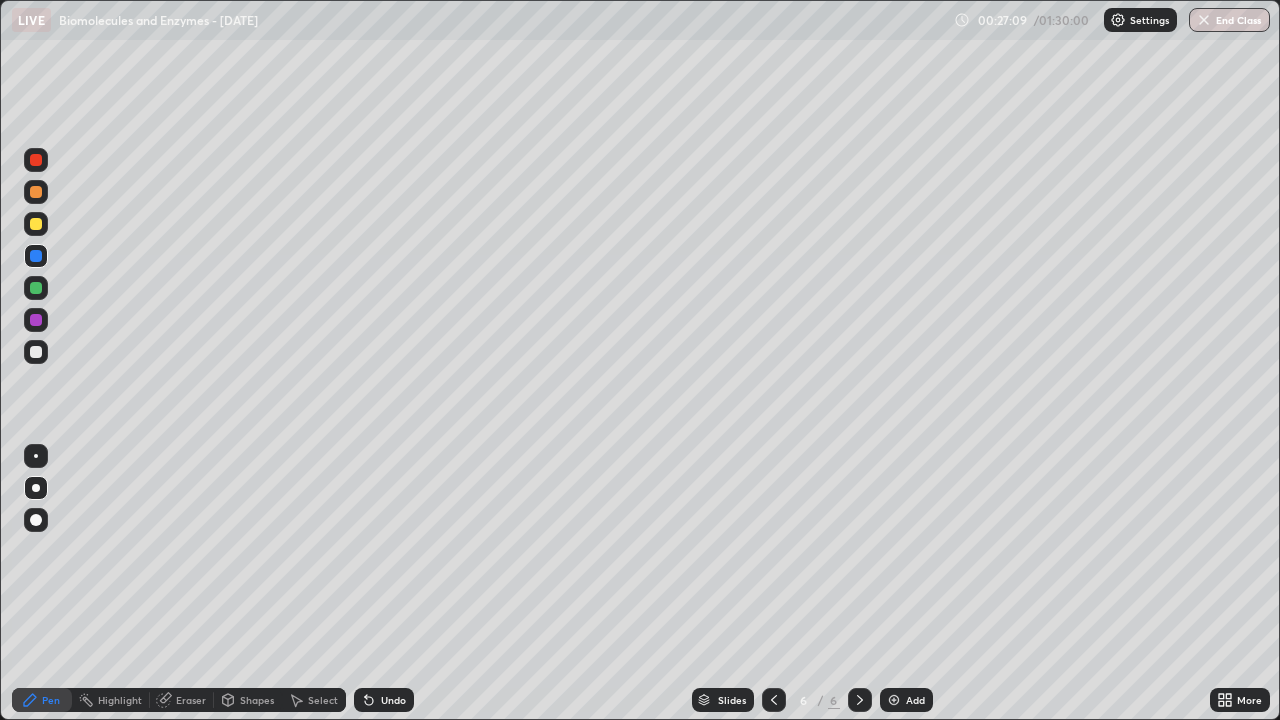 click at bounding box center [36, 256] 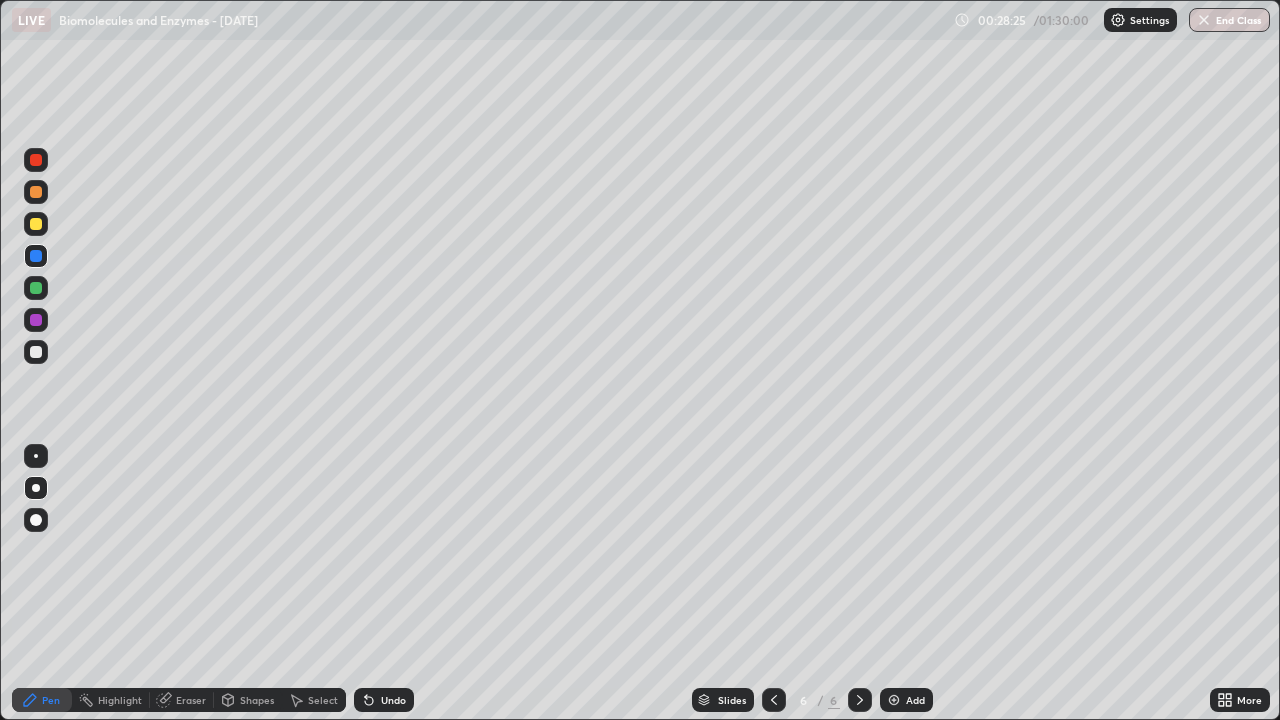 click at bounding box center [36, 288] 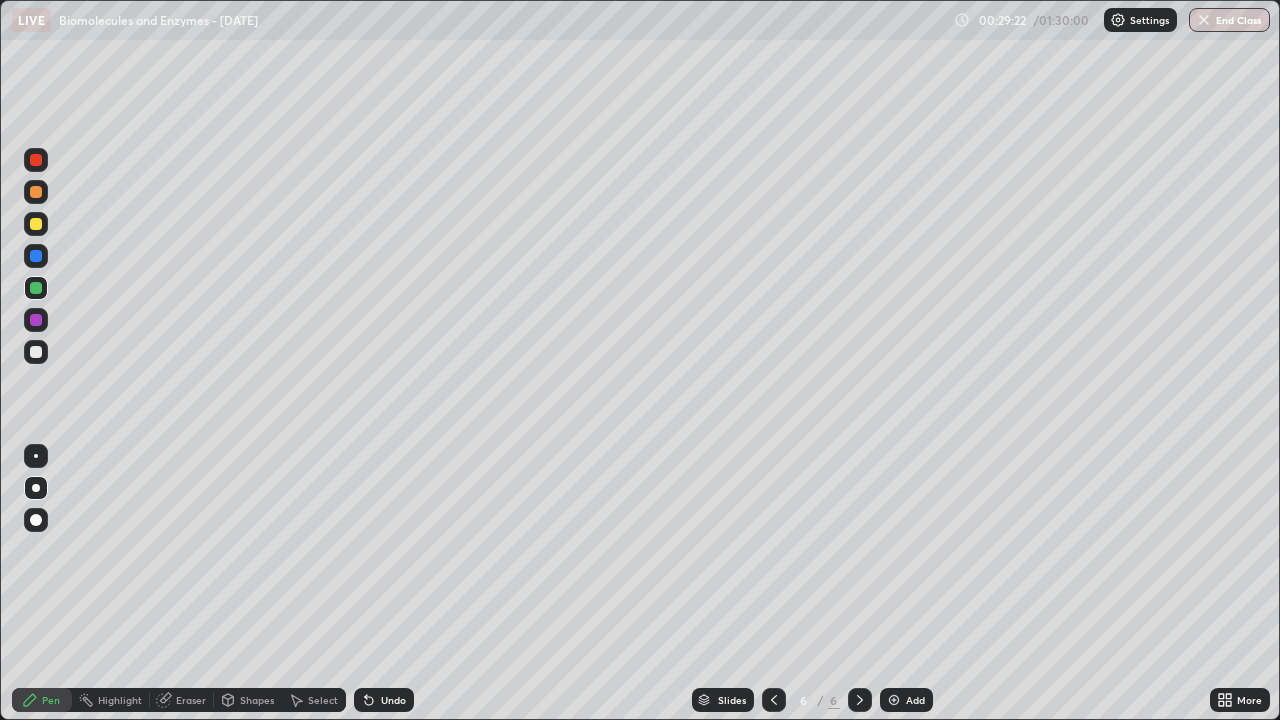 click at bounding box center [36, 352] 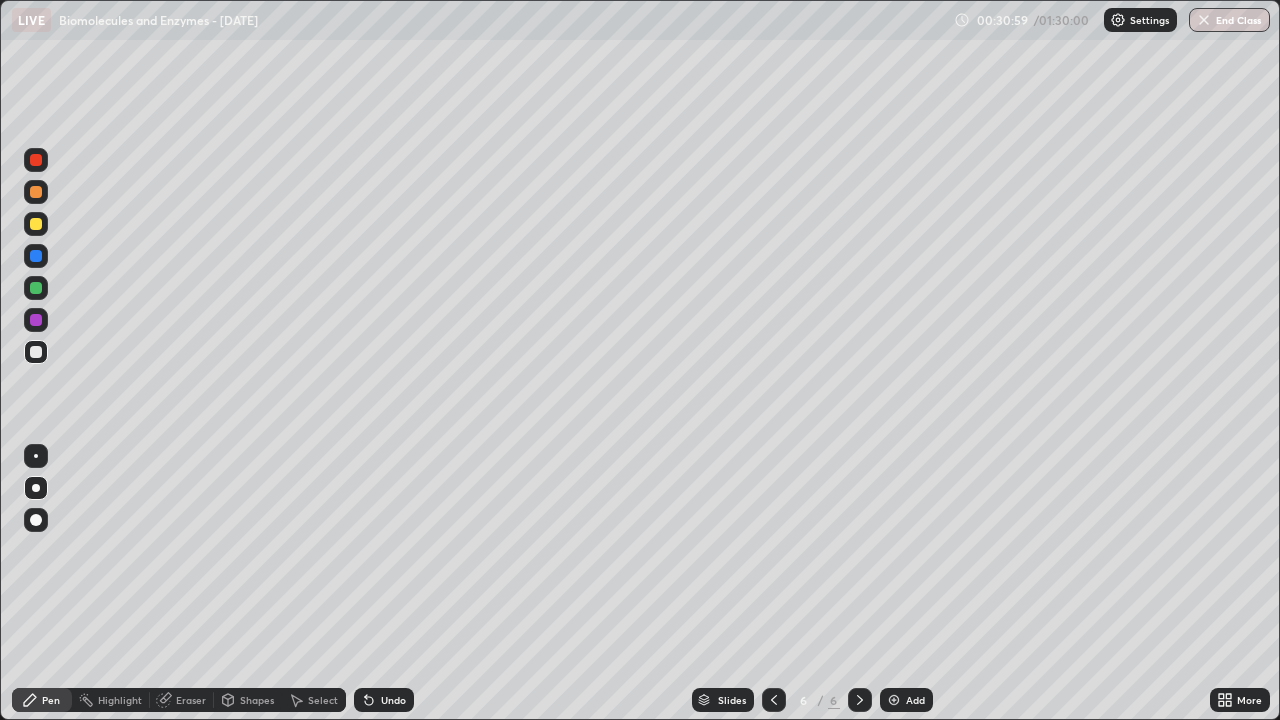 click on "Undo" at bounding box center (393, 700) 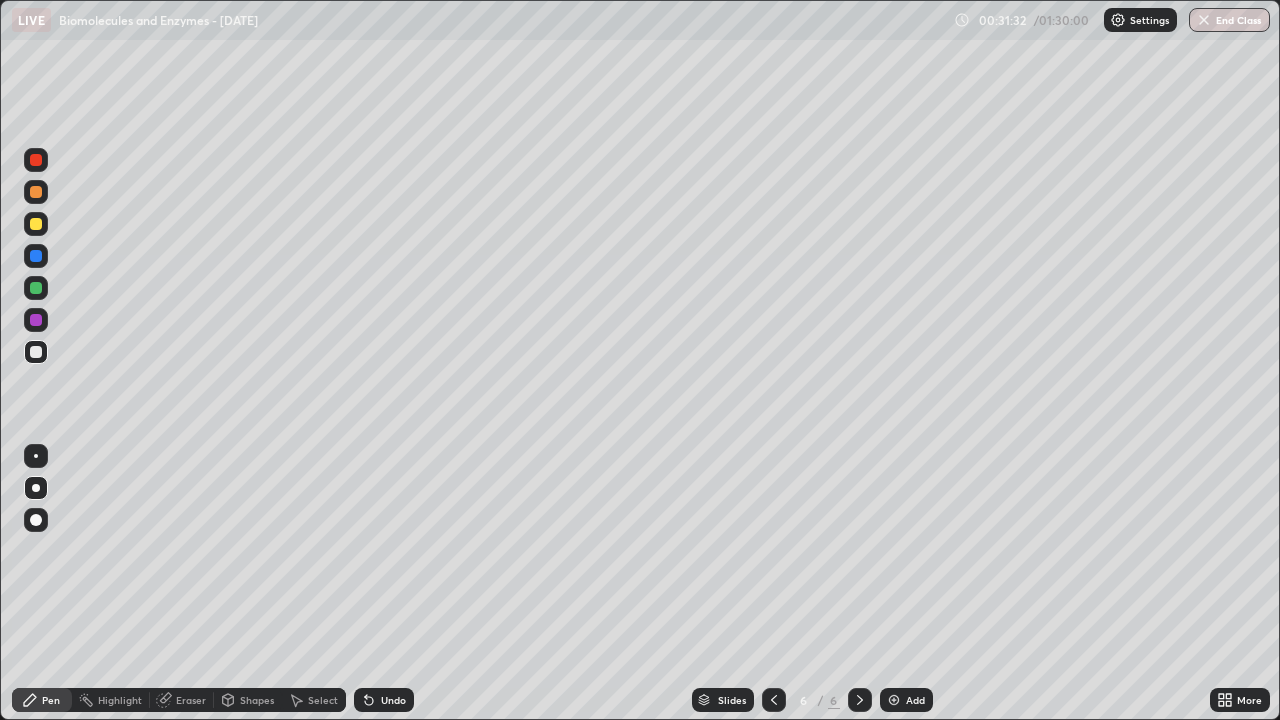 click at bounding box center [36, 320] 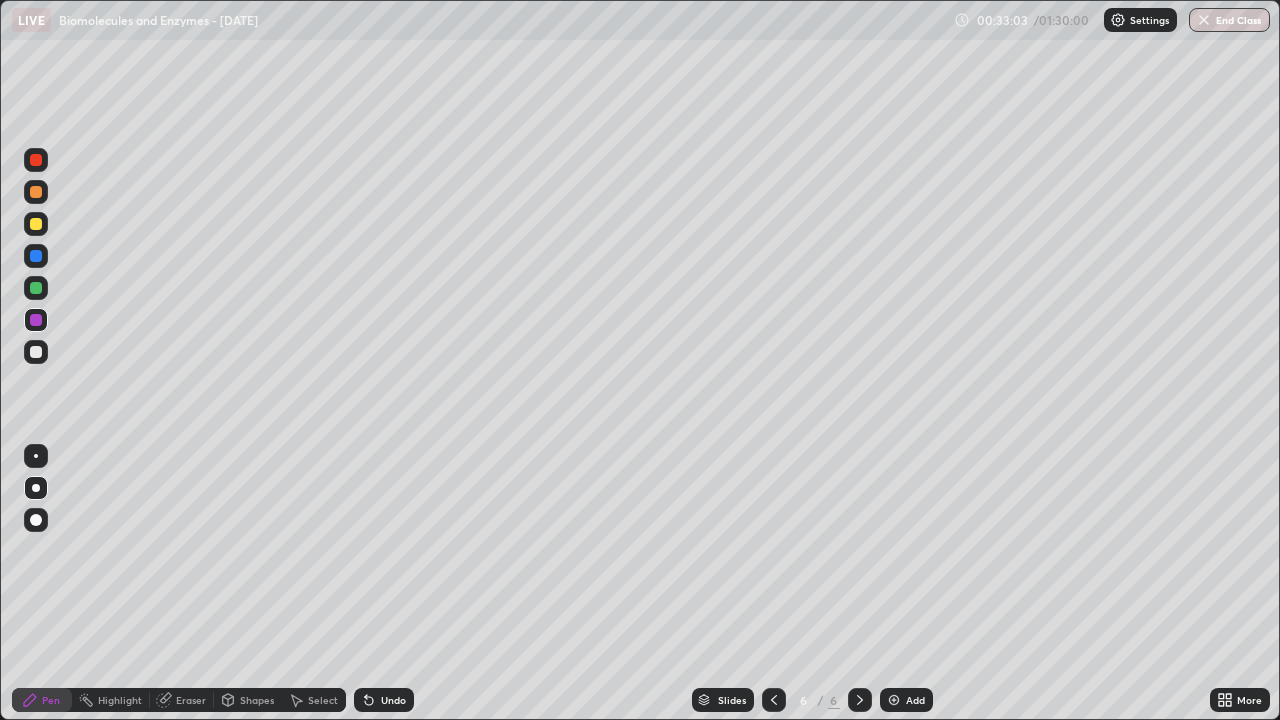 click at bounding box center (36, 288) 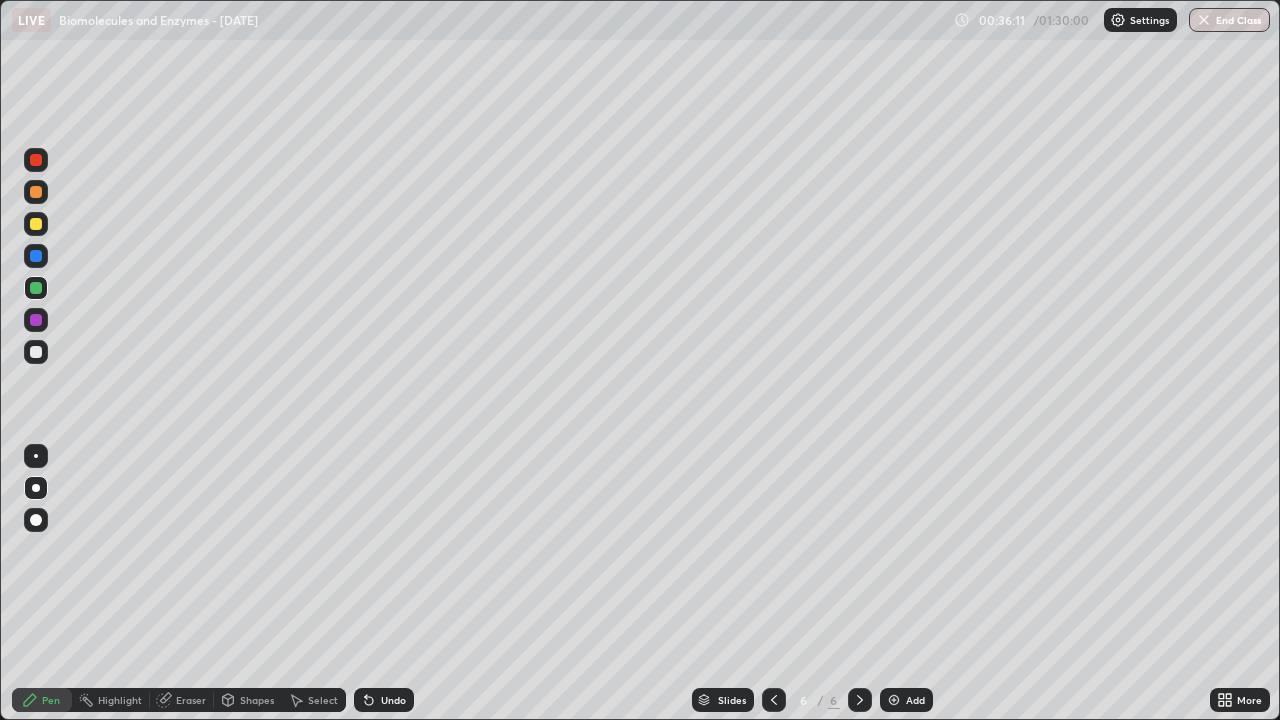 click at bounding box center (894, 700) 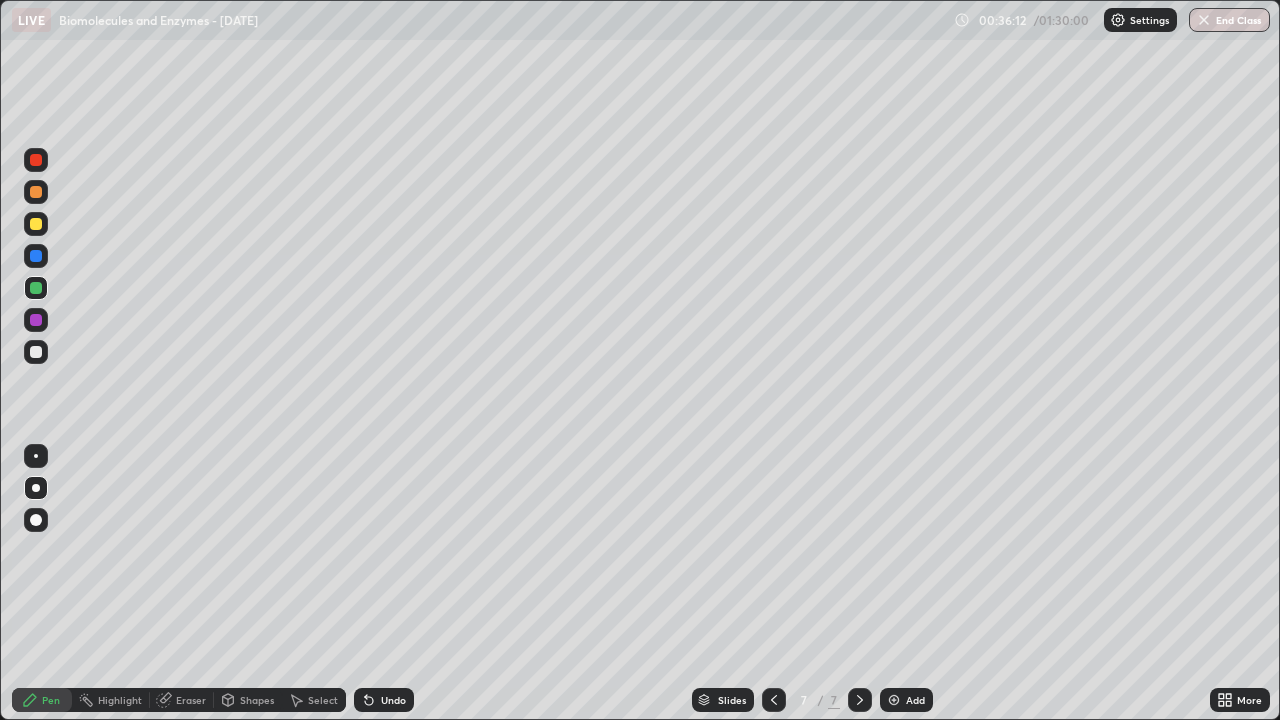click at bounding box center [36, 192] 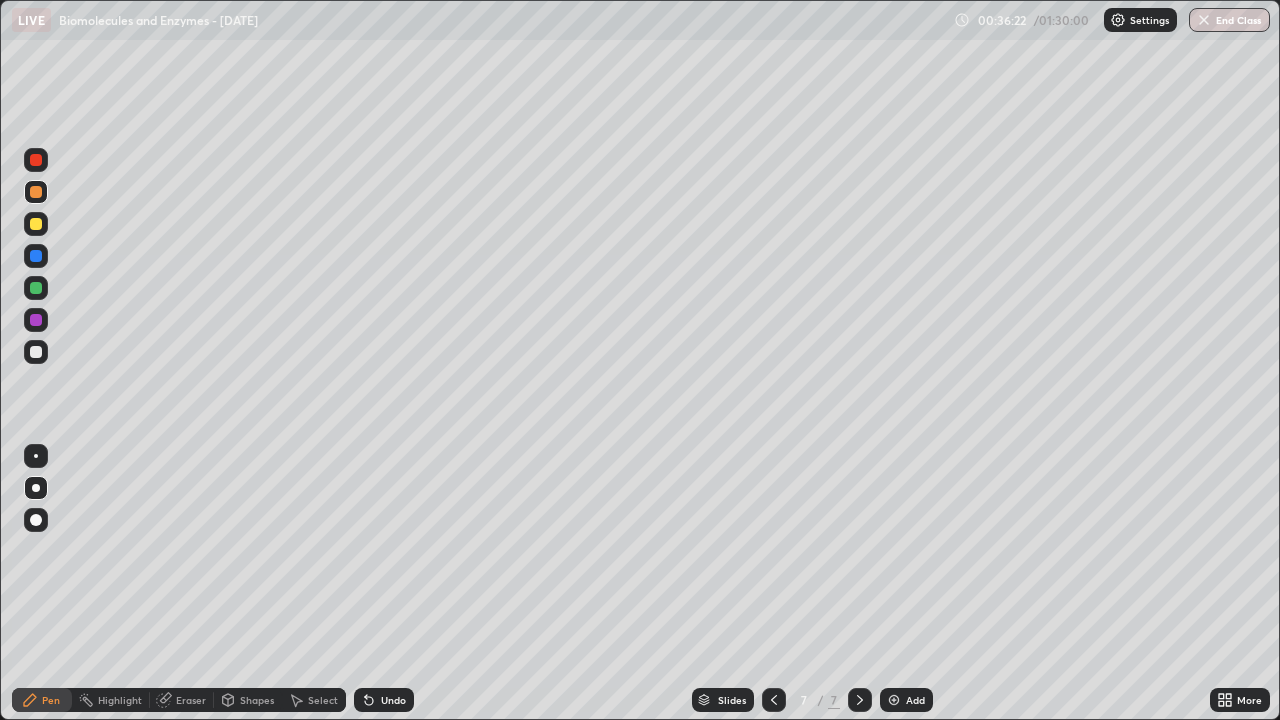 click at bounding box center [36, 224] 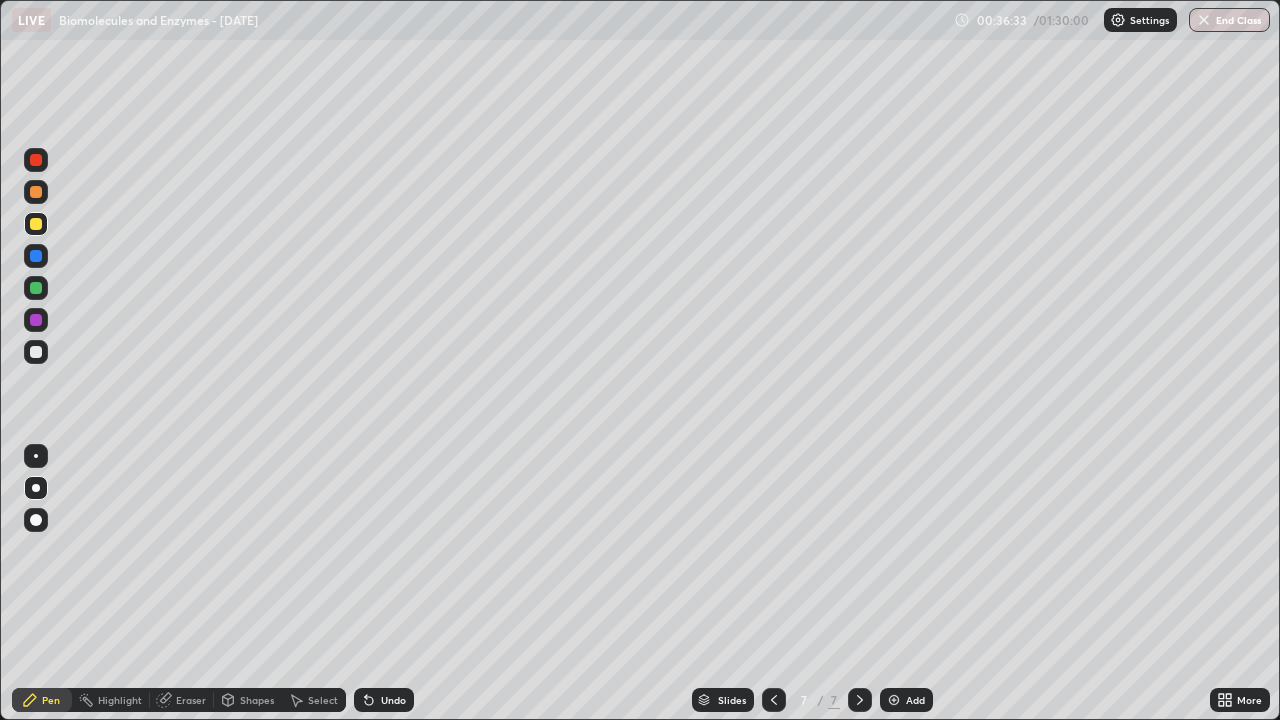 click at bounding box center [36, 256] 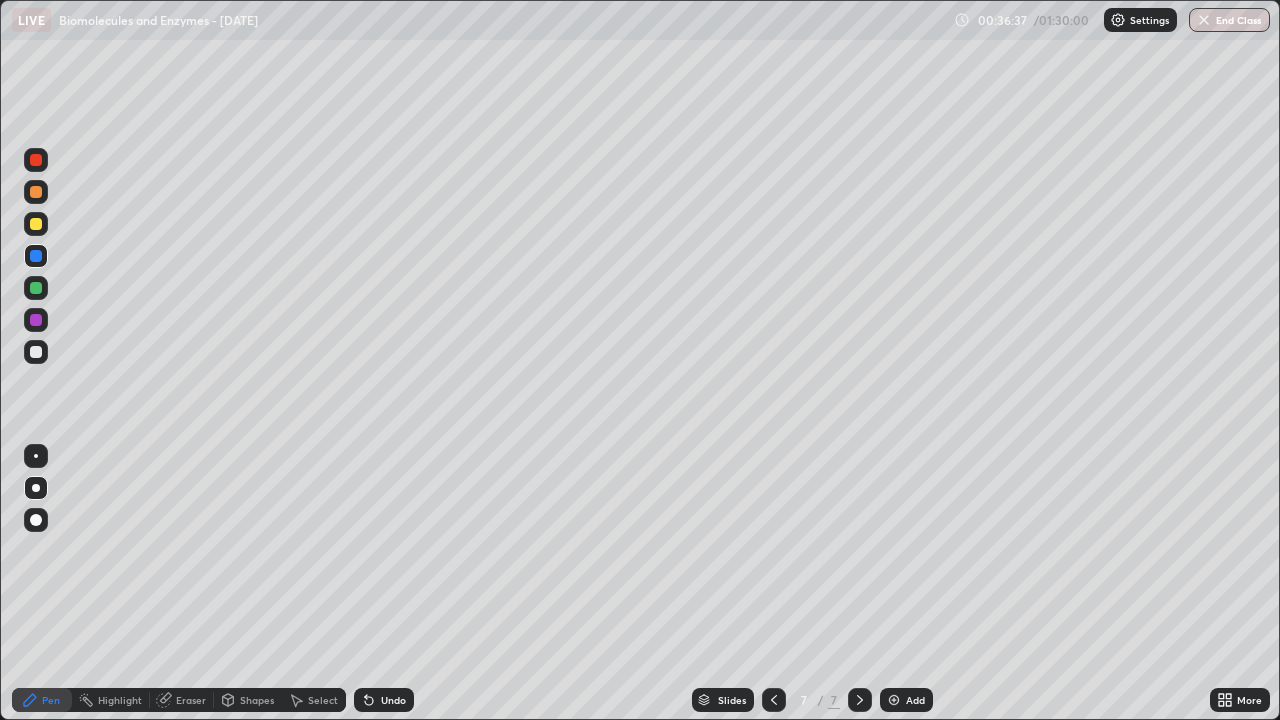 click on "Undo" at bounding box center [393, 700] 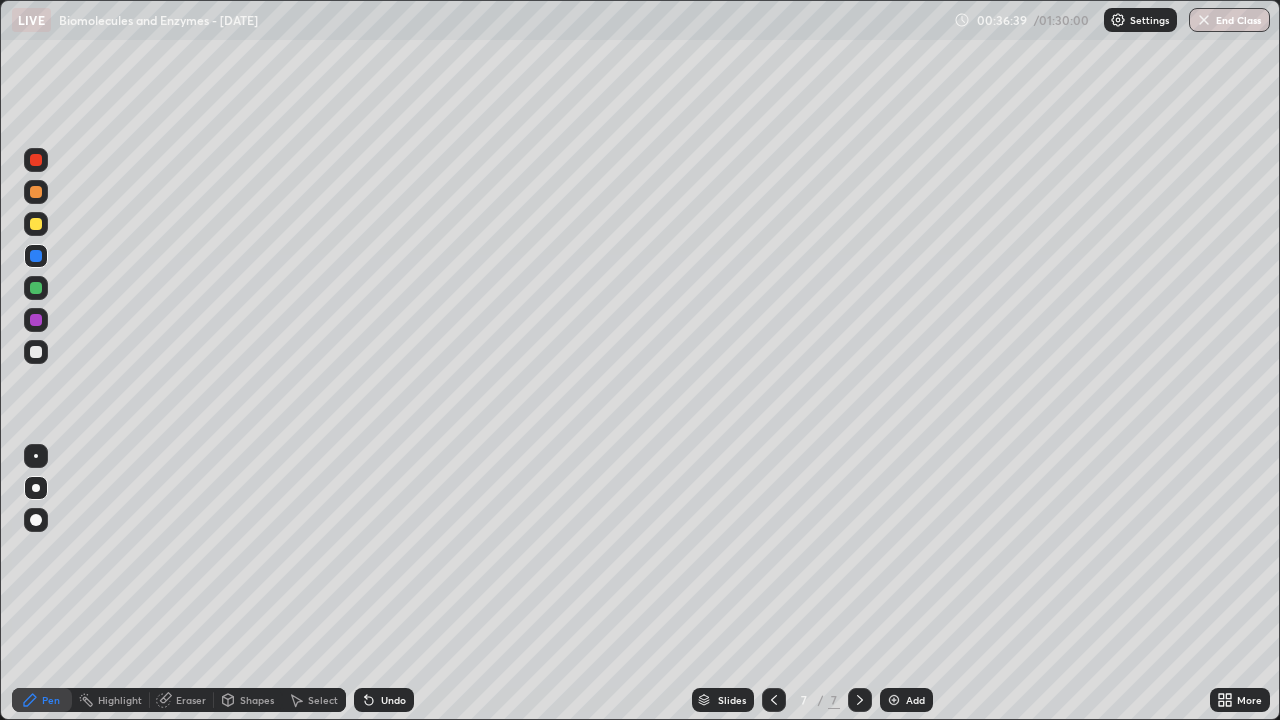 click on "Undo" at bounding box center [384, 700] 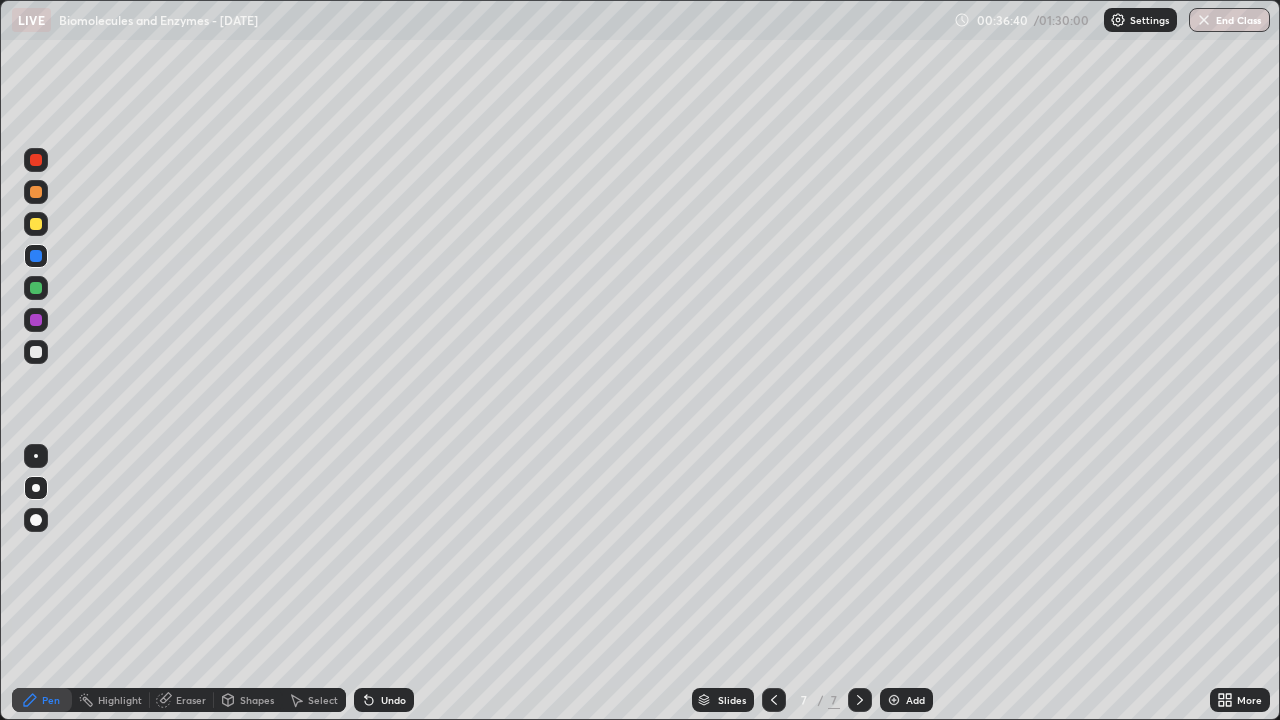 click on "Undo" at bounding box center [384, 700] 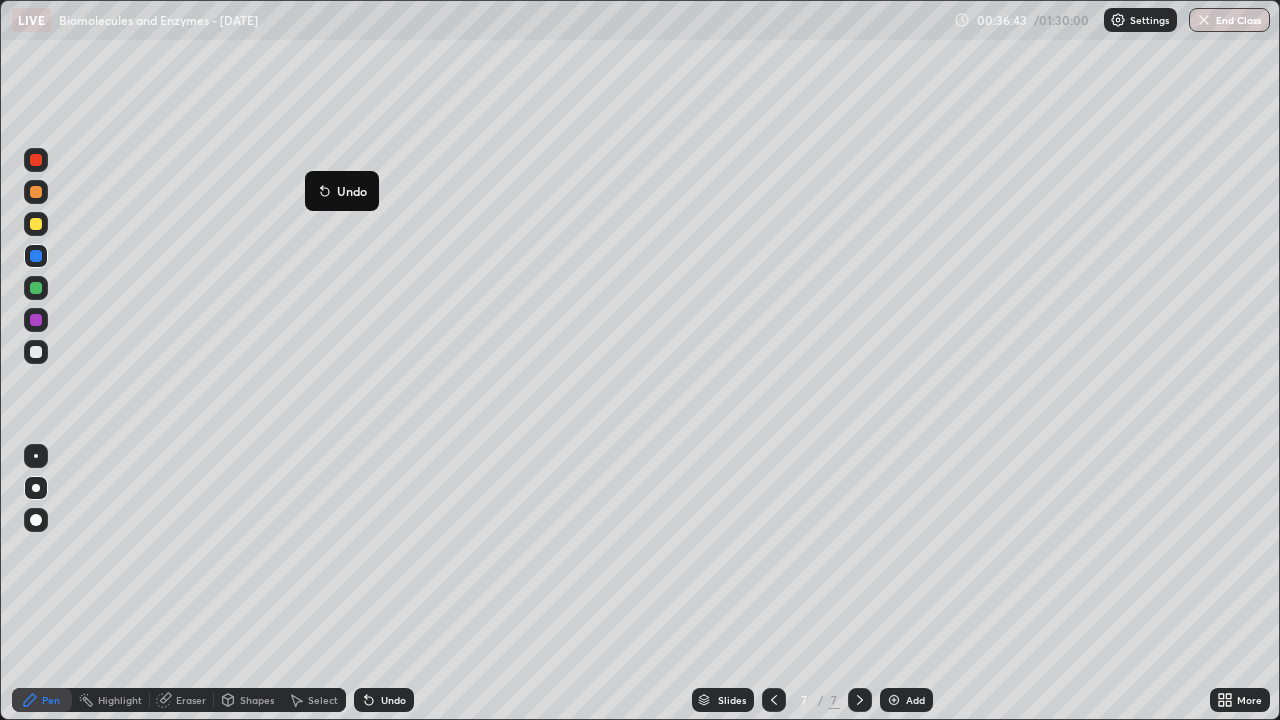 click at bounding box center (36, 288) 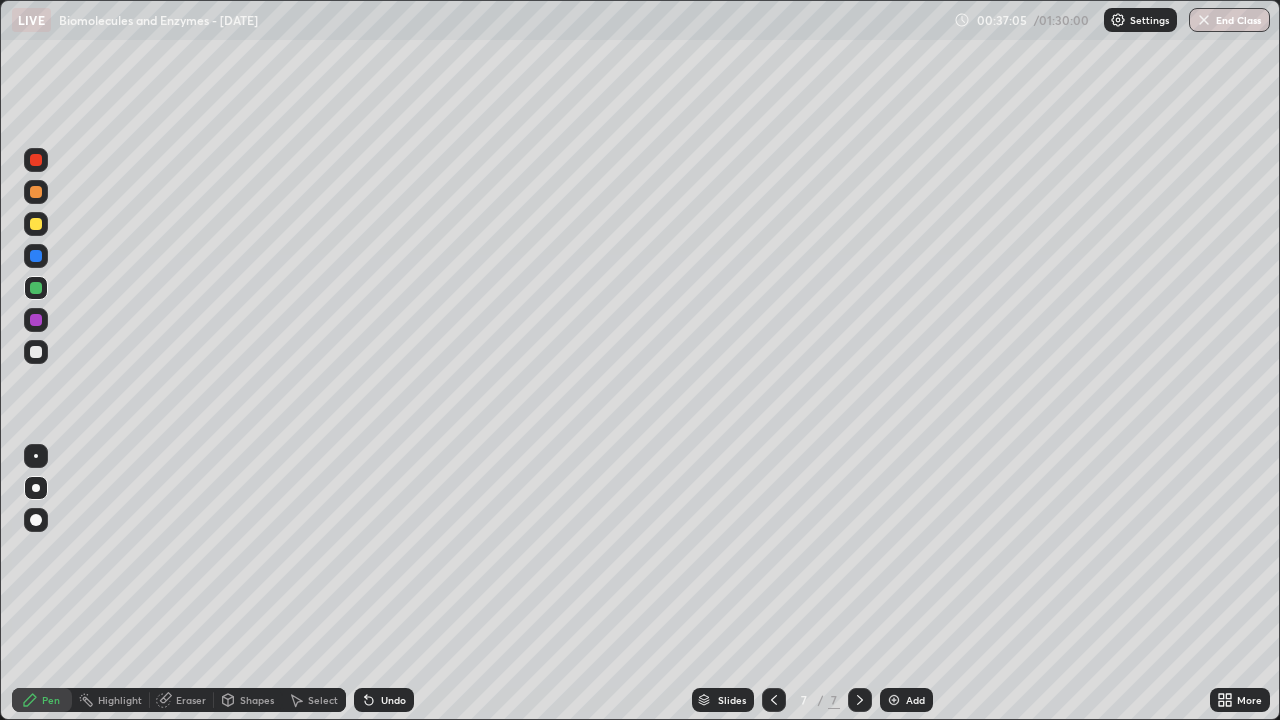 click at bounding box center (36, 224) 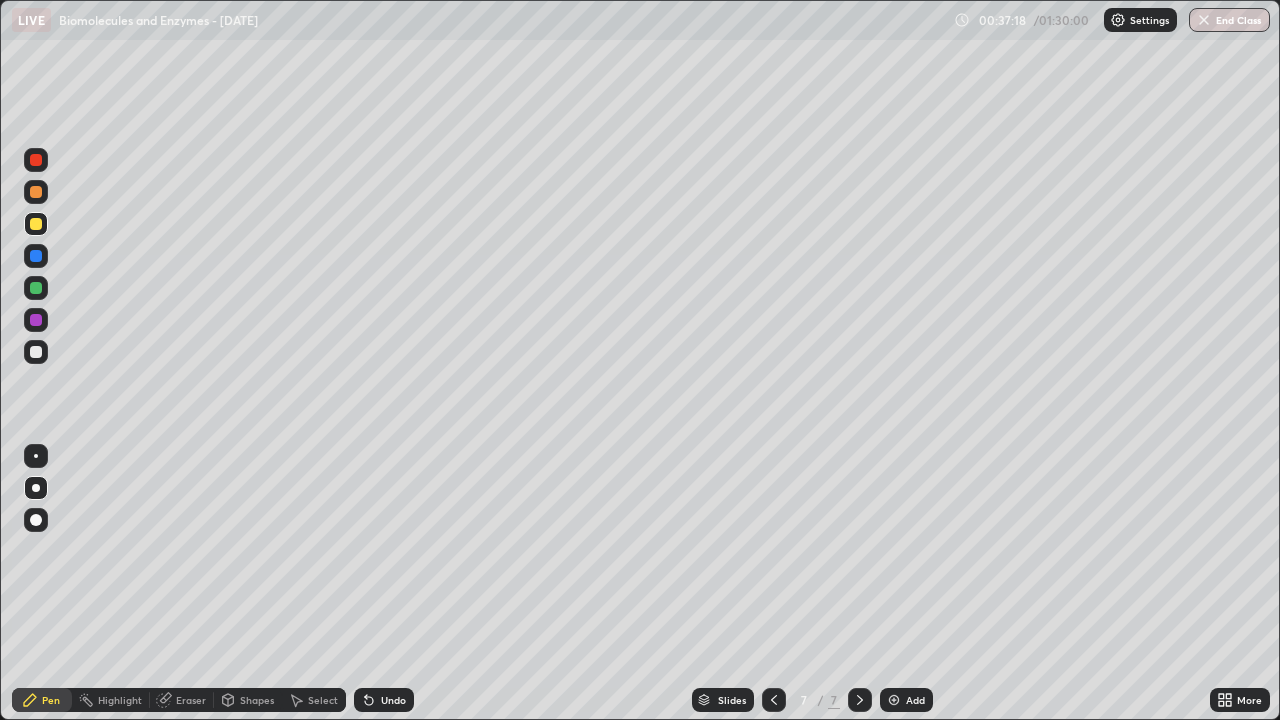 click at bounding box center [36, 352] 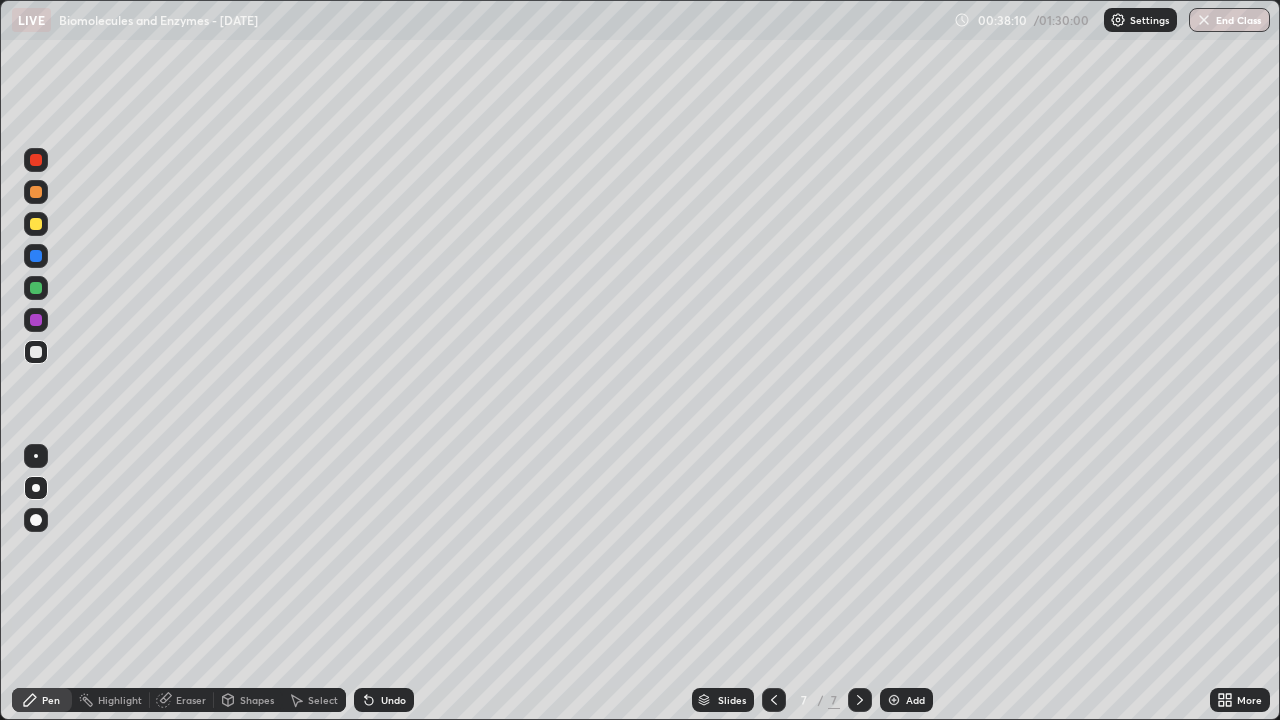 click 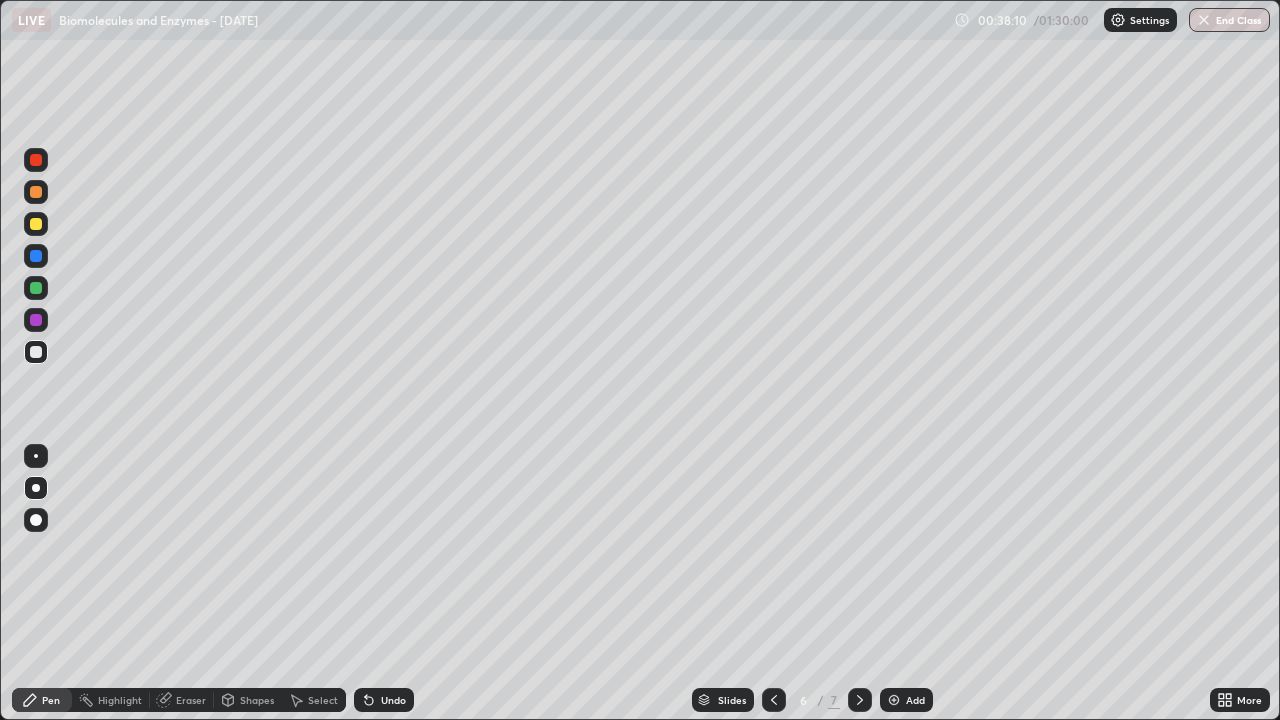 click 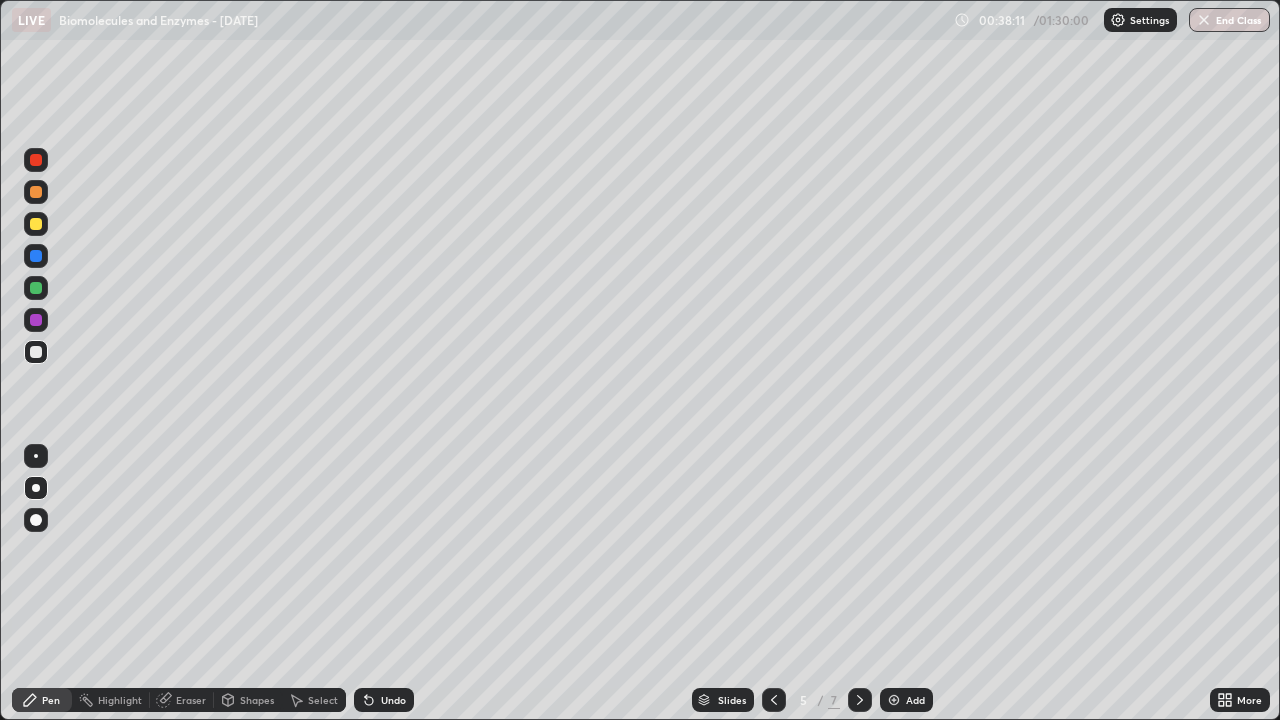 click 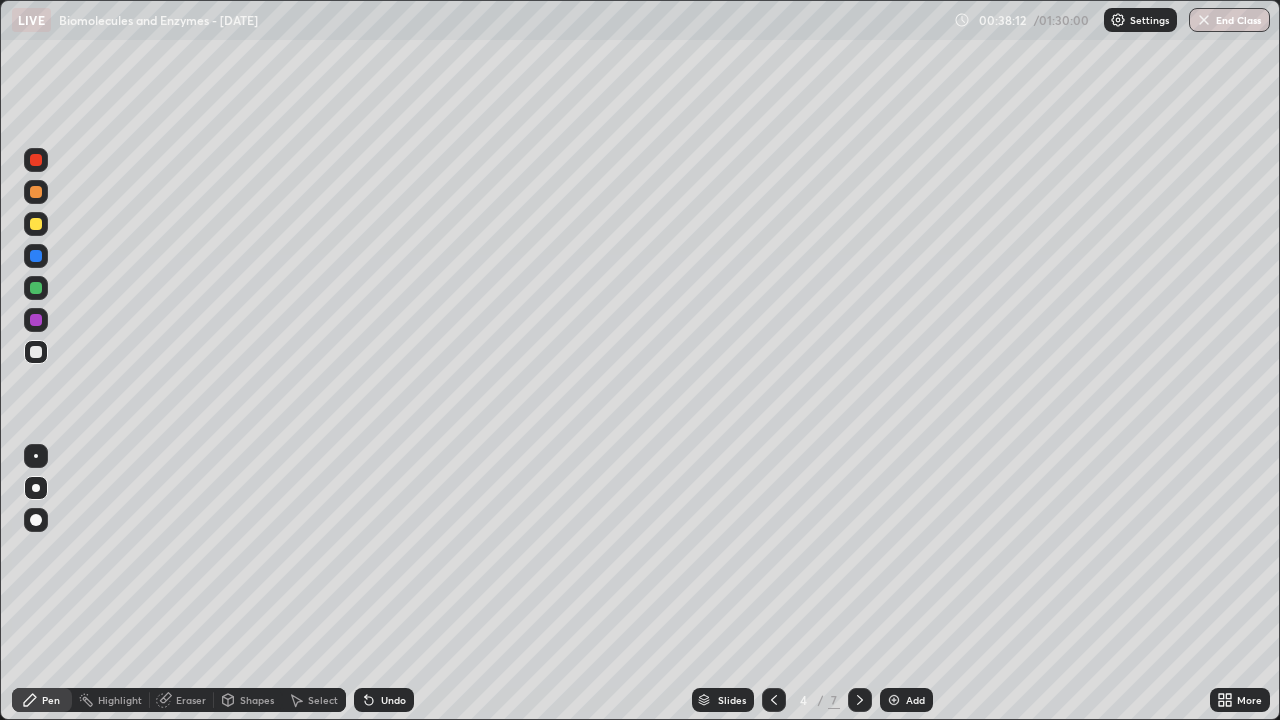 click 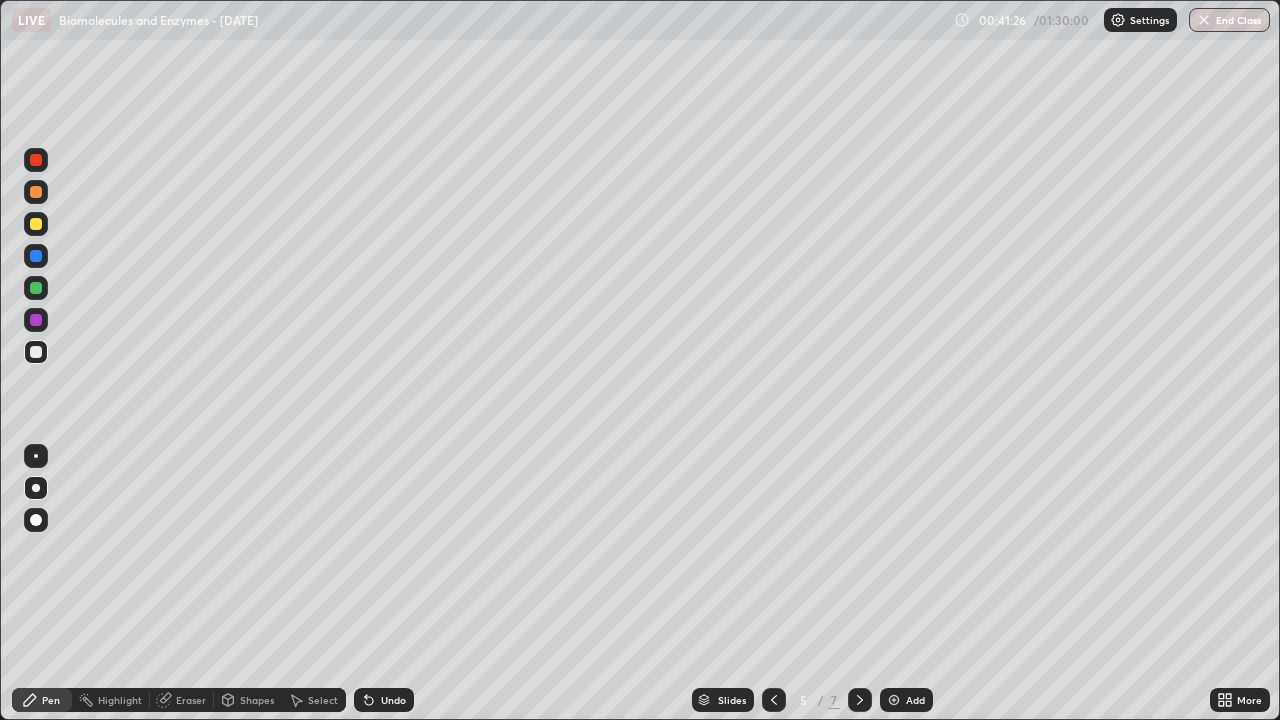 click 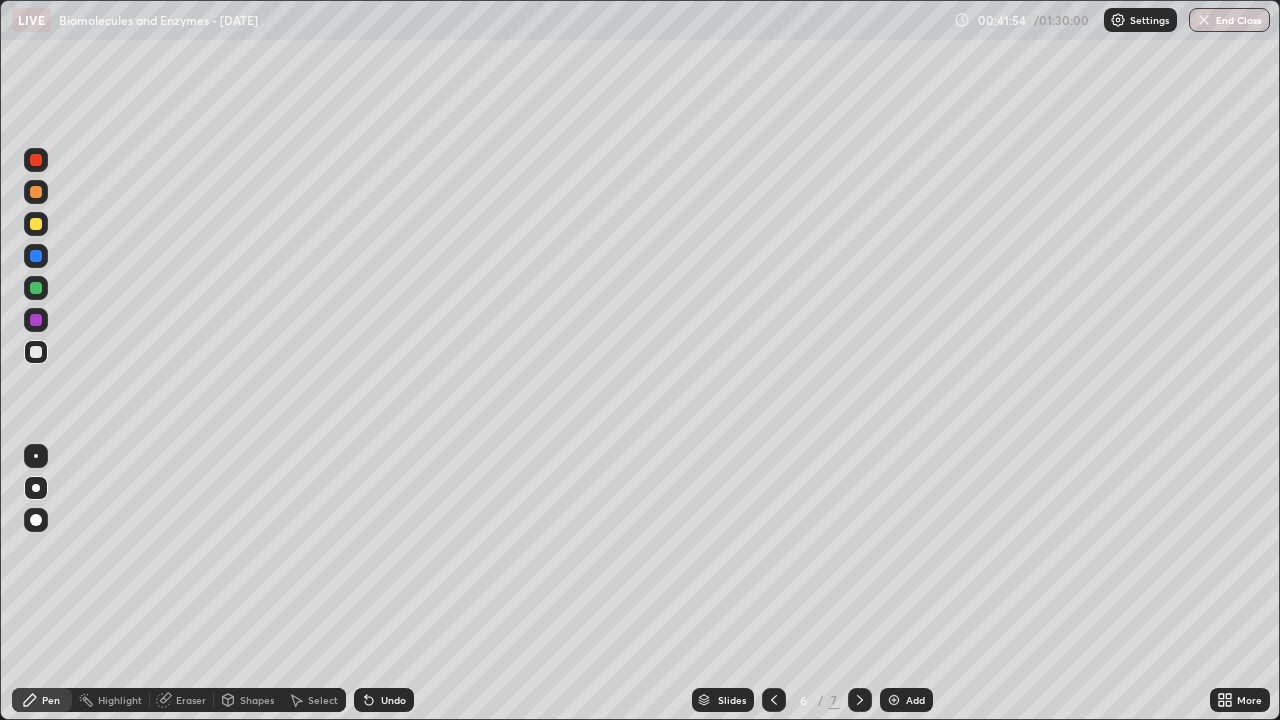 click on "Eraser" at bounding box center [191, 700] 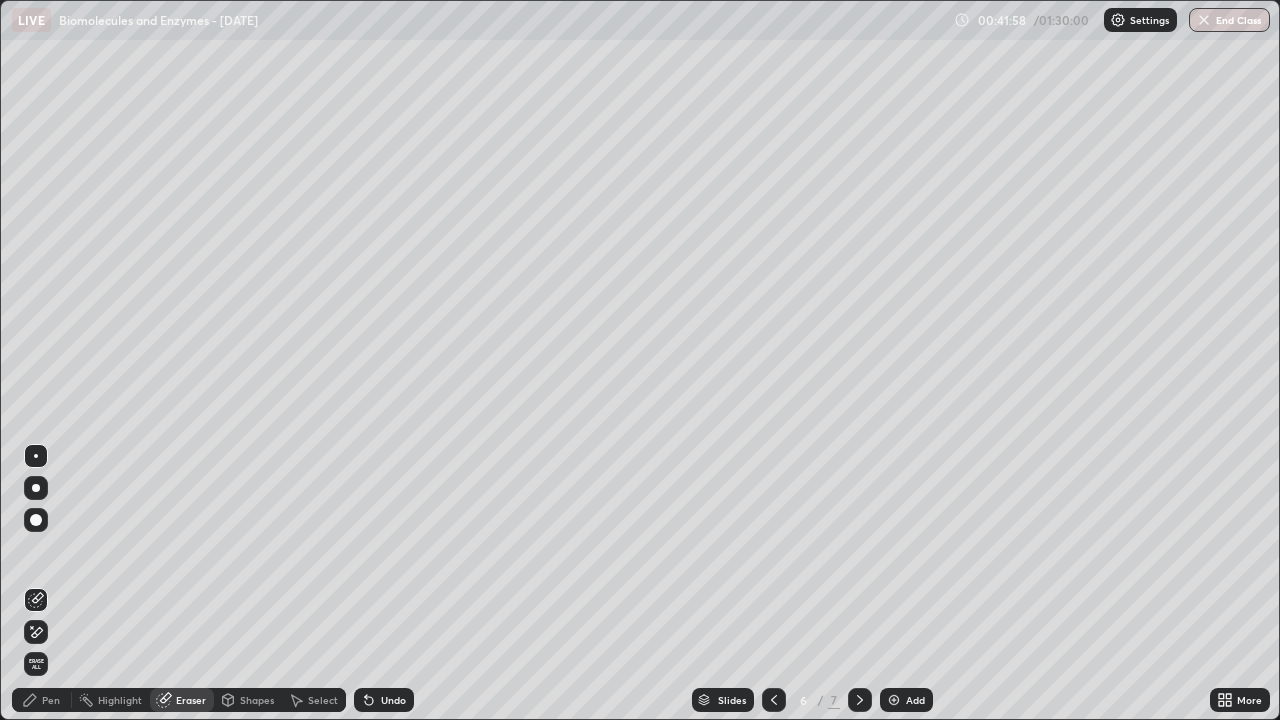 click on "Pen" at bounding box center [51, 700] 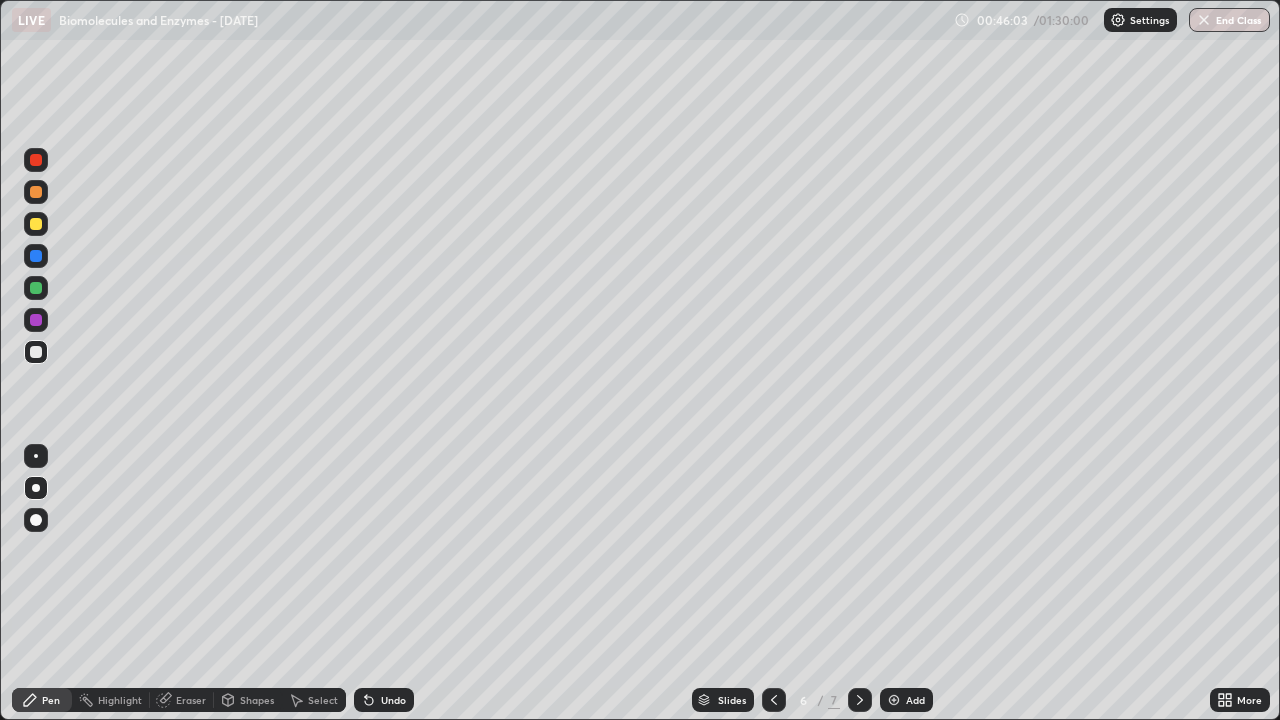 click 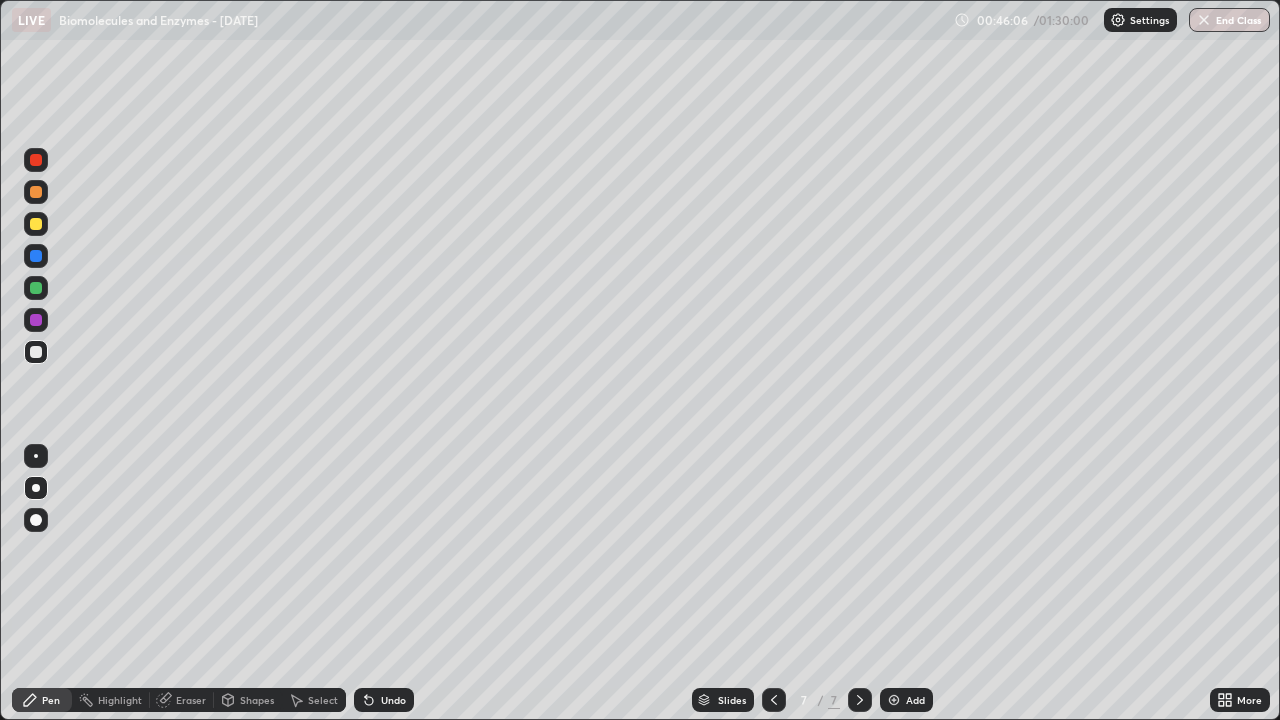 click at bounding box center [36, 352] 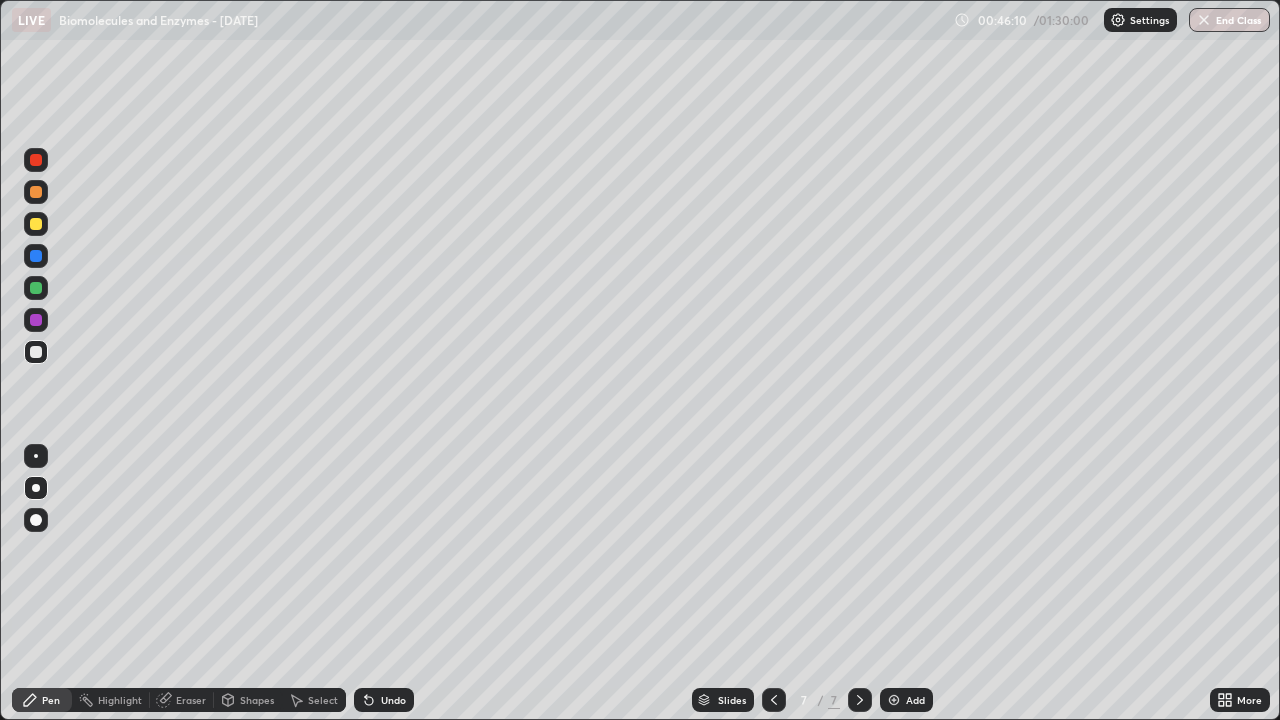 click 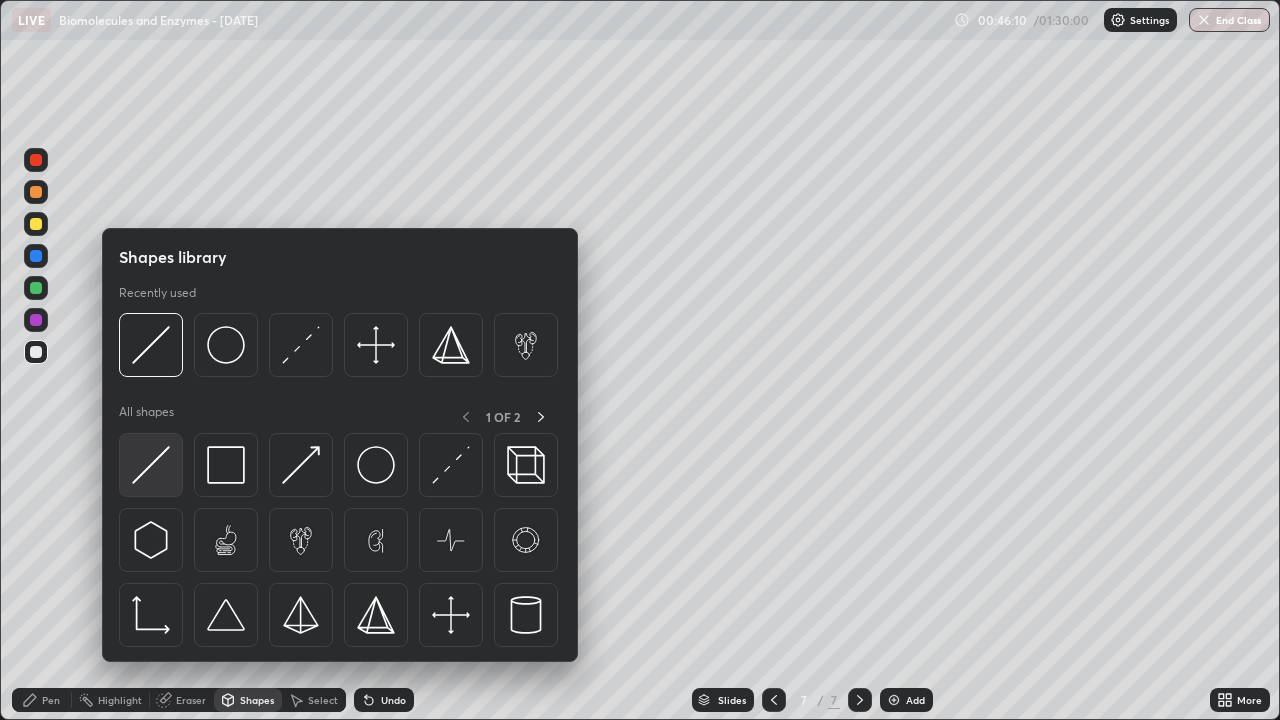 click at bounding box center [151, 465] 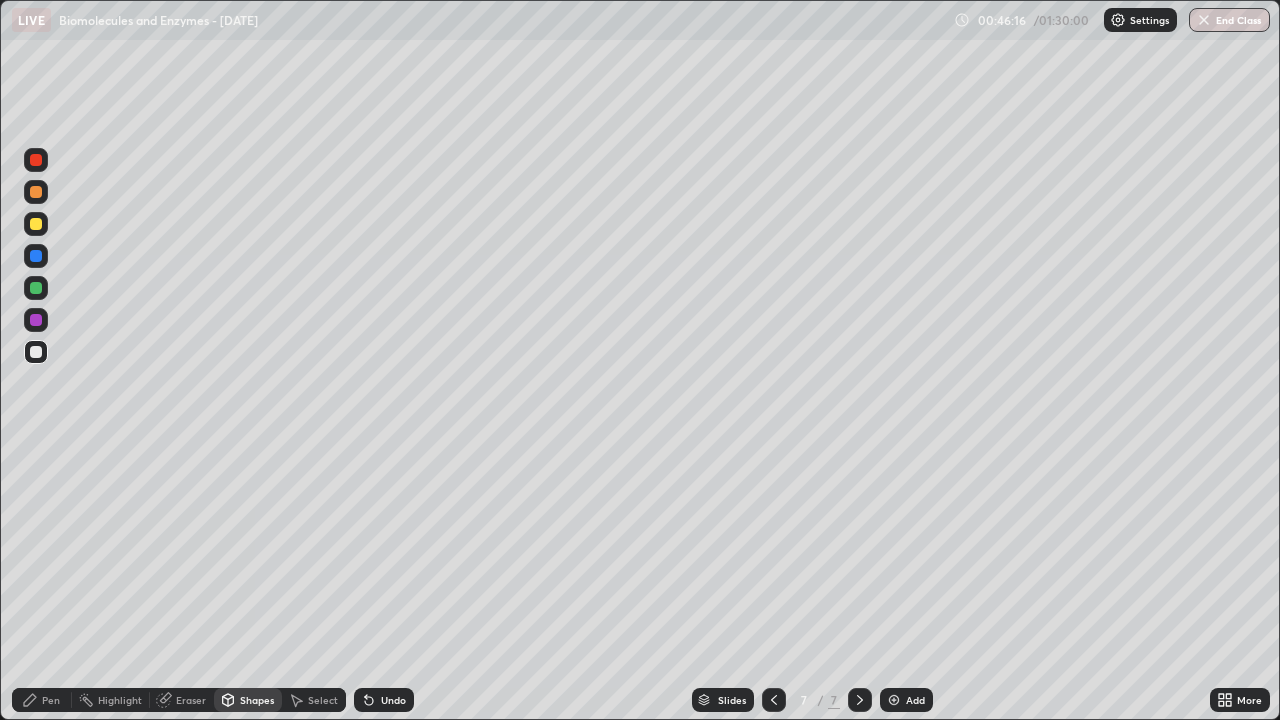click on "Pen" at bounding box center (51, 700) 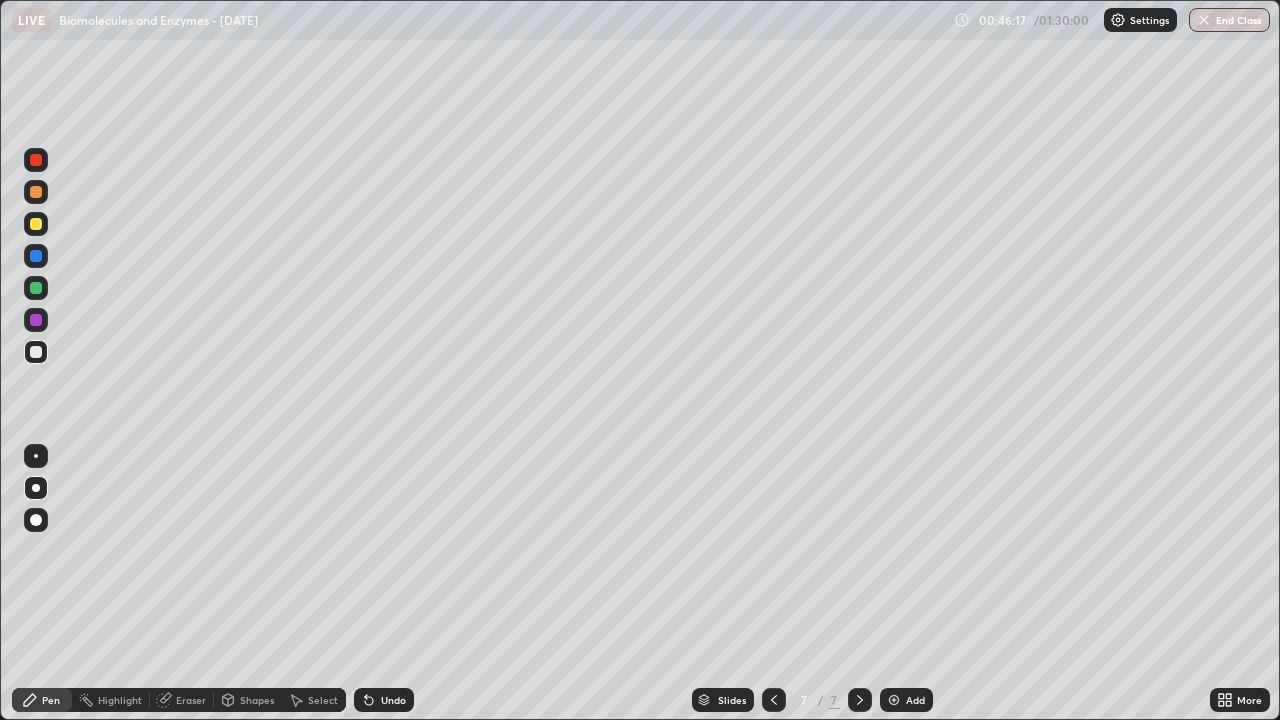 click at bounding box center (36, 288) 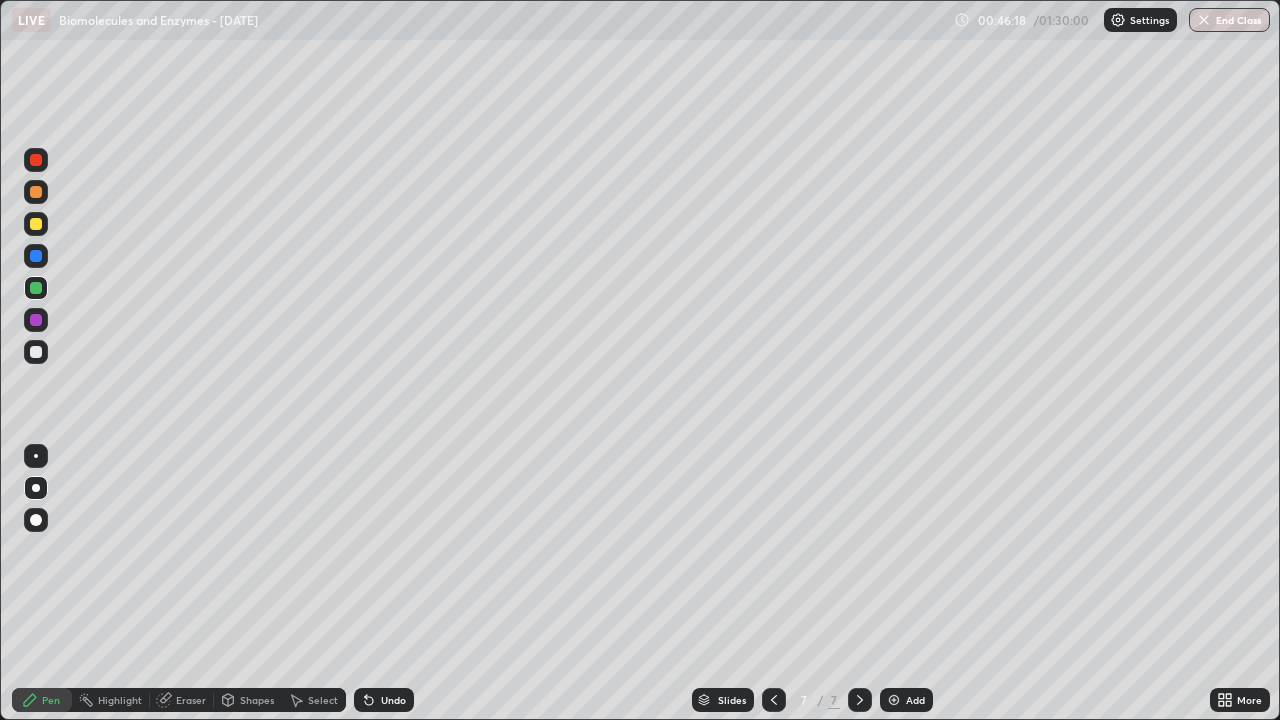 click at bounding box center [36, 224] 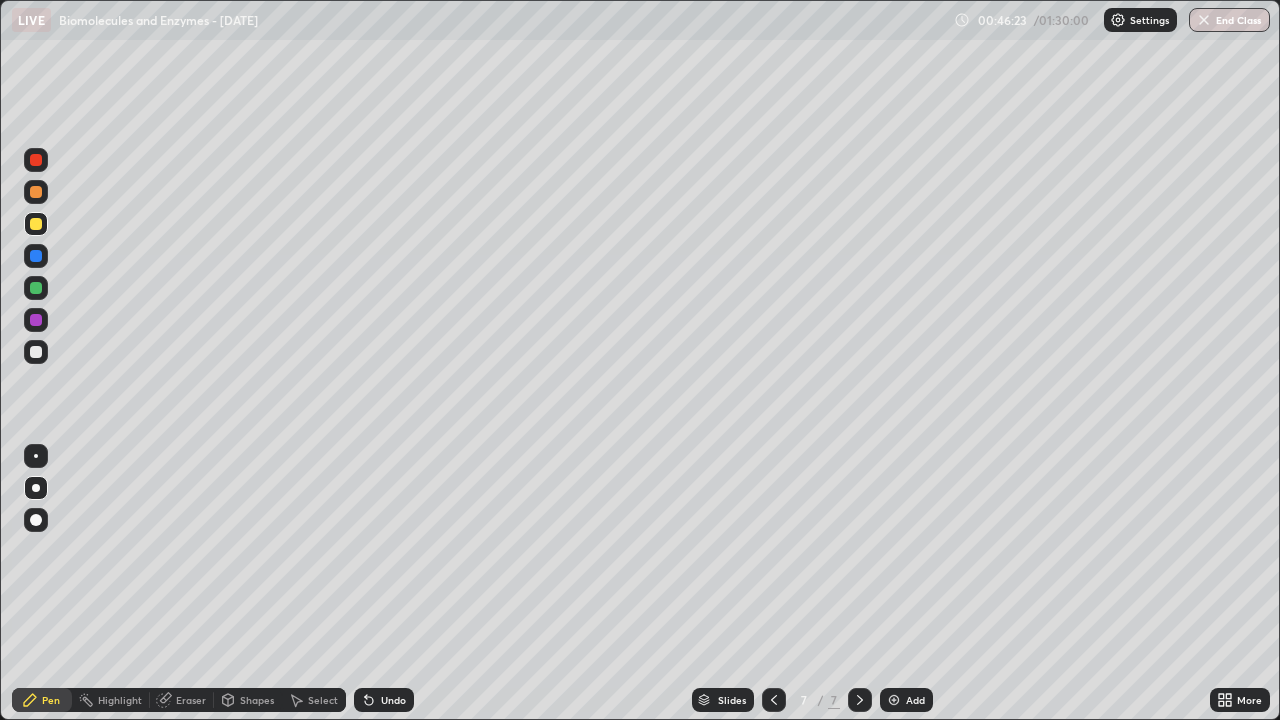 click at bounding box center [36, 352] 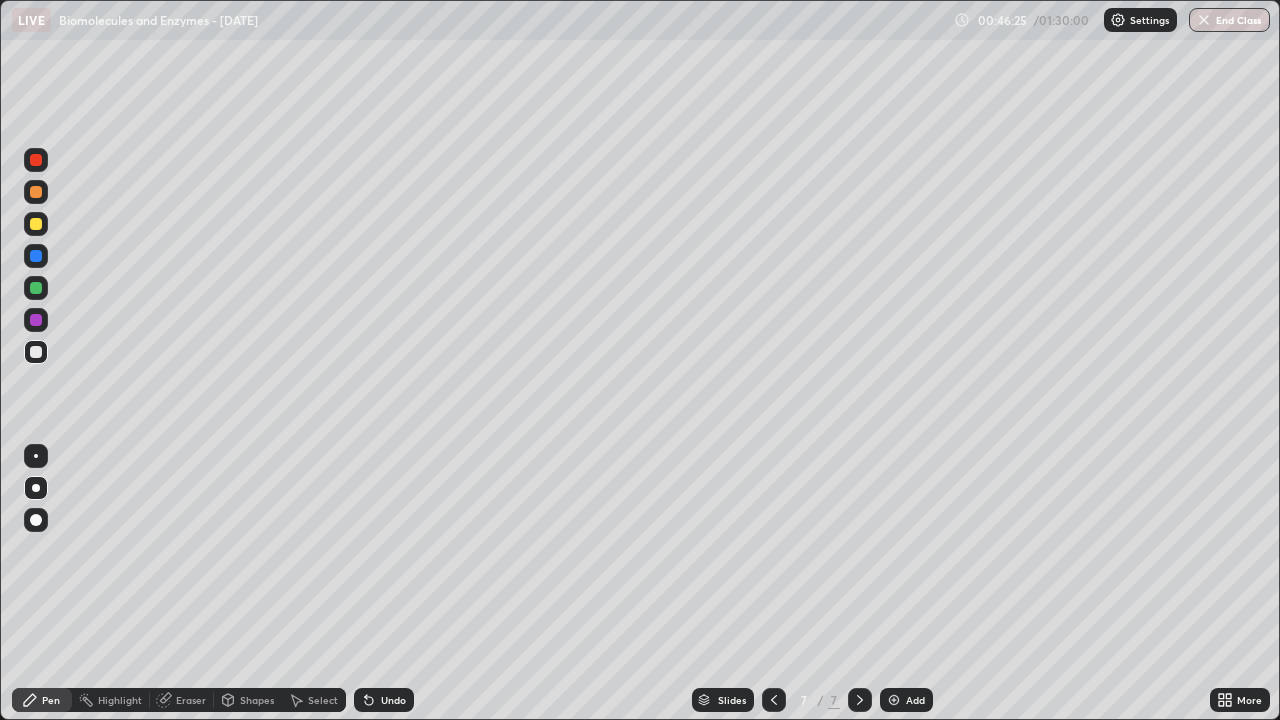 click at bounding box center [36, 320] 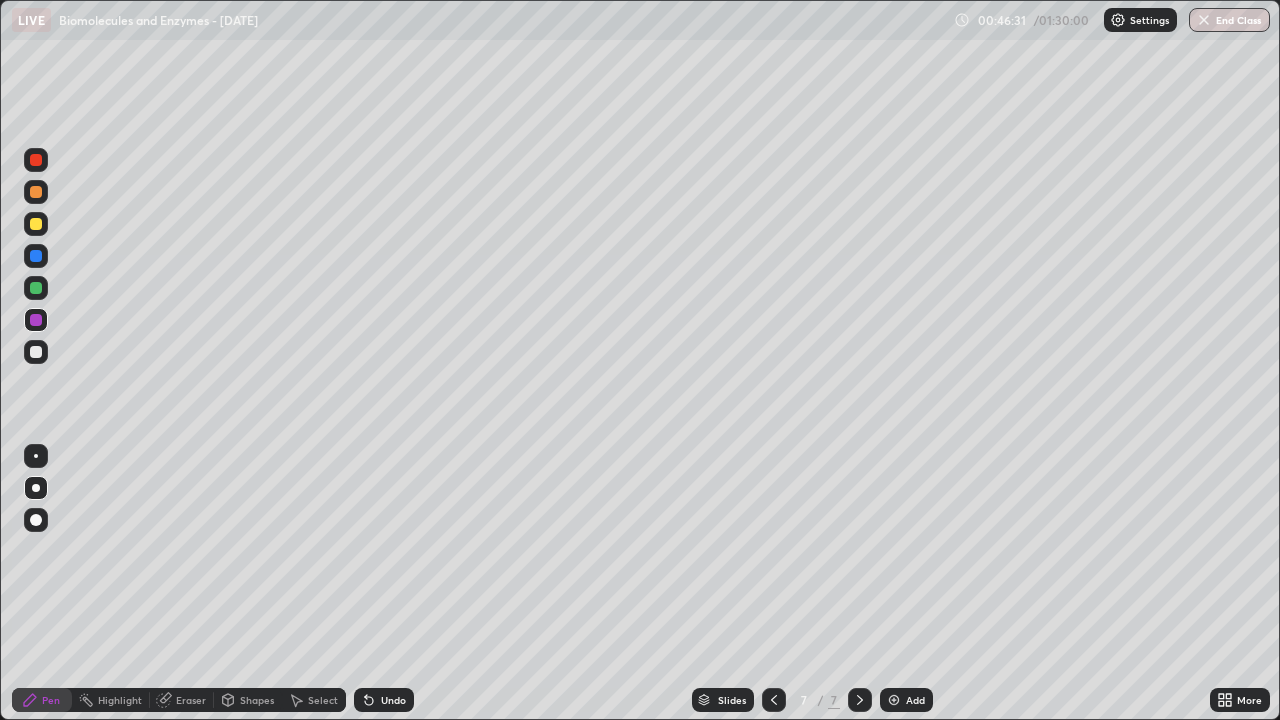 click at bounding box center (36, 320) 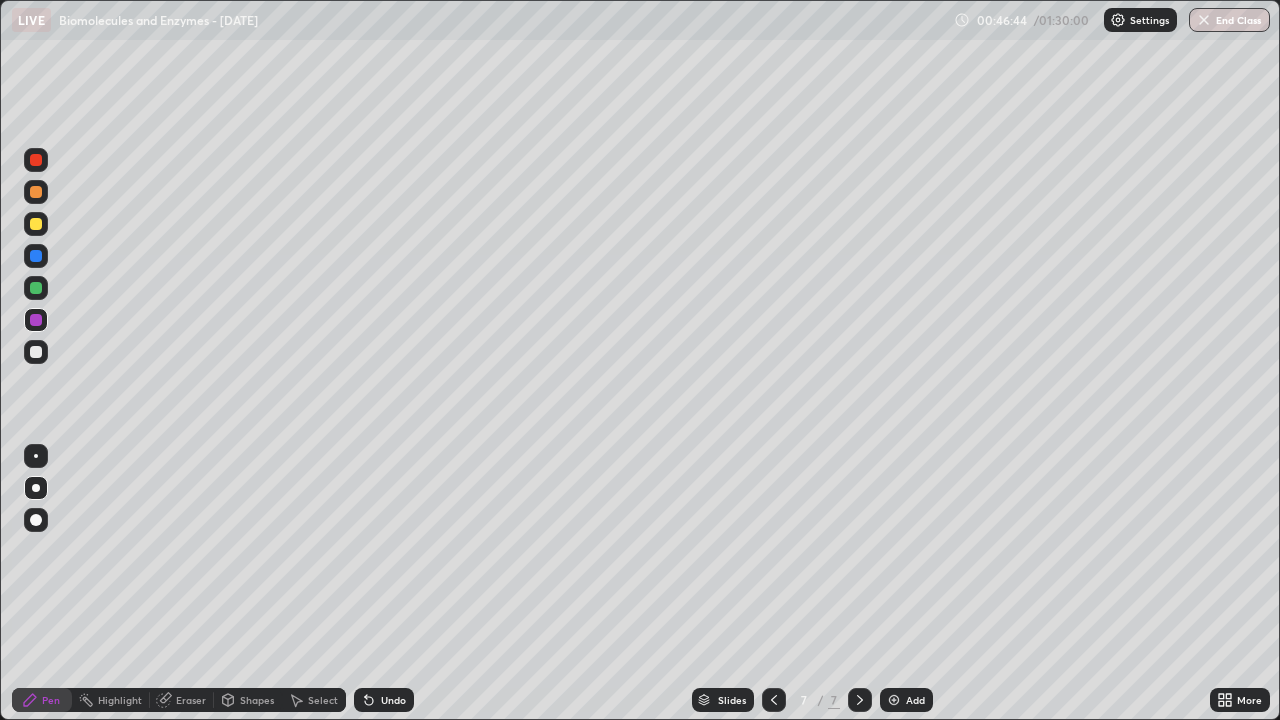 click at bounding box center [36, 352] 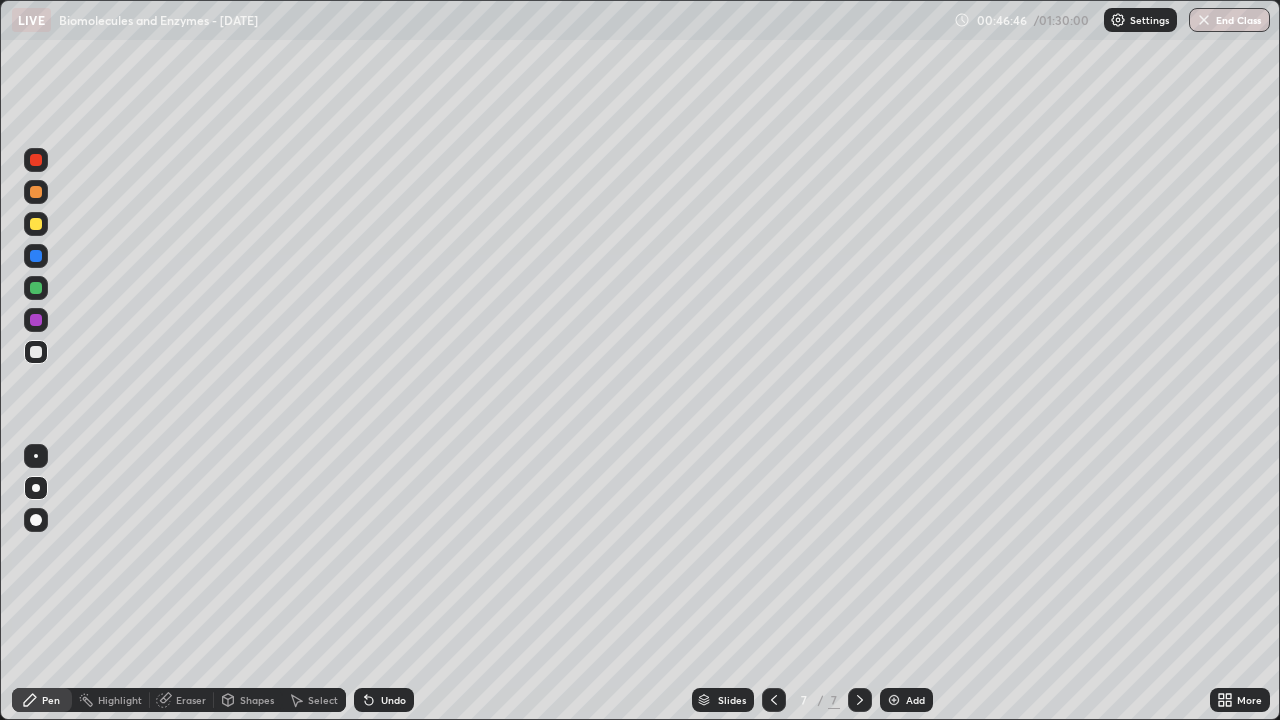 click on "Undo" at bounding box center (393, 700) 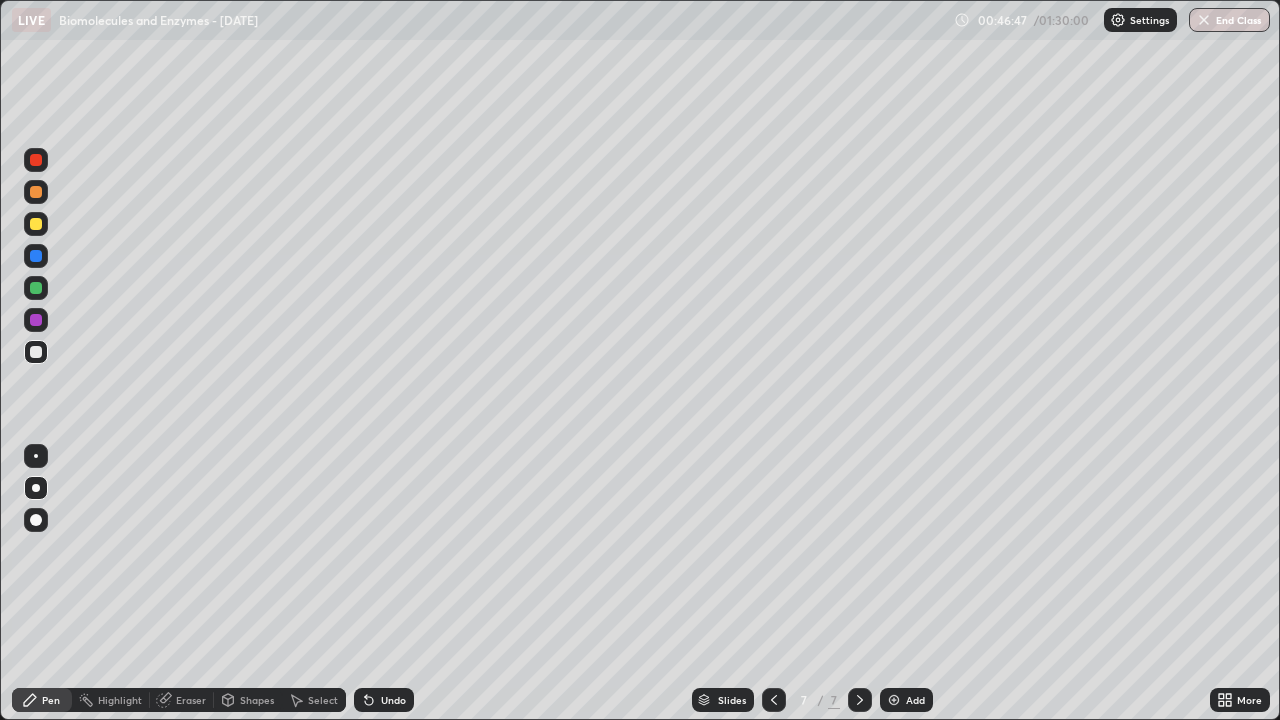 click on "Undo" at bounding box center (393, 700) 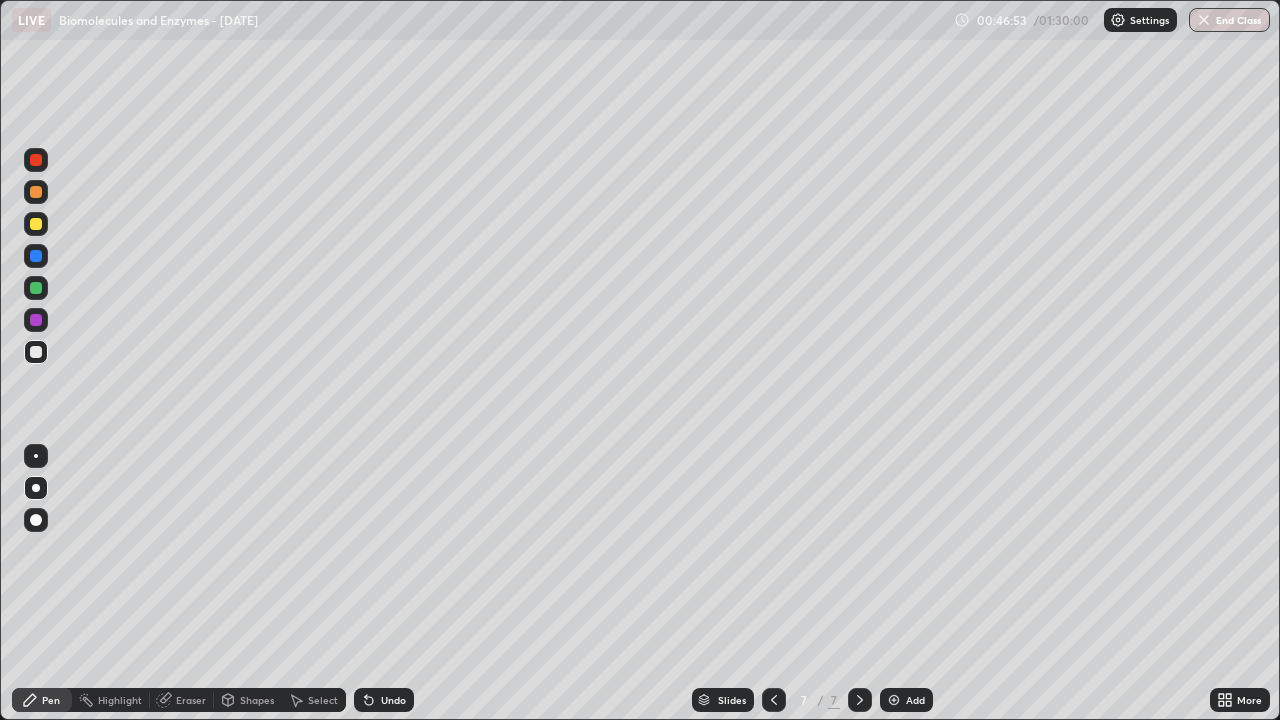 click at bounding box center (36, 320) 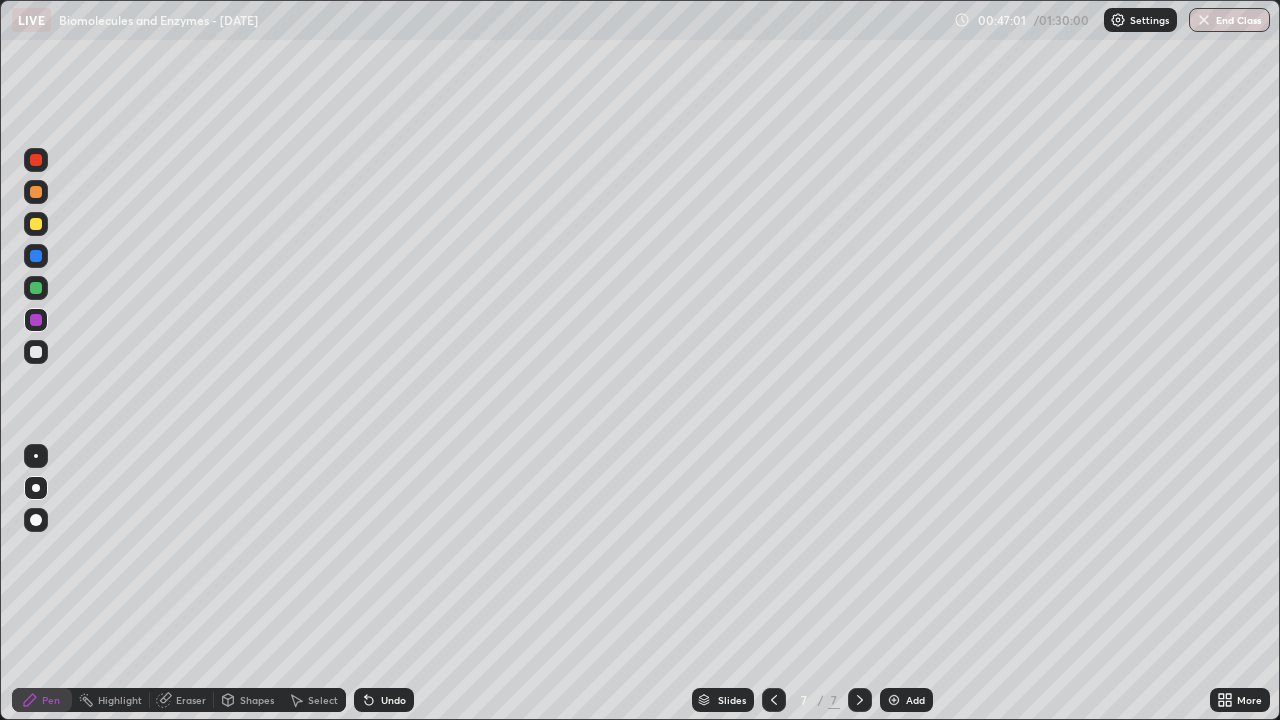 click at bounding box center [36, 352] 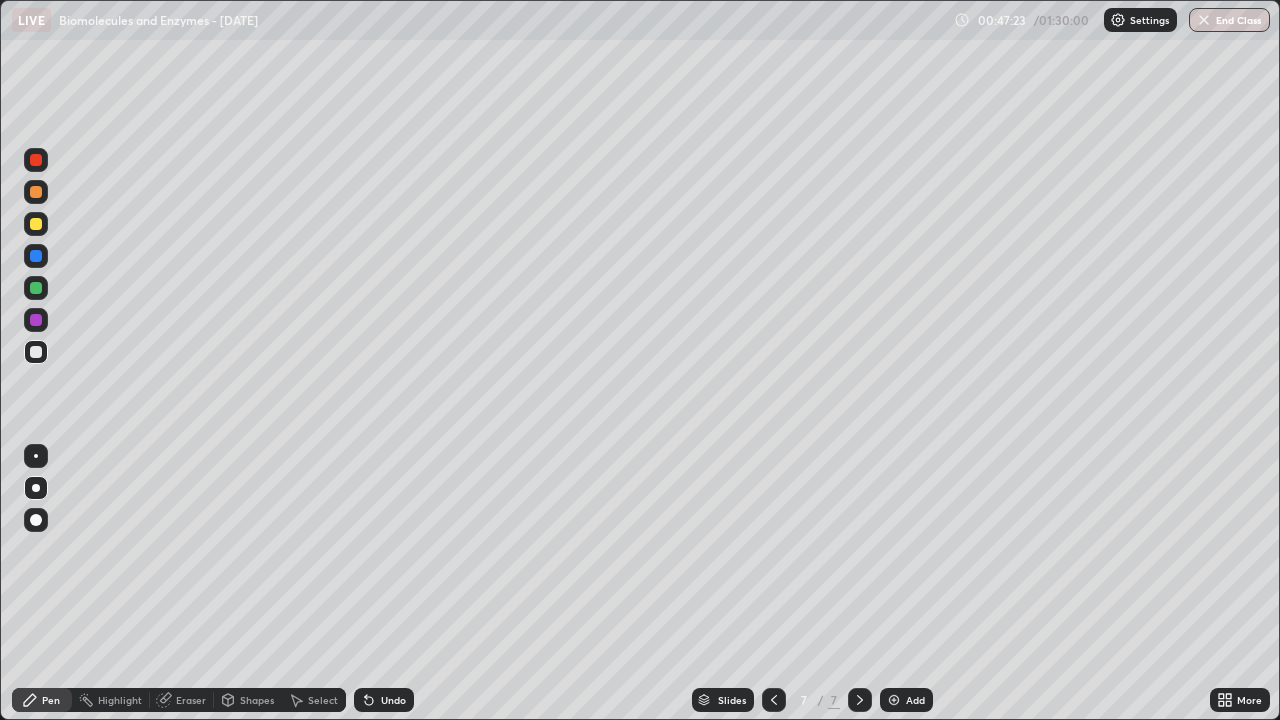 click at bounding box center (36, 352) 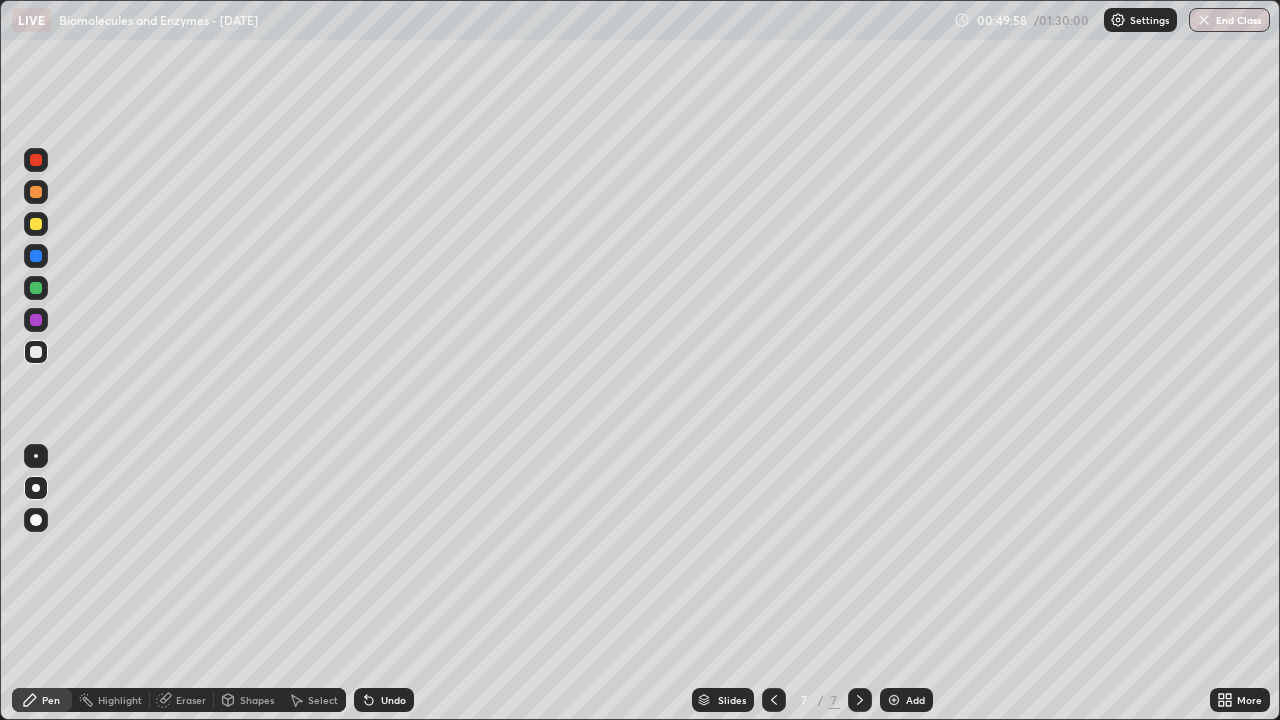 click at bounding box center [36, 288] 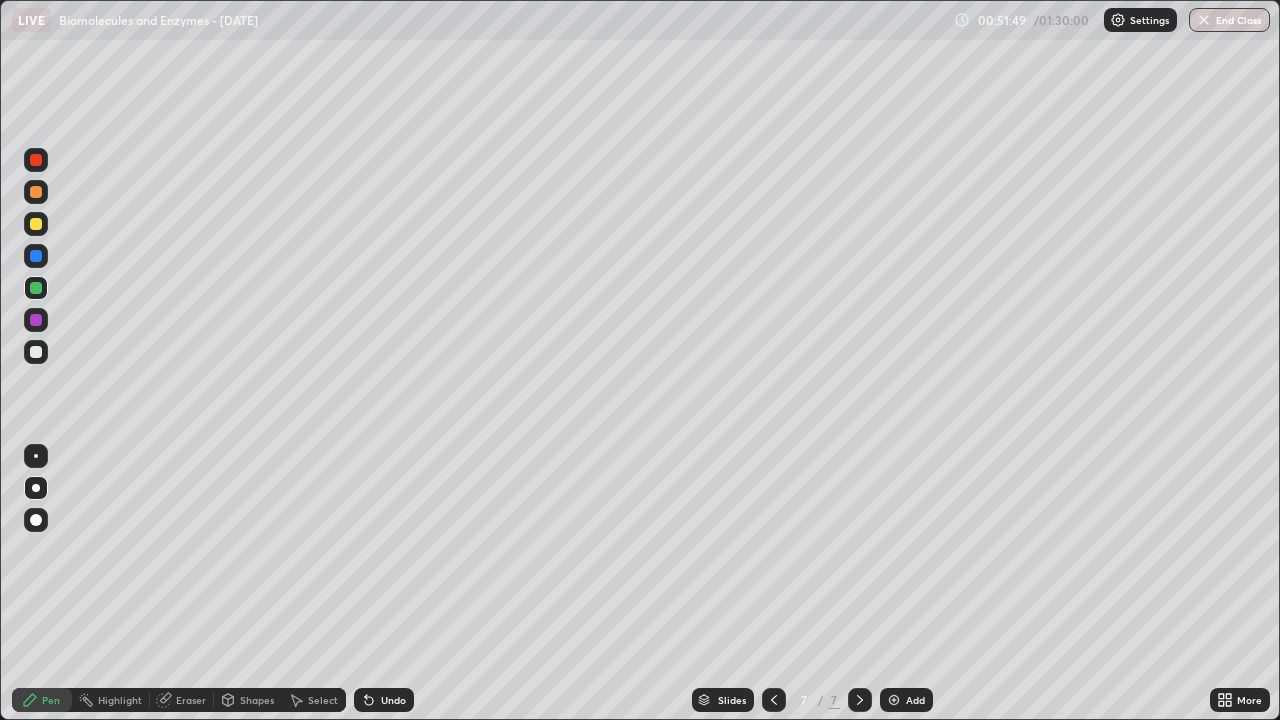 click at bounding box center (36, 456) 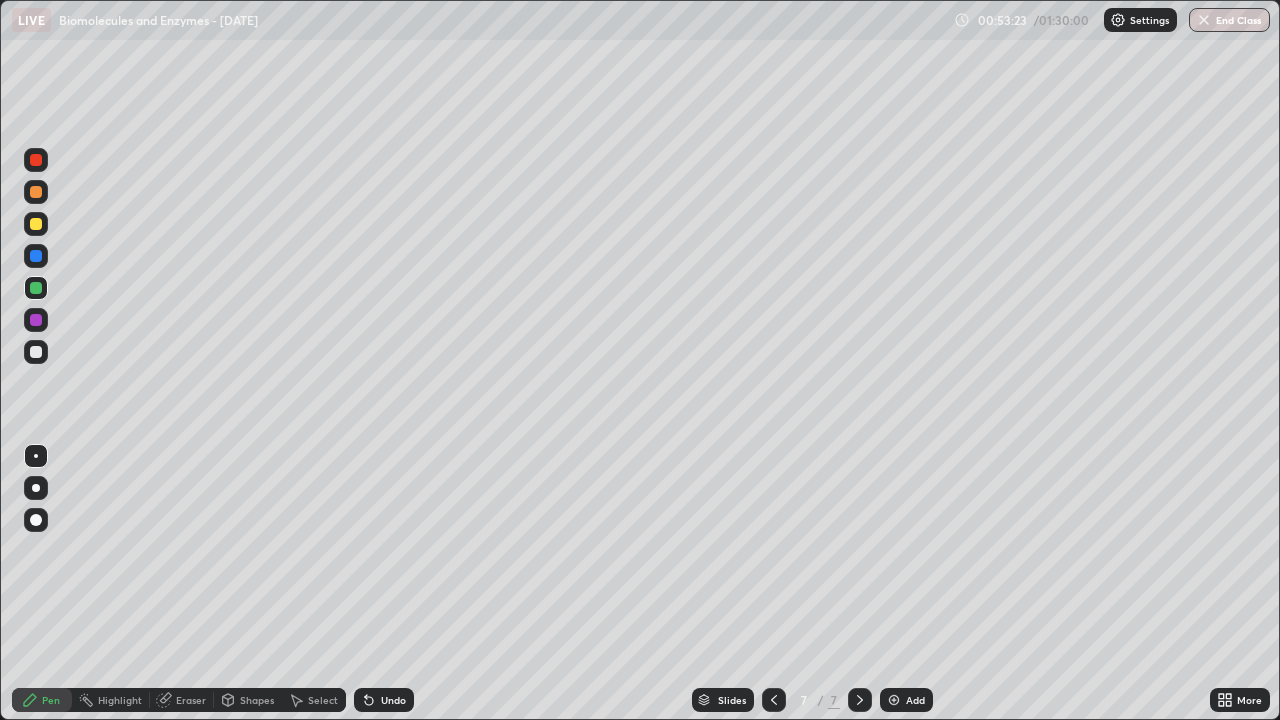 click at bounding box center [860, 700] 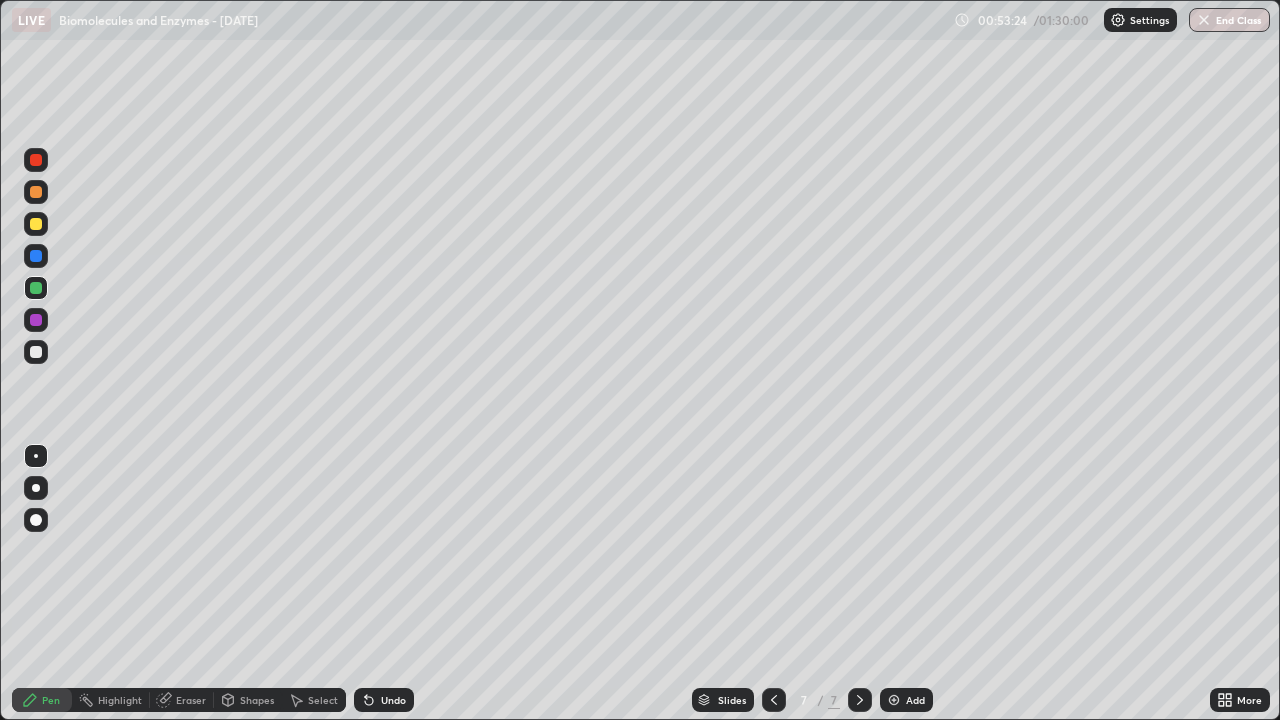 click at bounding box center (894, 700) 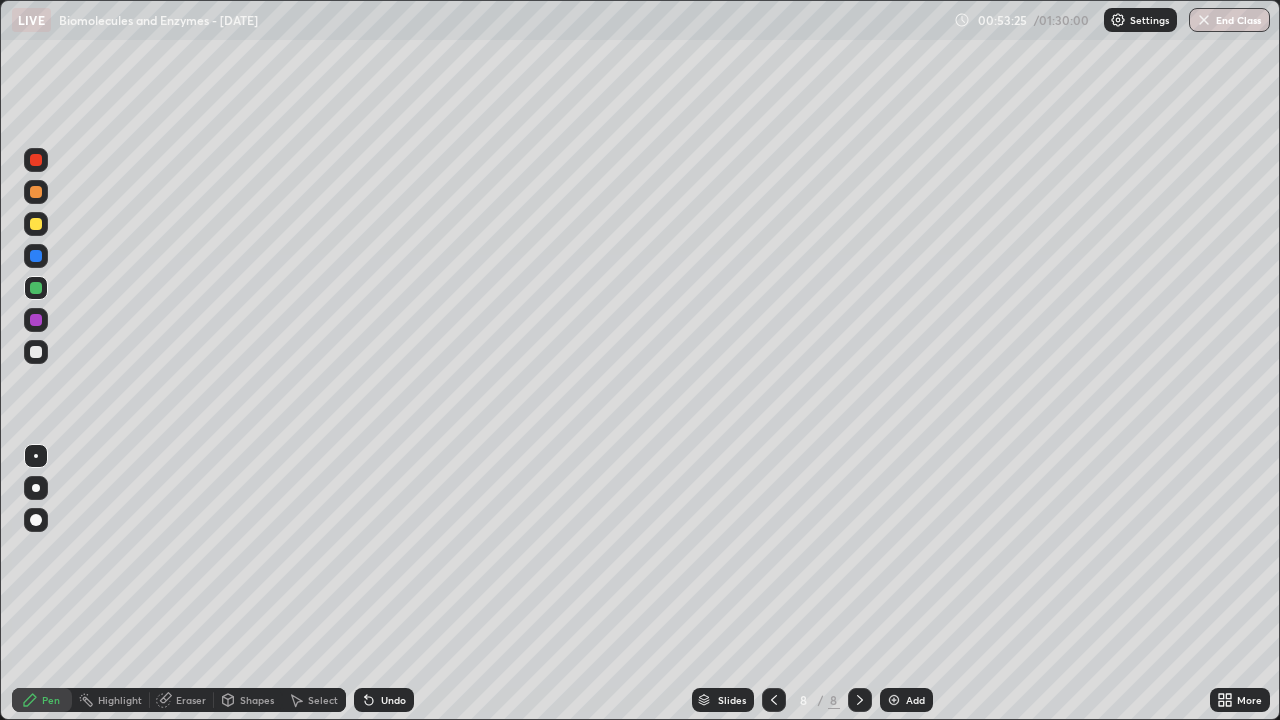 click at bounding box center [36, 160] 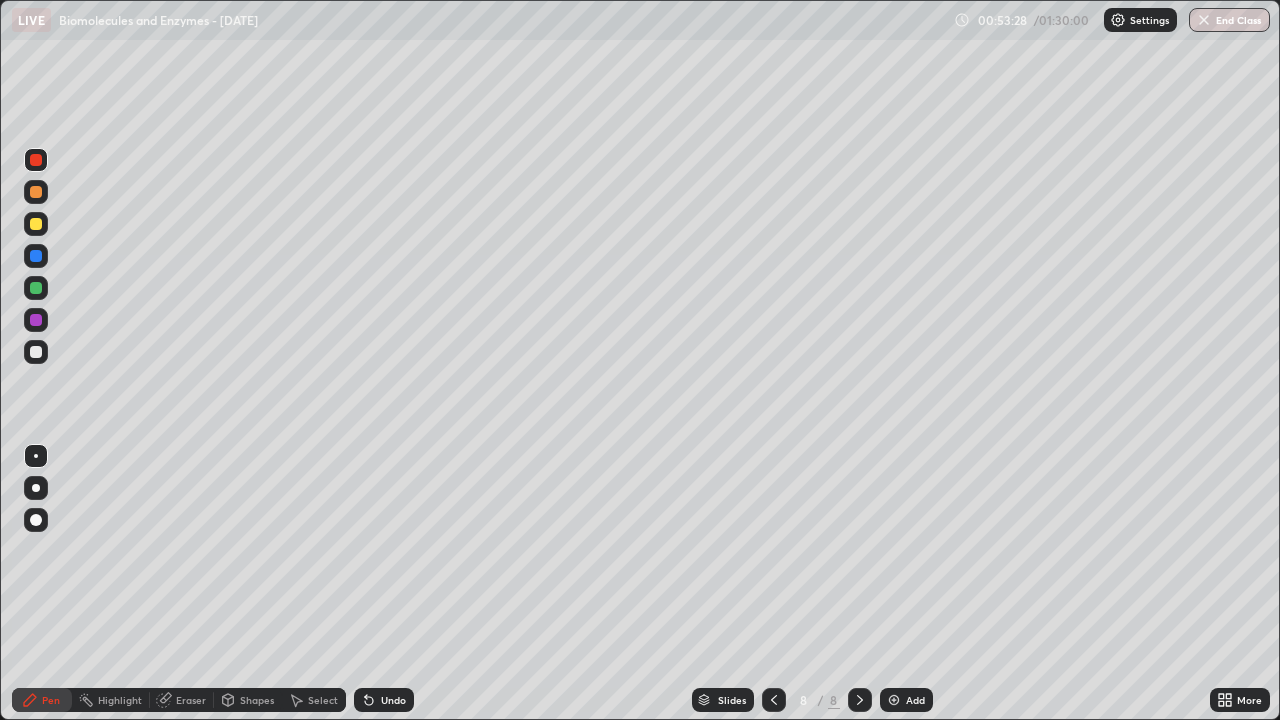 click at bounding box center [36, 488] 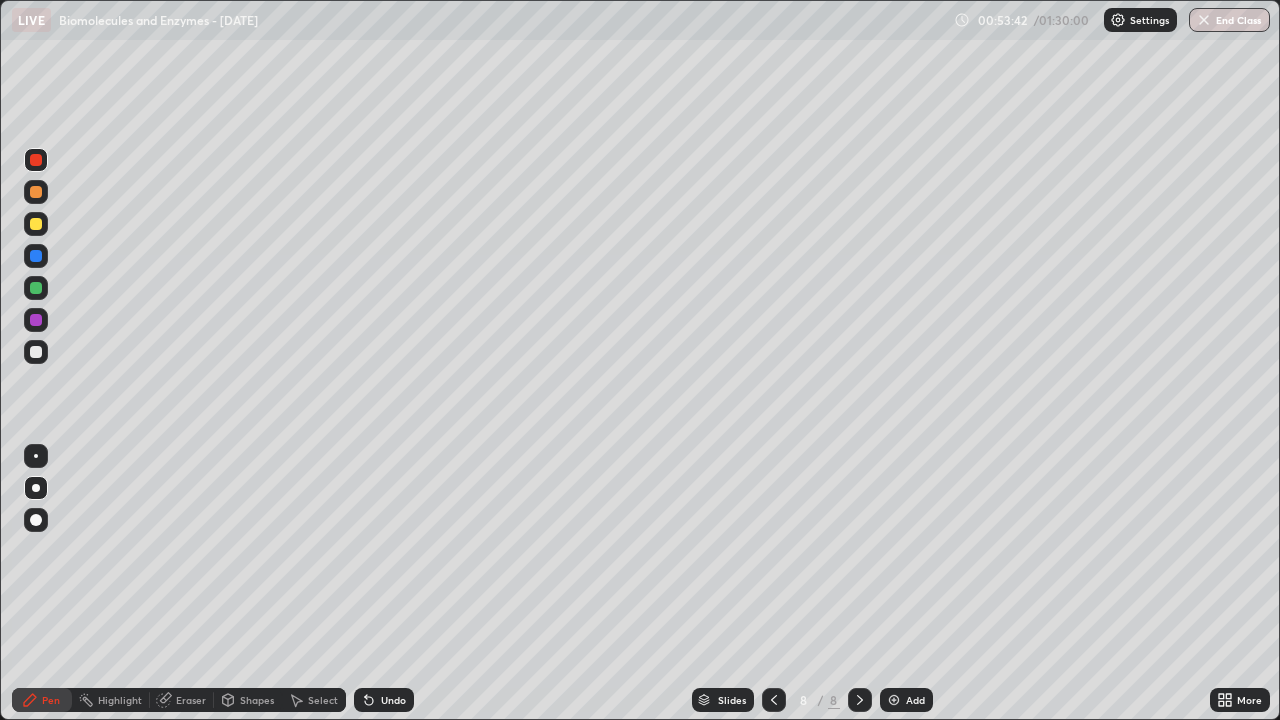 click 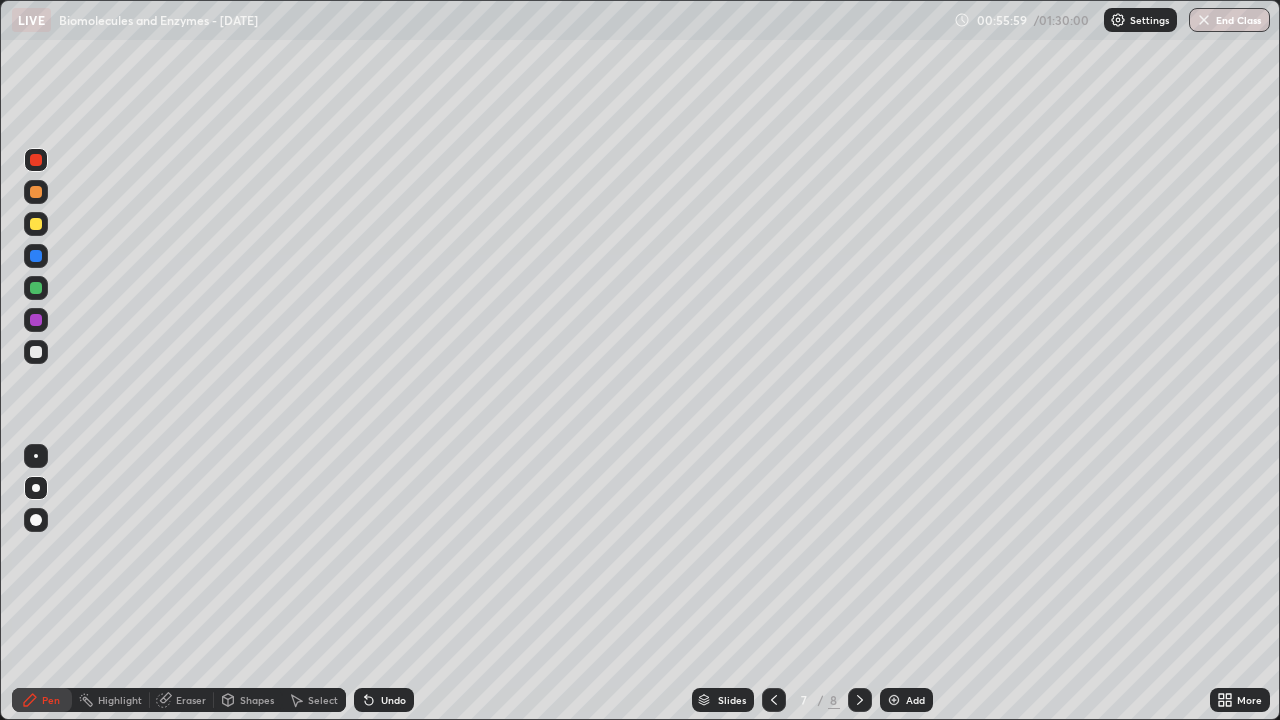 click 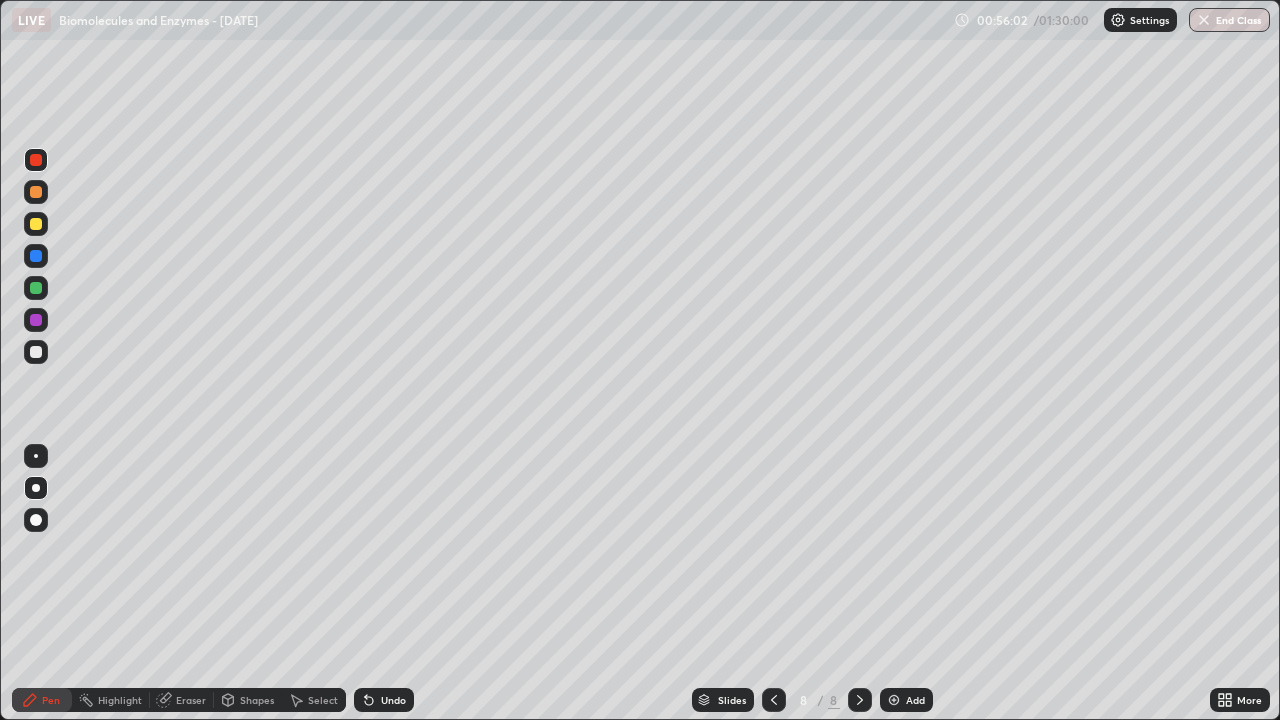 click at bounding box center [36, 192] 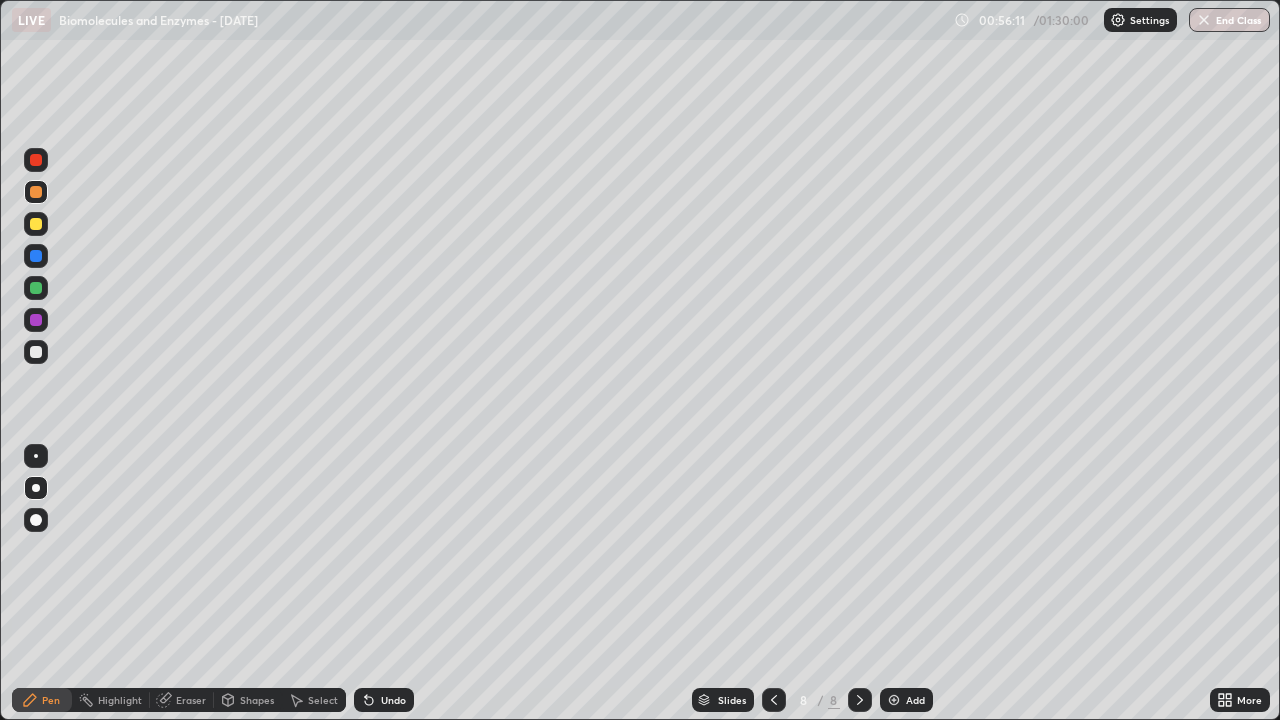 click on "Undo" at bounding box center (393, 700) 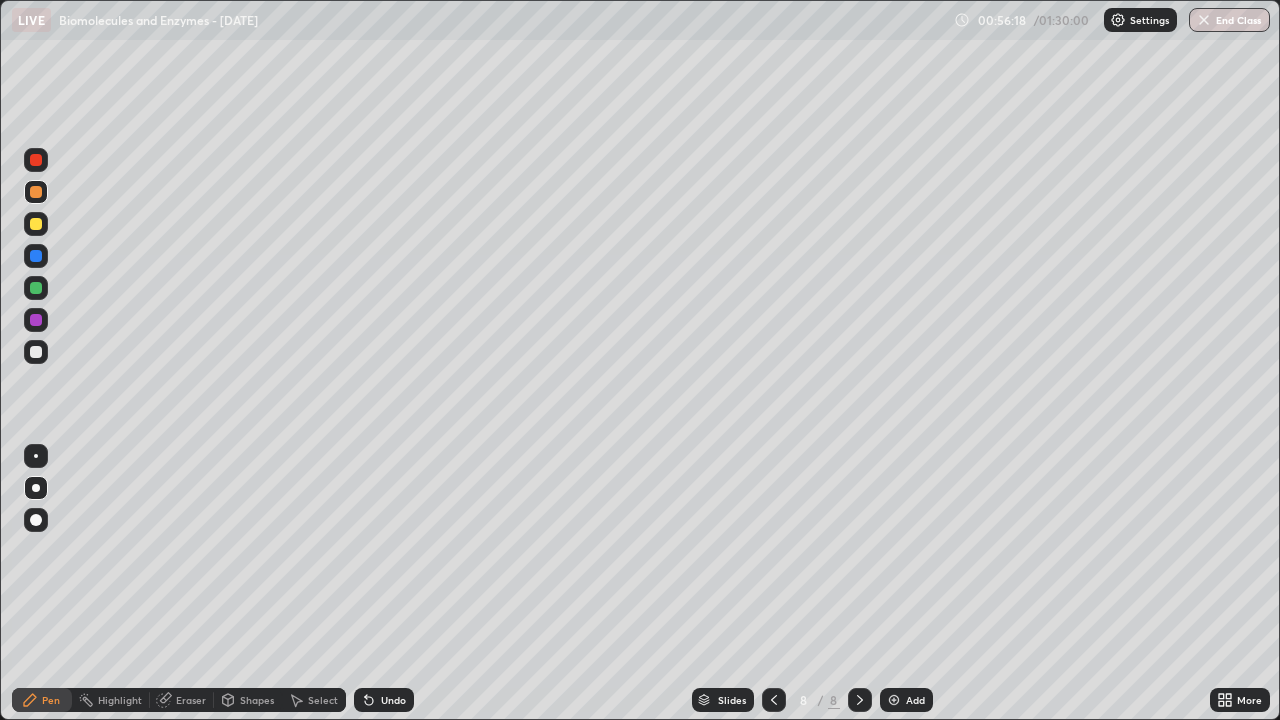 click at bounding box center (36, 192) 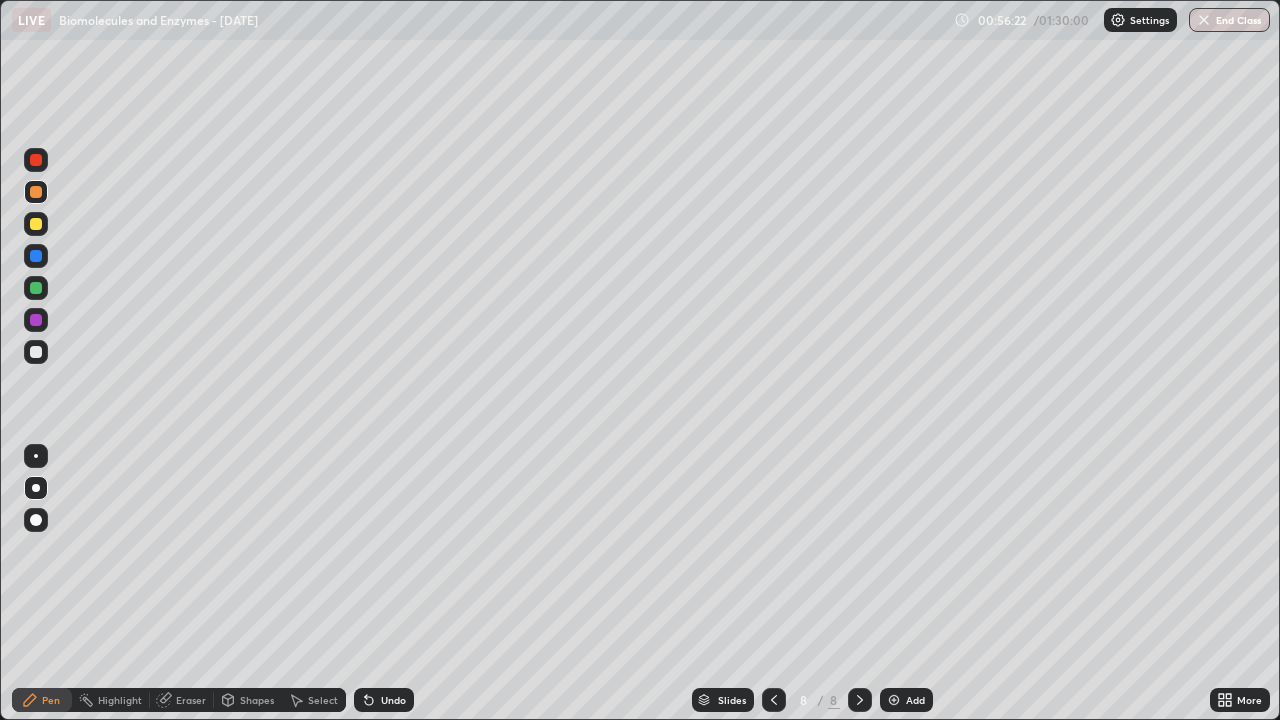click at bounding box center (36, 256) 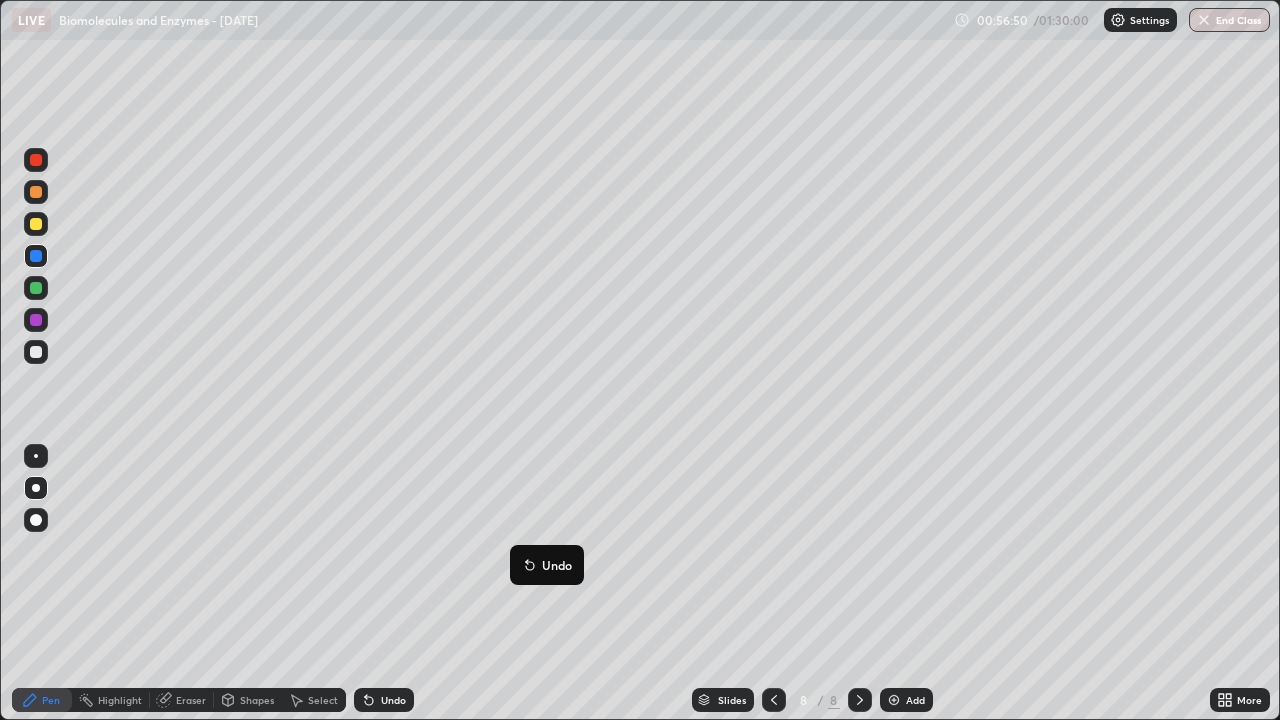 click at bounding box center [36, 224] 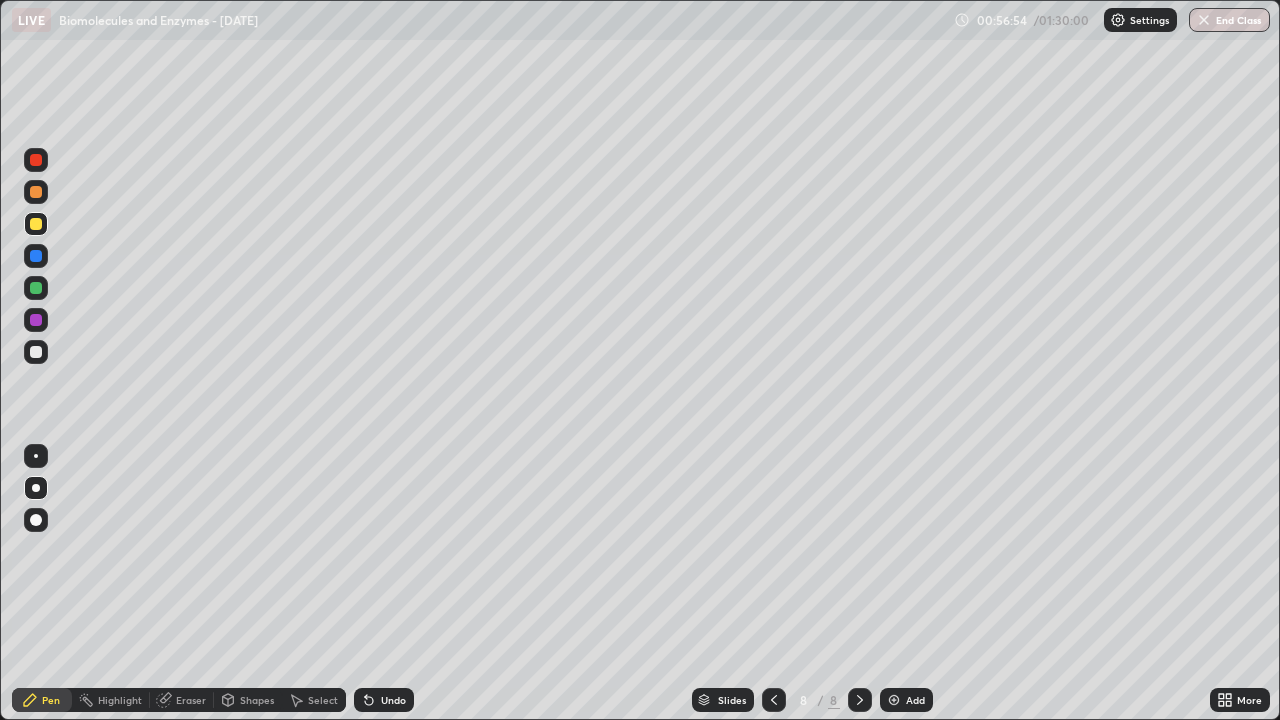 click at bounding box center (36, 288) 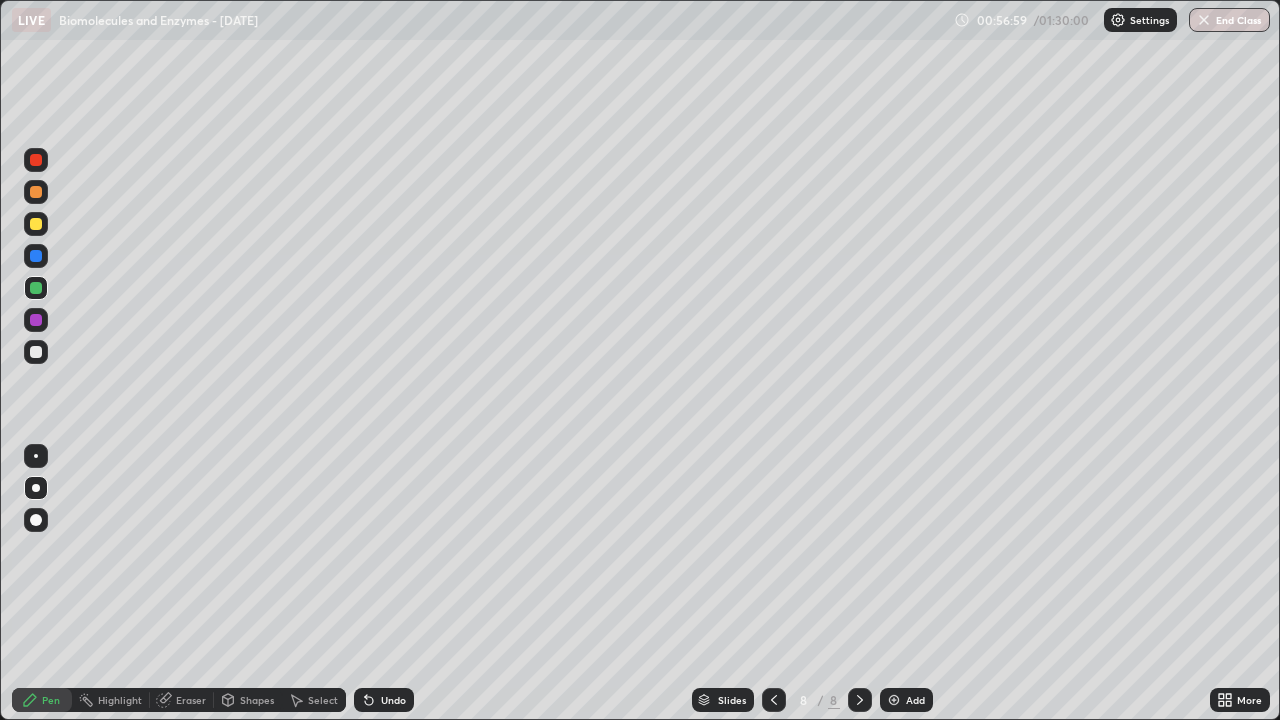 click at bounding box center [36, 256] 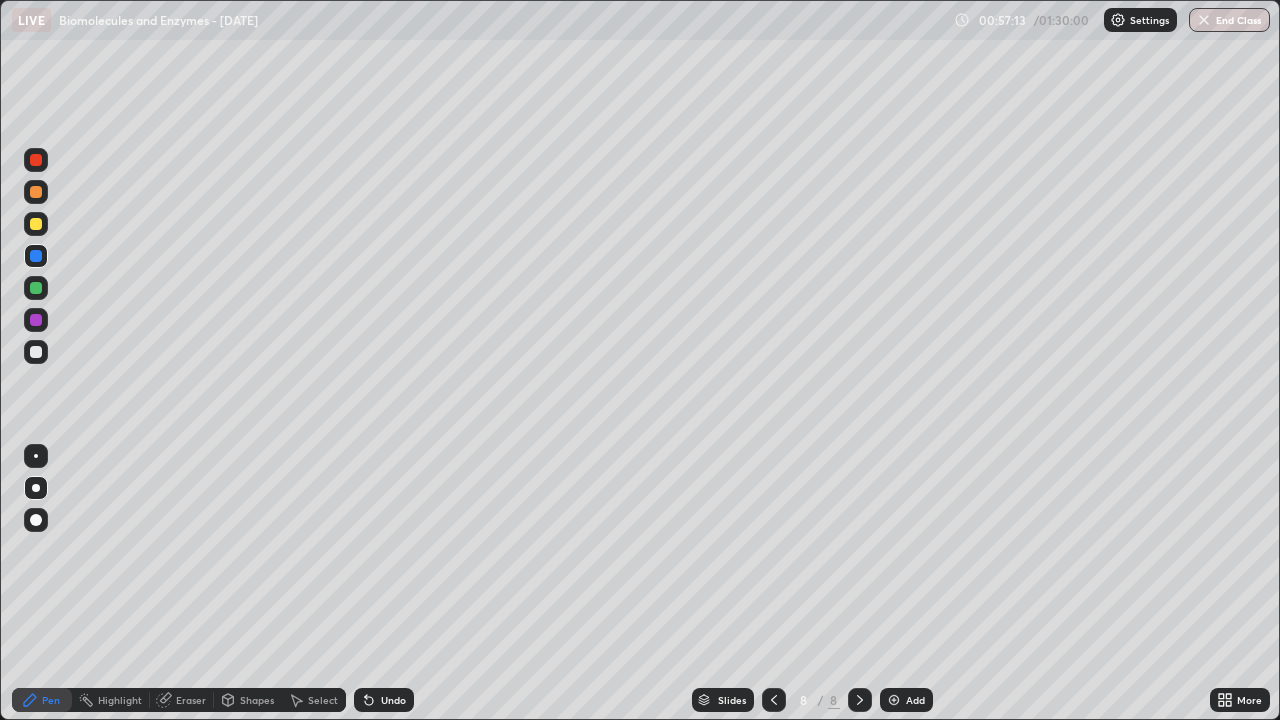 click at bounding box center (36, 288) 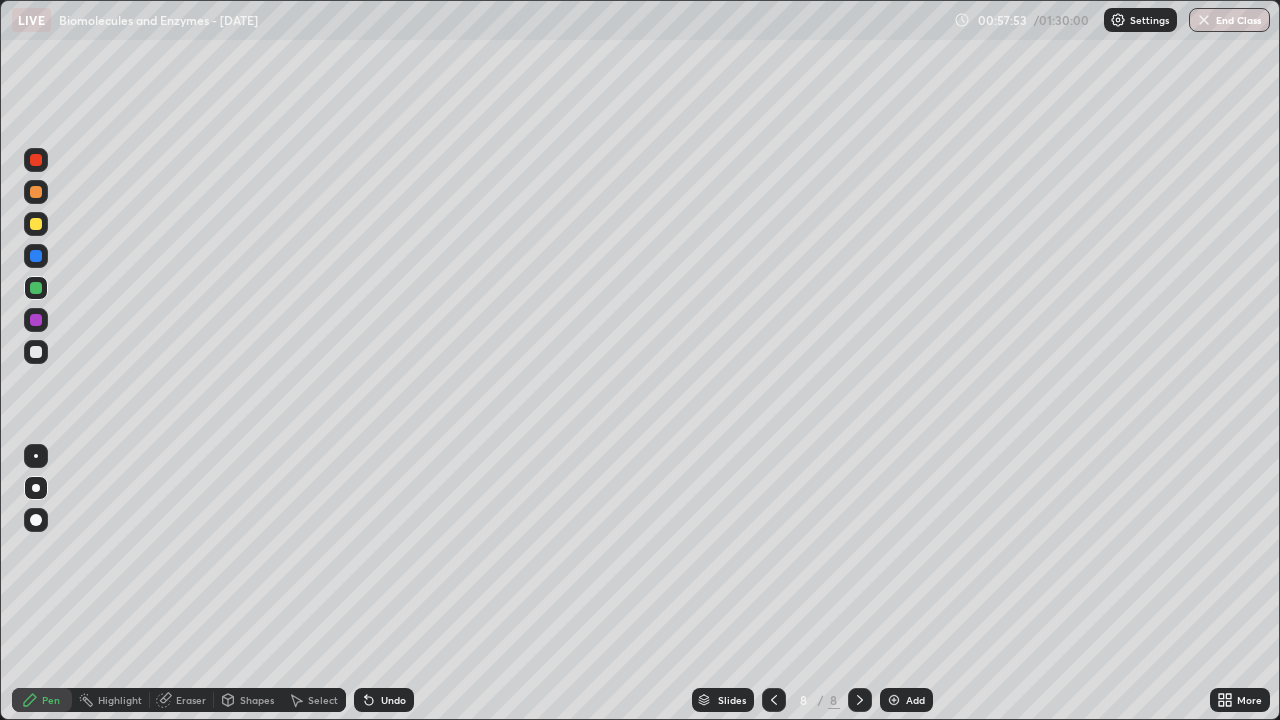click 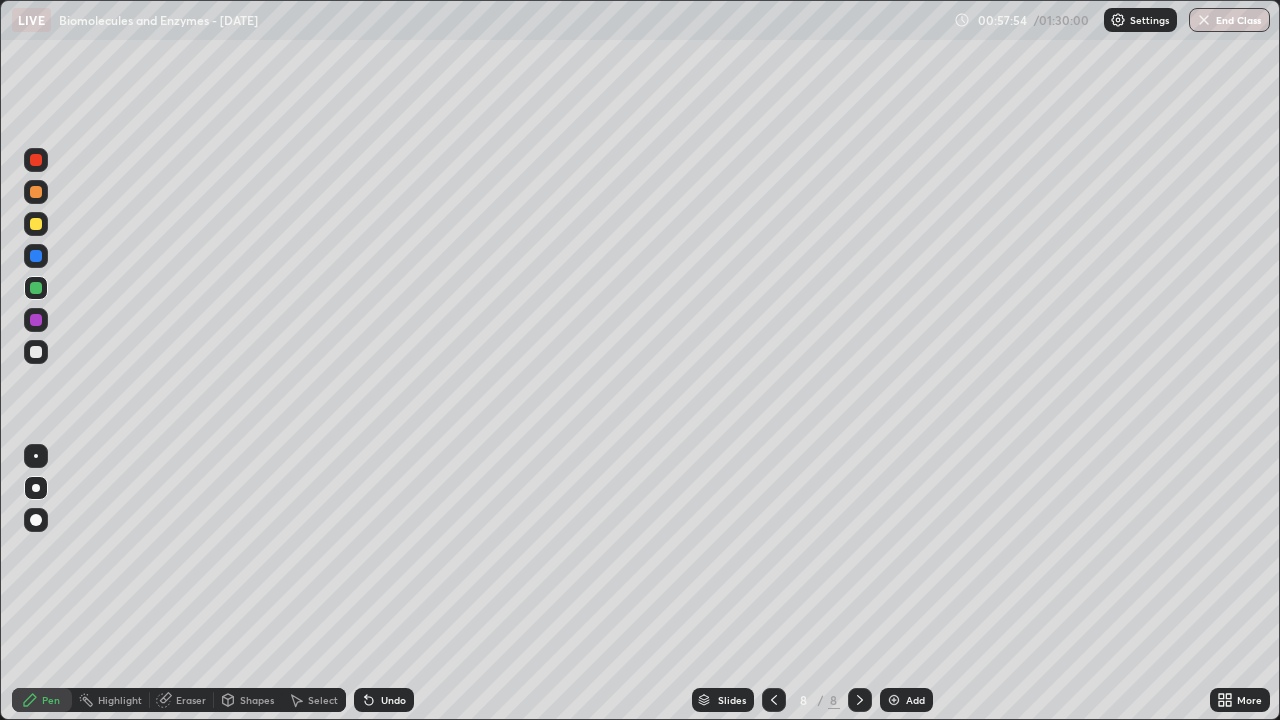 click on "Undo" at bounding box center [393, 700] 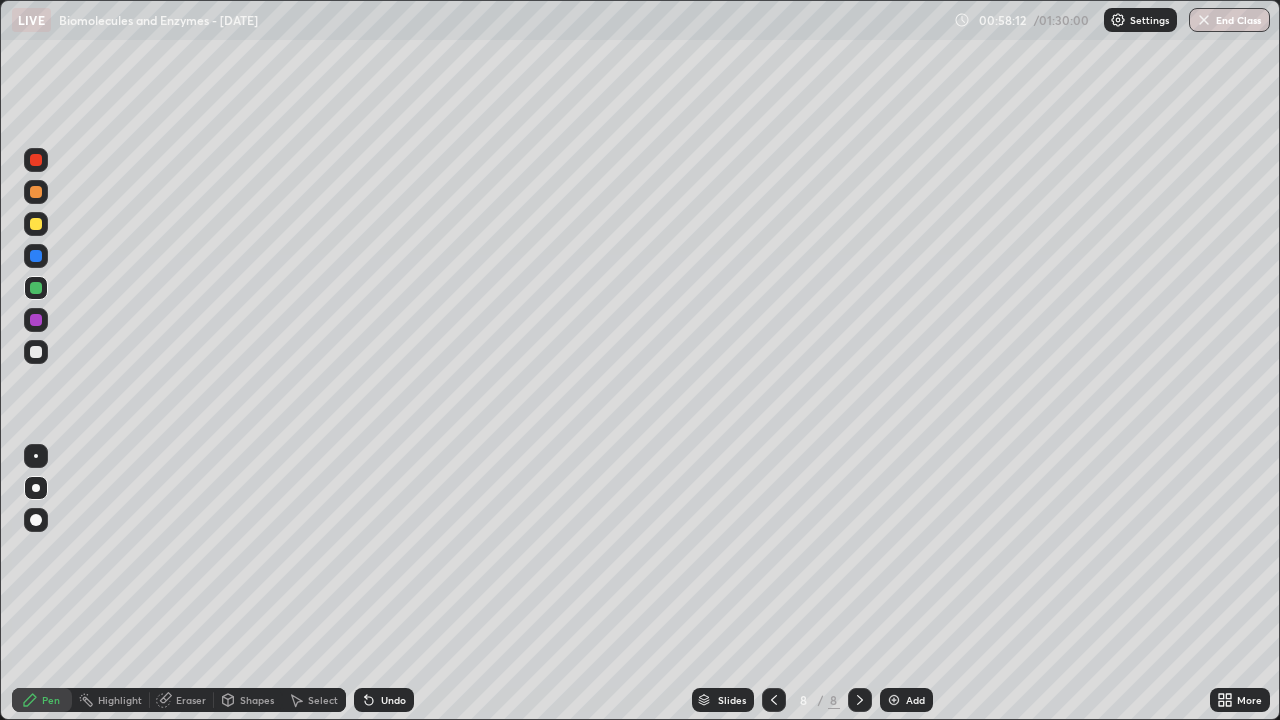click at bounding box center [36, 352] 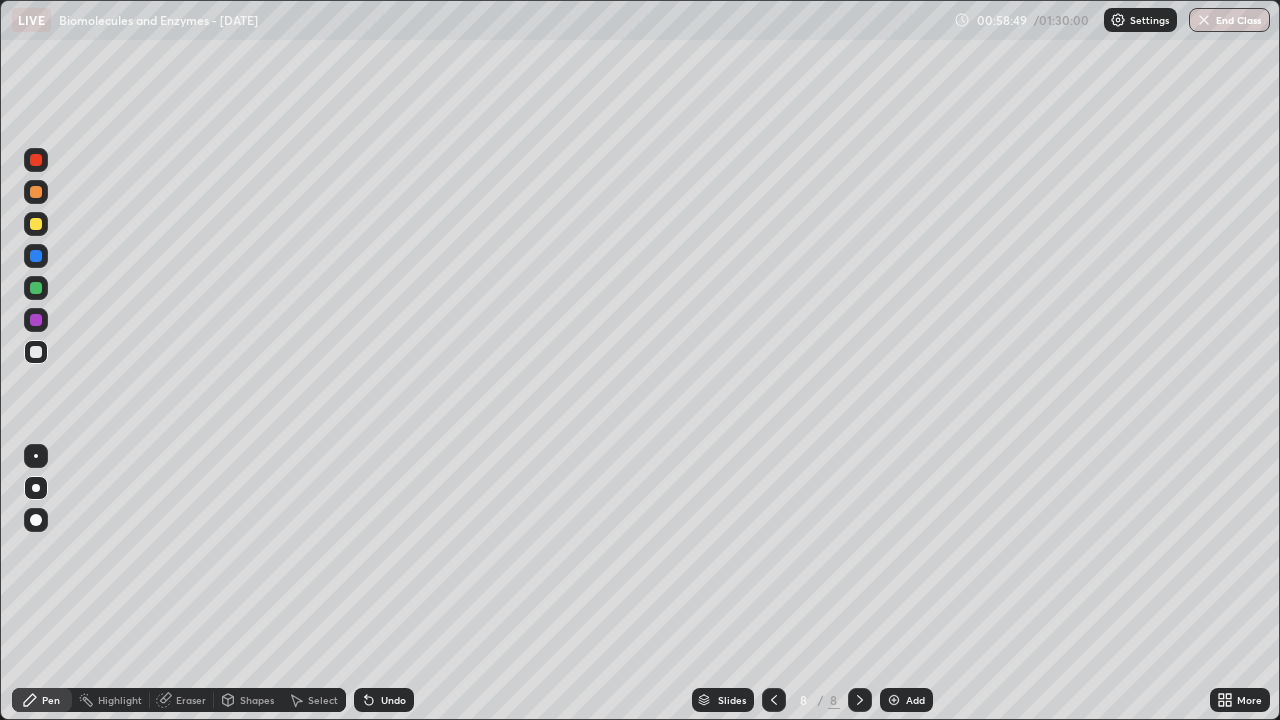 click at bounding box center [36, 320] 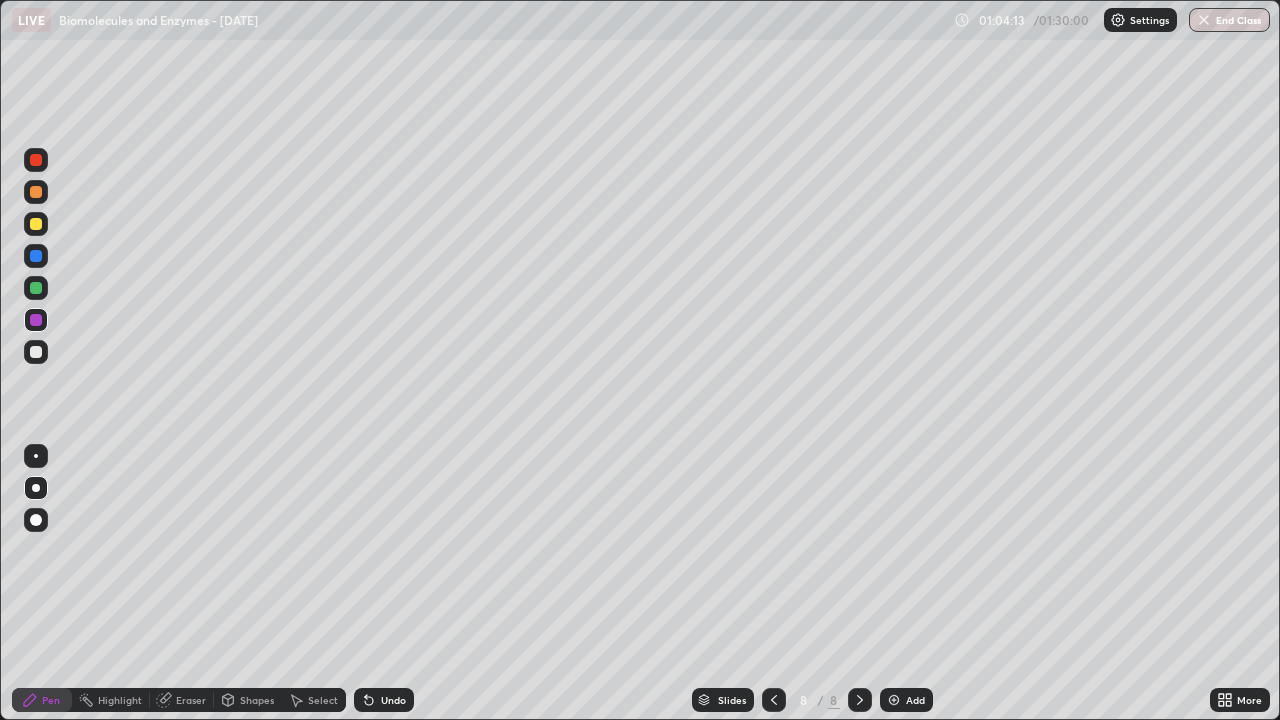 click at bounding box center (894, 700) 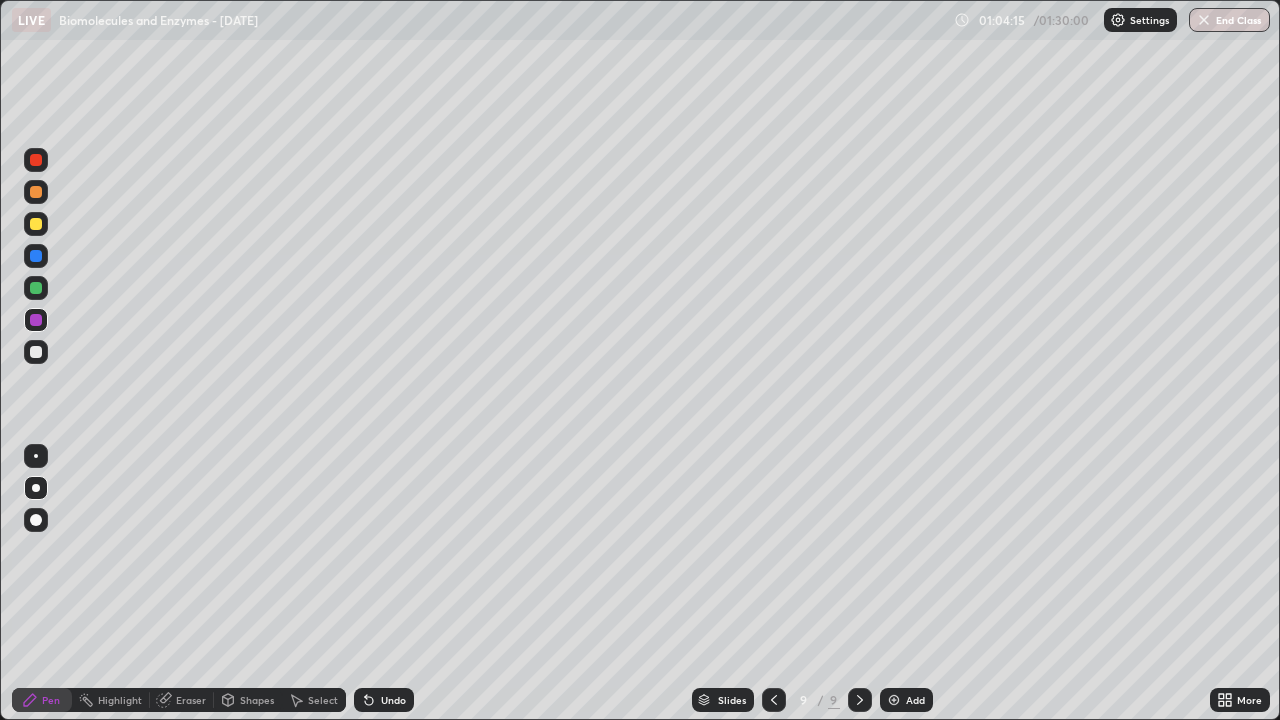 click at bounding box center [36, 224] 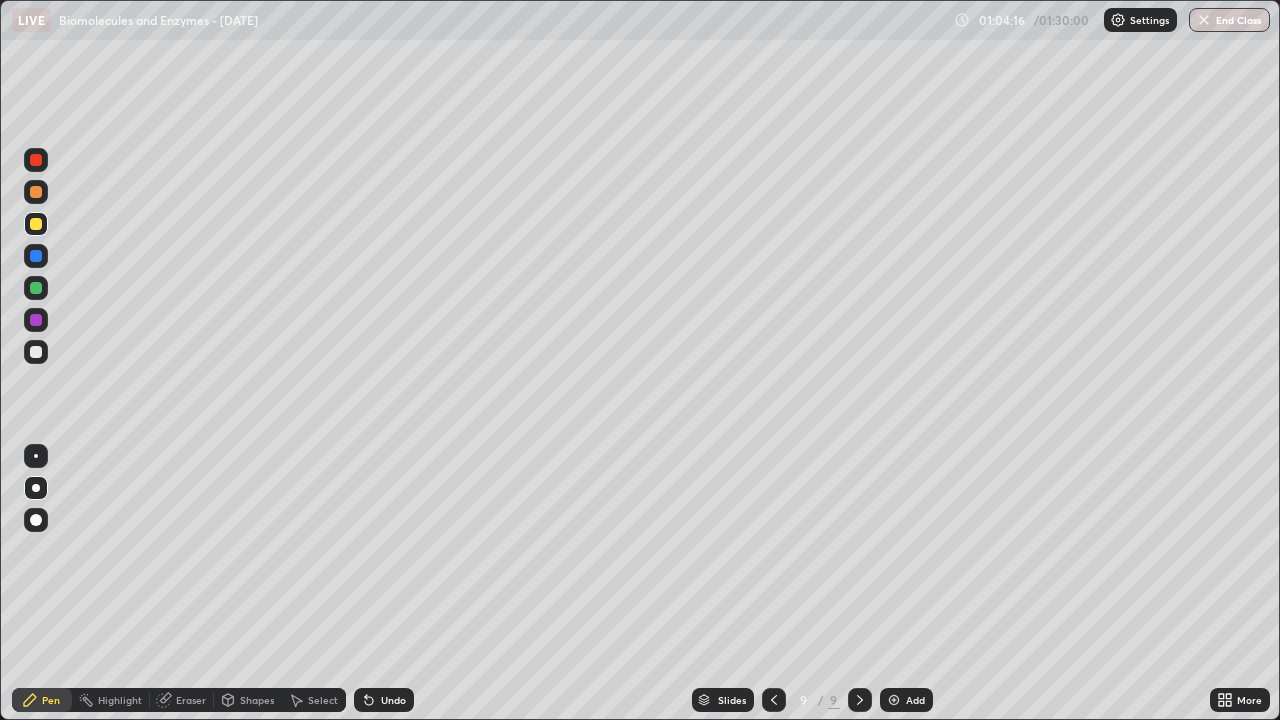 click on "Shapes" at bounding box center (257, 700) 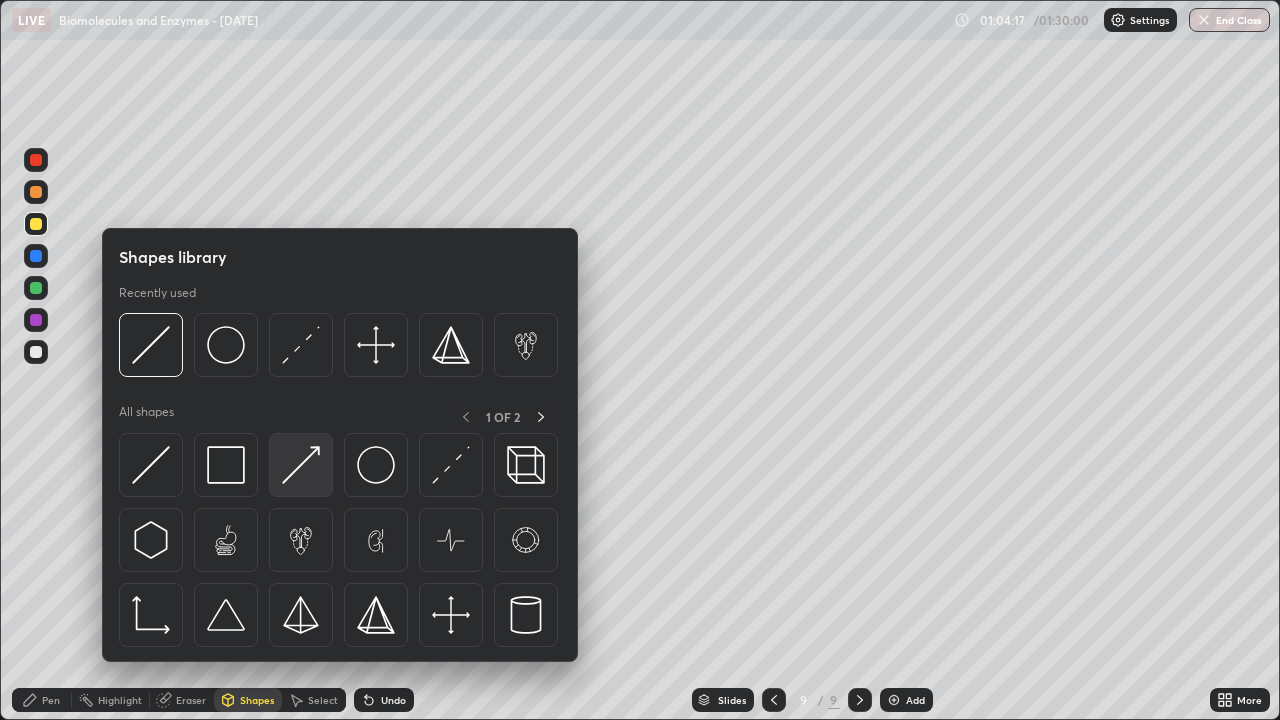click at bounding box center [301, 465] 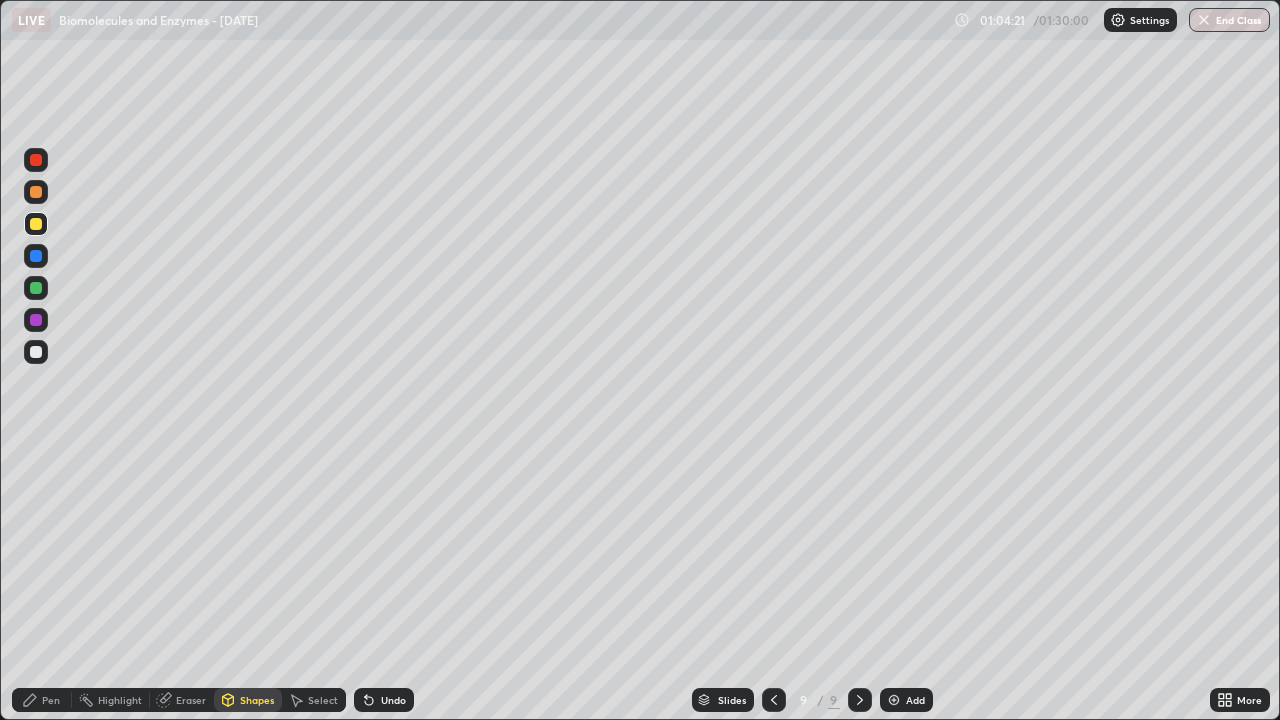 click on "Undo" at bounding box center (384, 700) 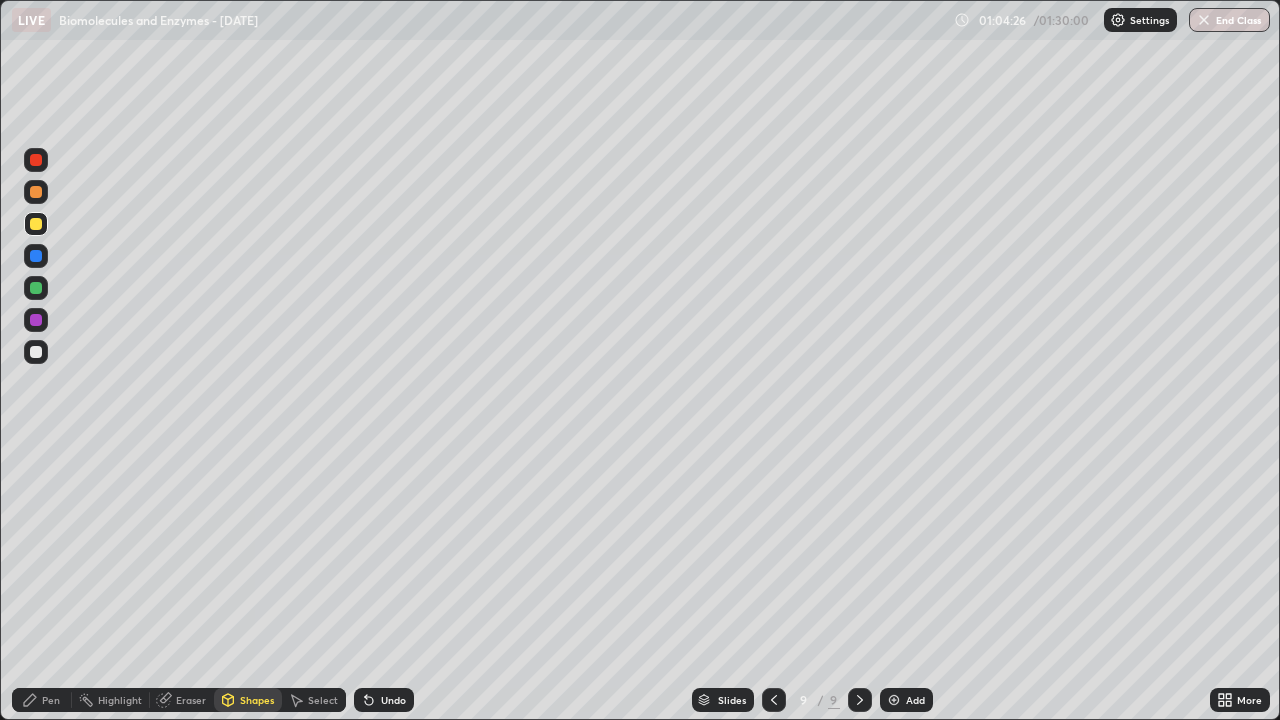 click at bounding box center (36, 352) 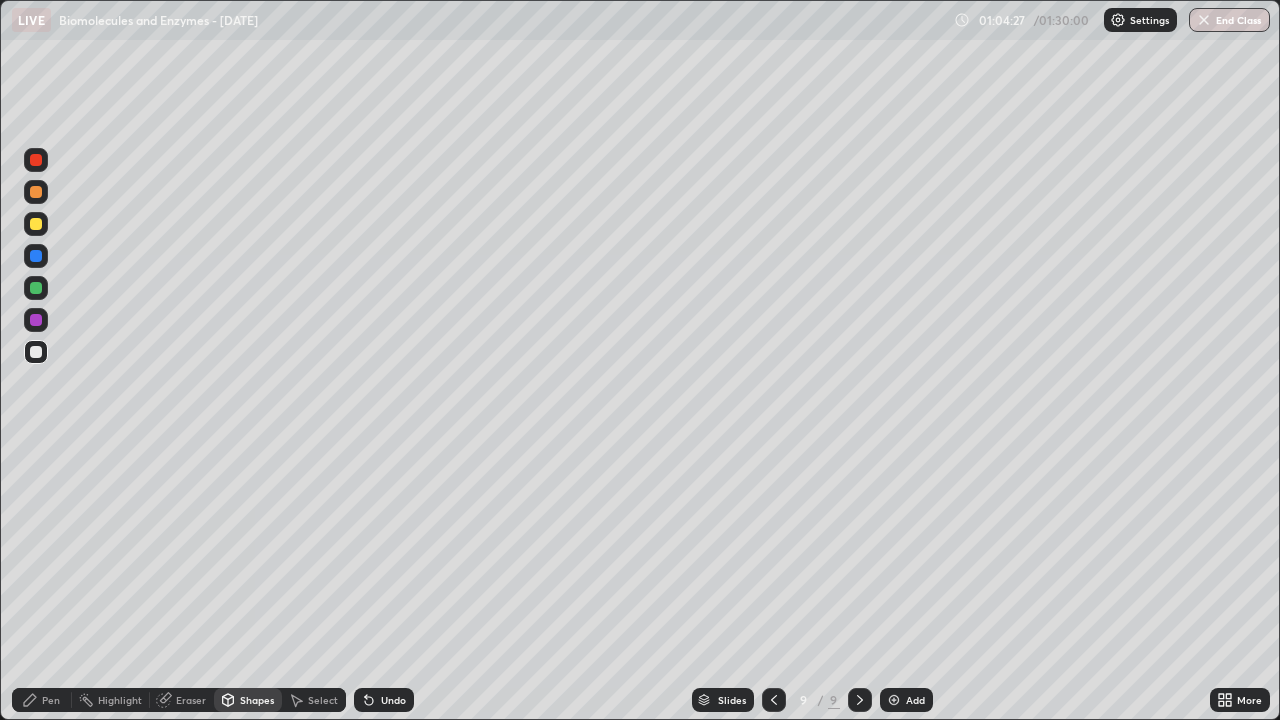 click on "Pen" at bounding box center (42, 700) 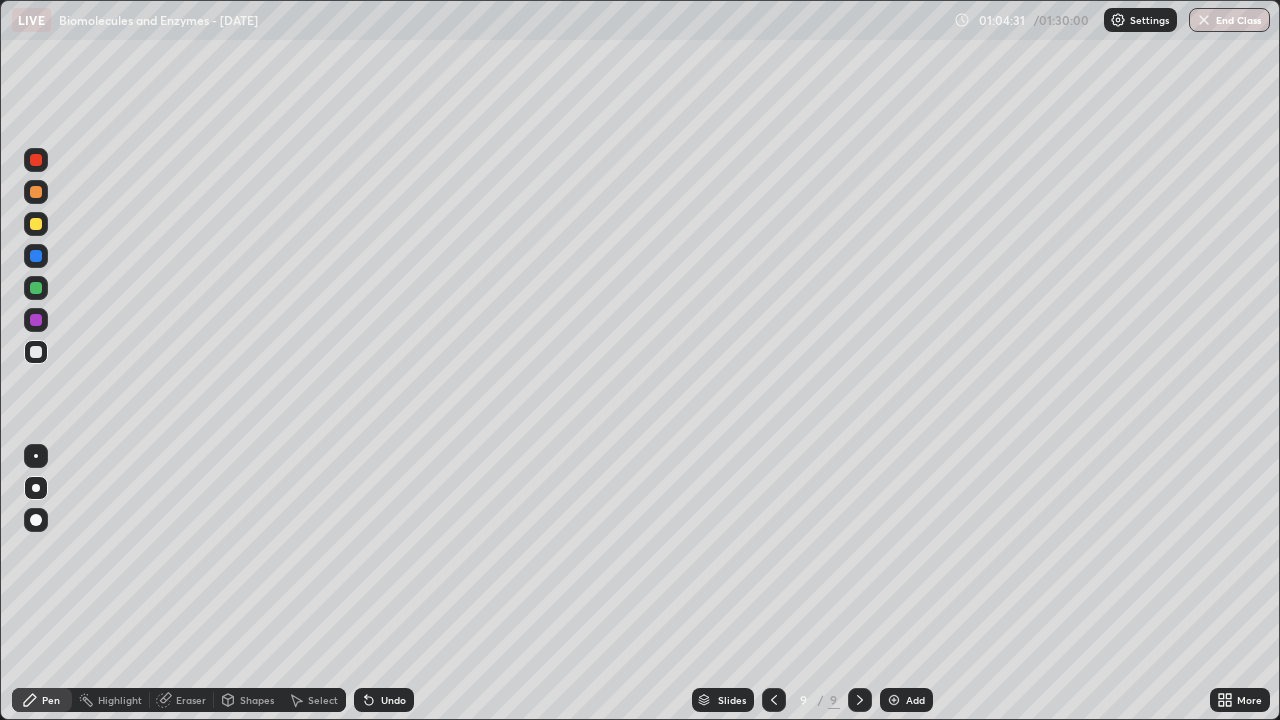 click at bounding box center [36, 320] 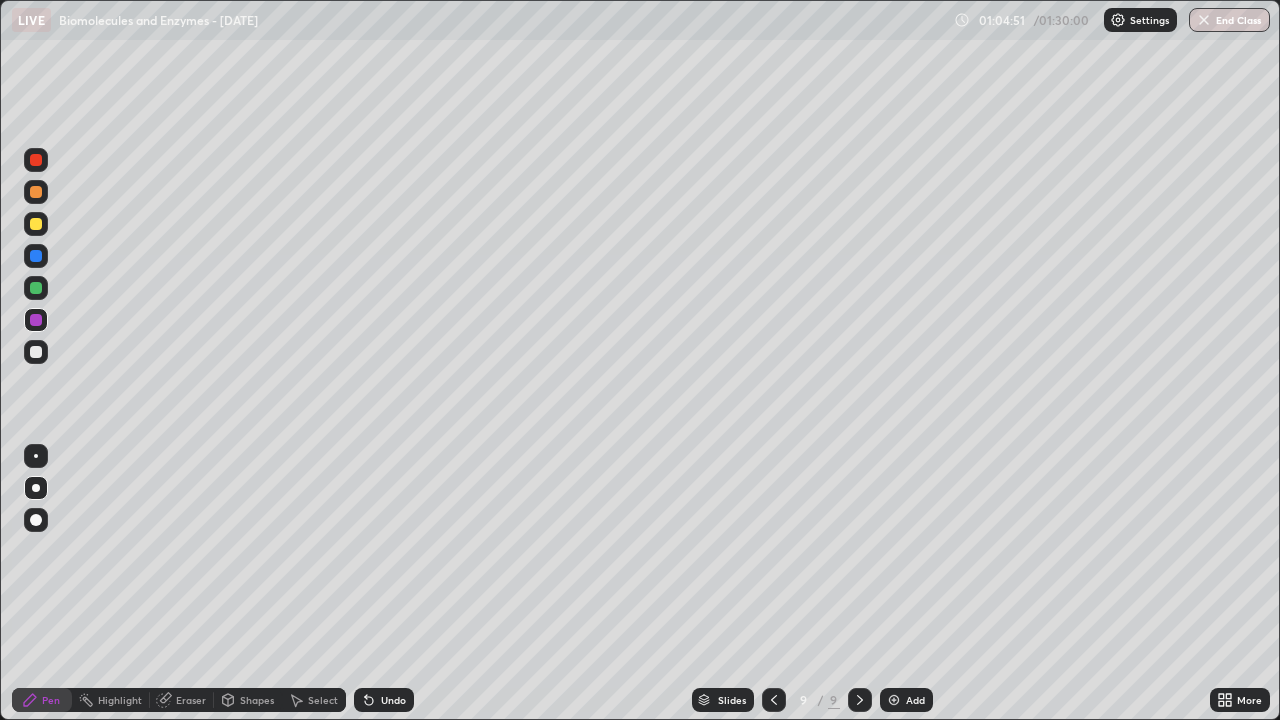 click at bounding box center [36, 288] 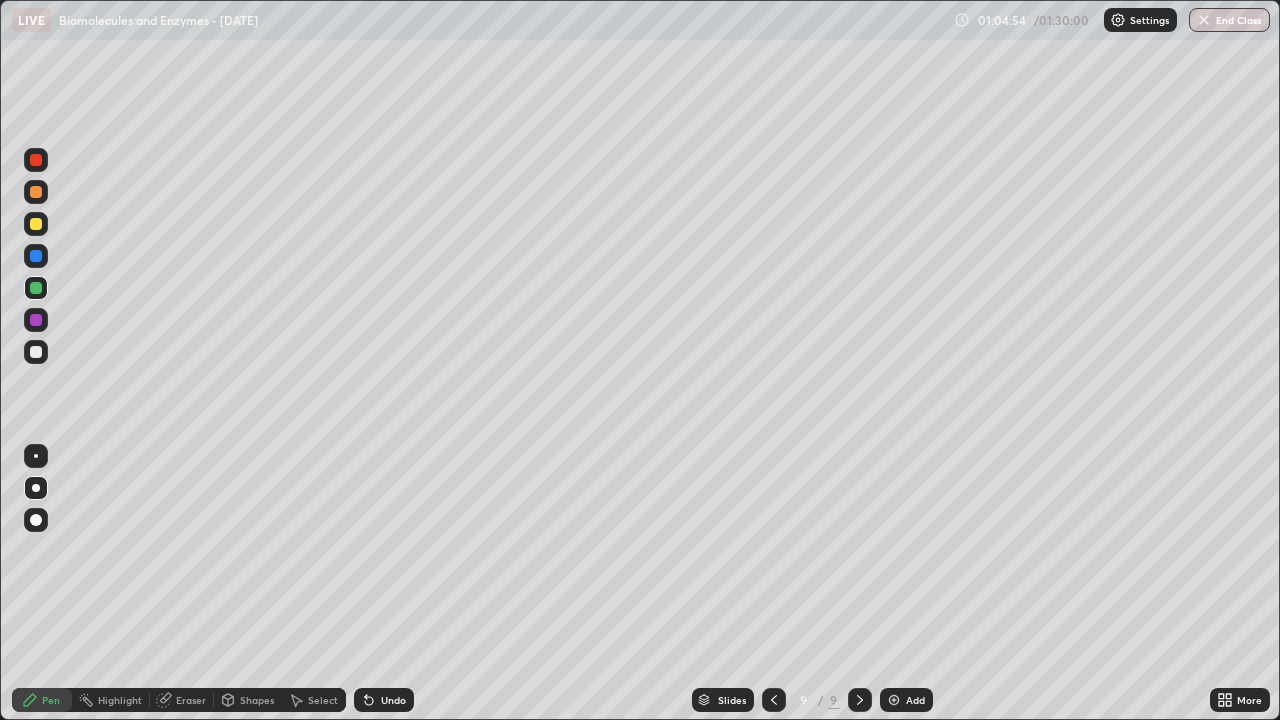 click at bounding box center (36, 320) 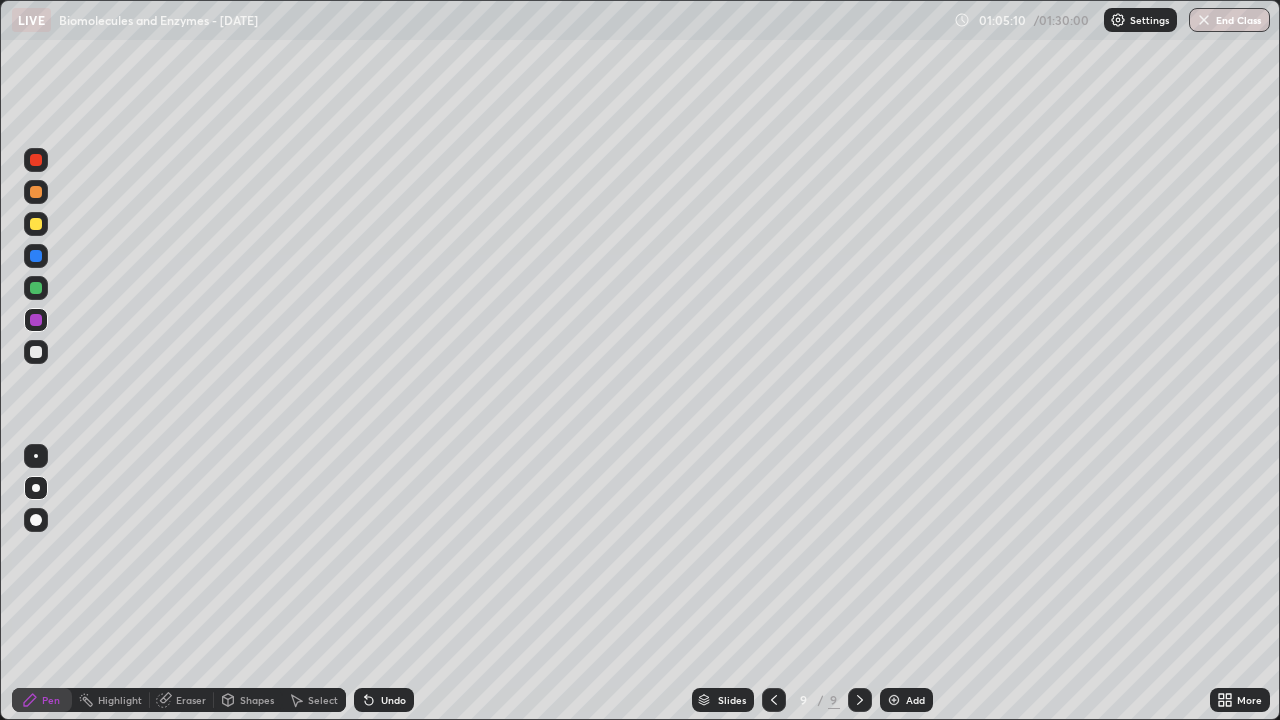 click on "Undo" at bounding box center [384, 700] 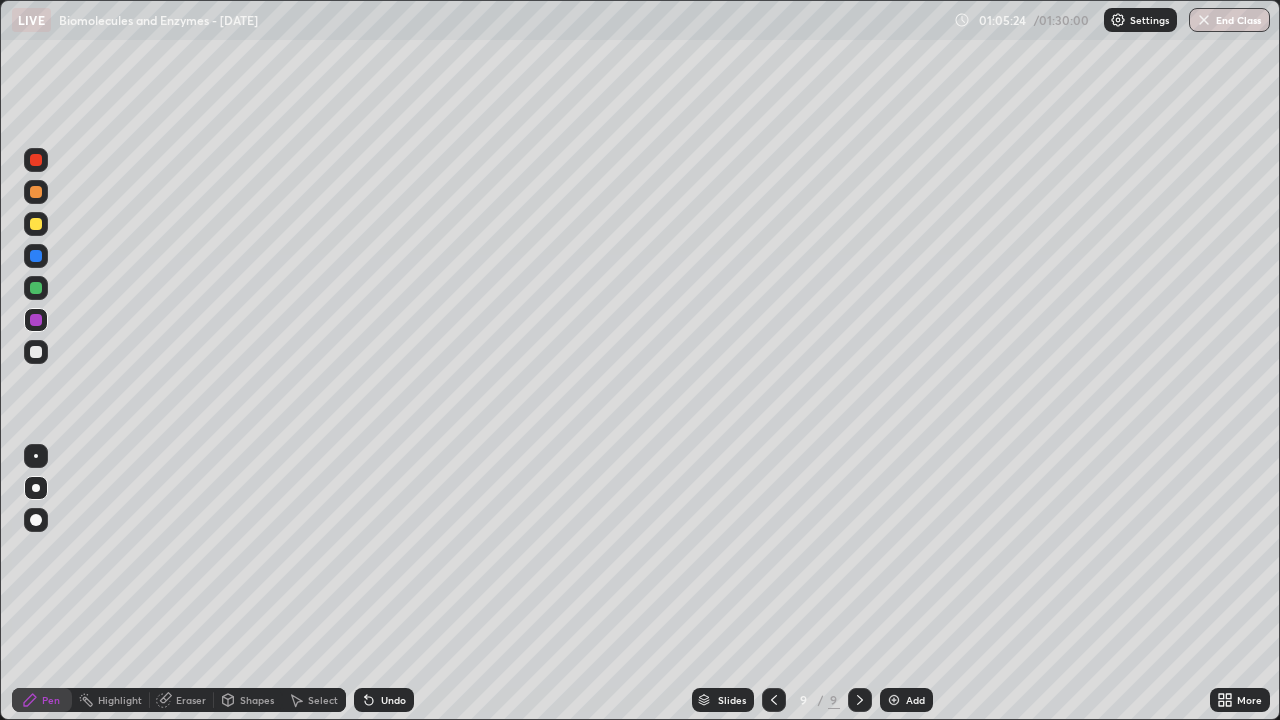 click at bounding box center [36, 352] 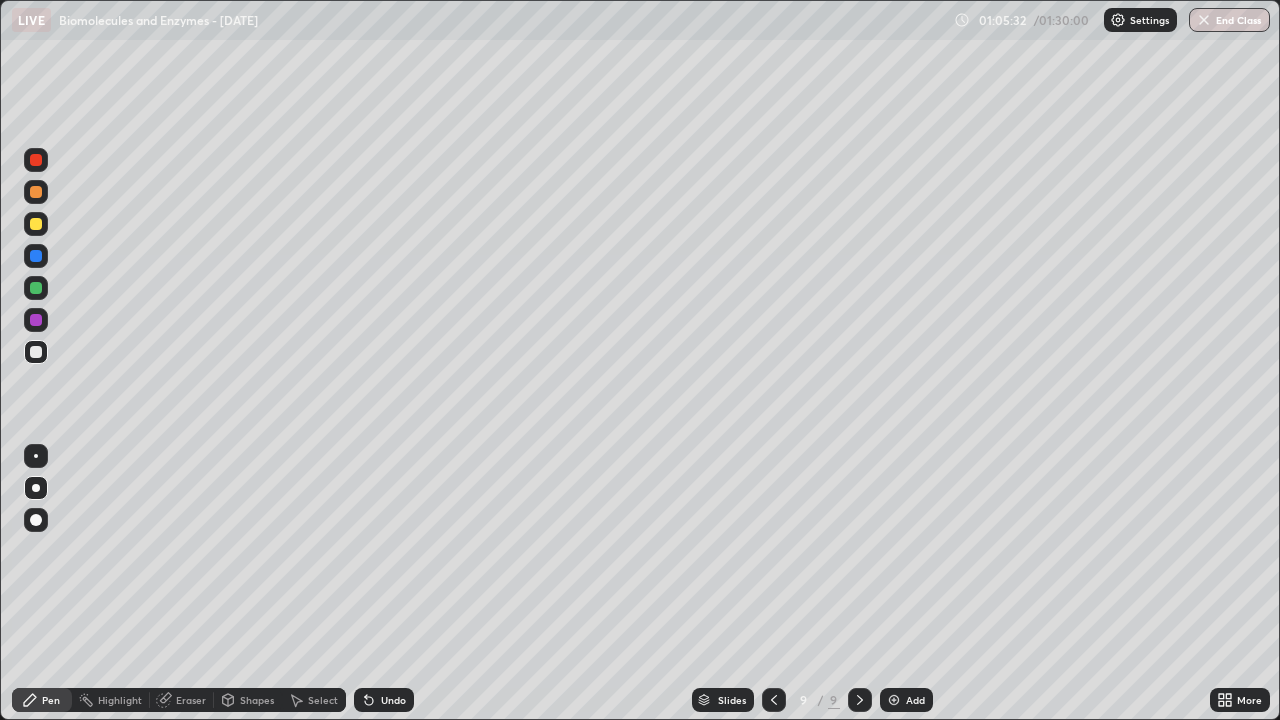 click on "Undo" at bounding box center (393, 700) 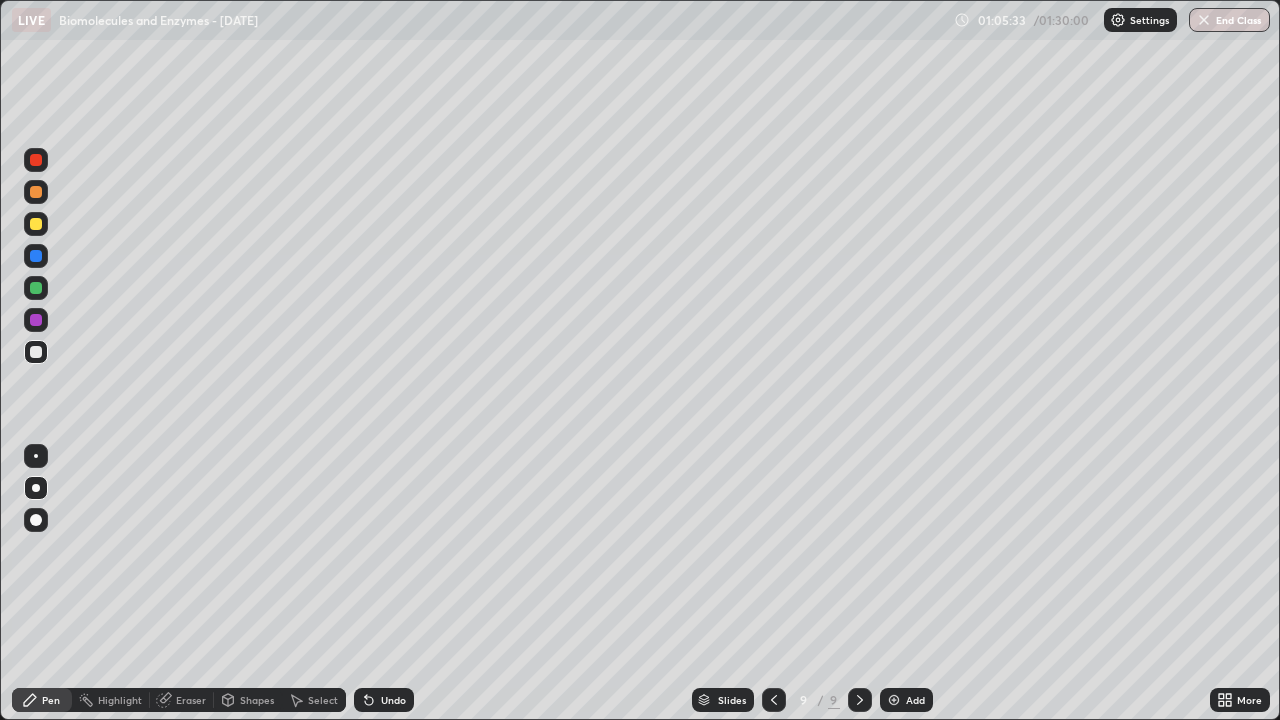 click on "Undo" at bounding box center (393, 700) 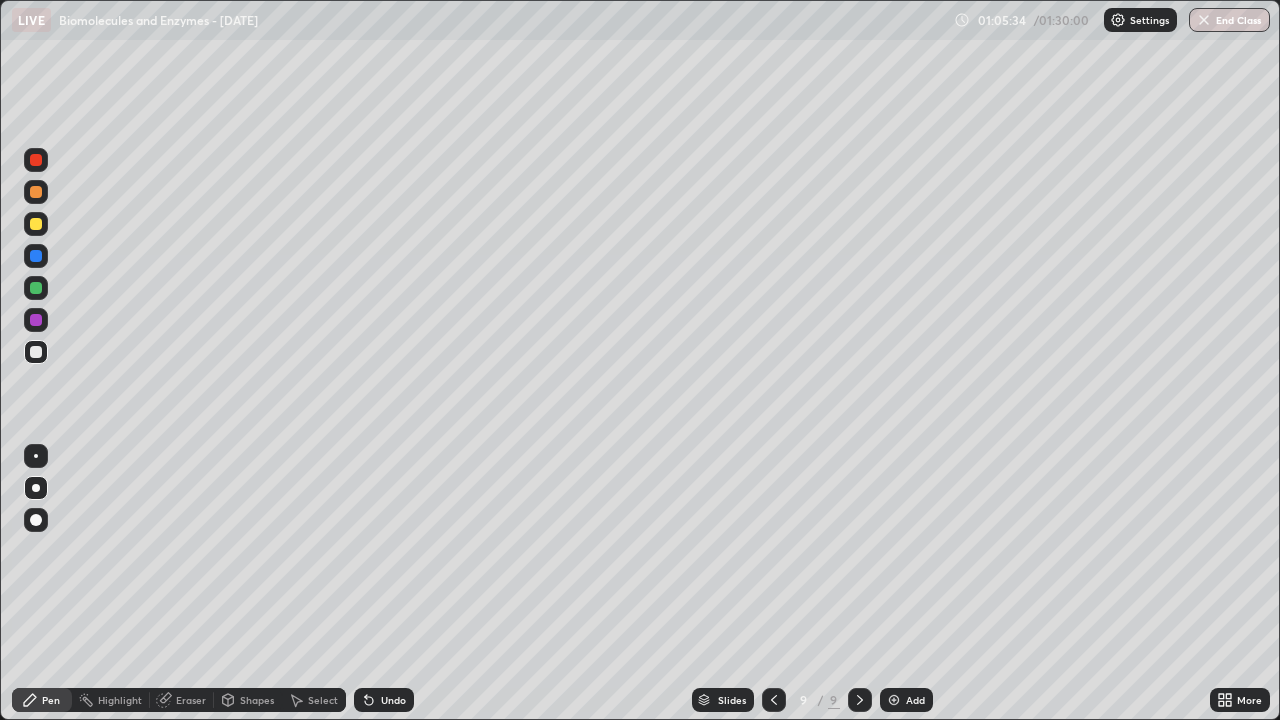 click on "Undo" at bounding box center (393, 700) 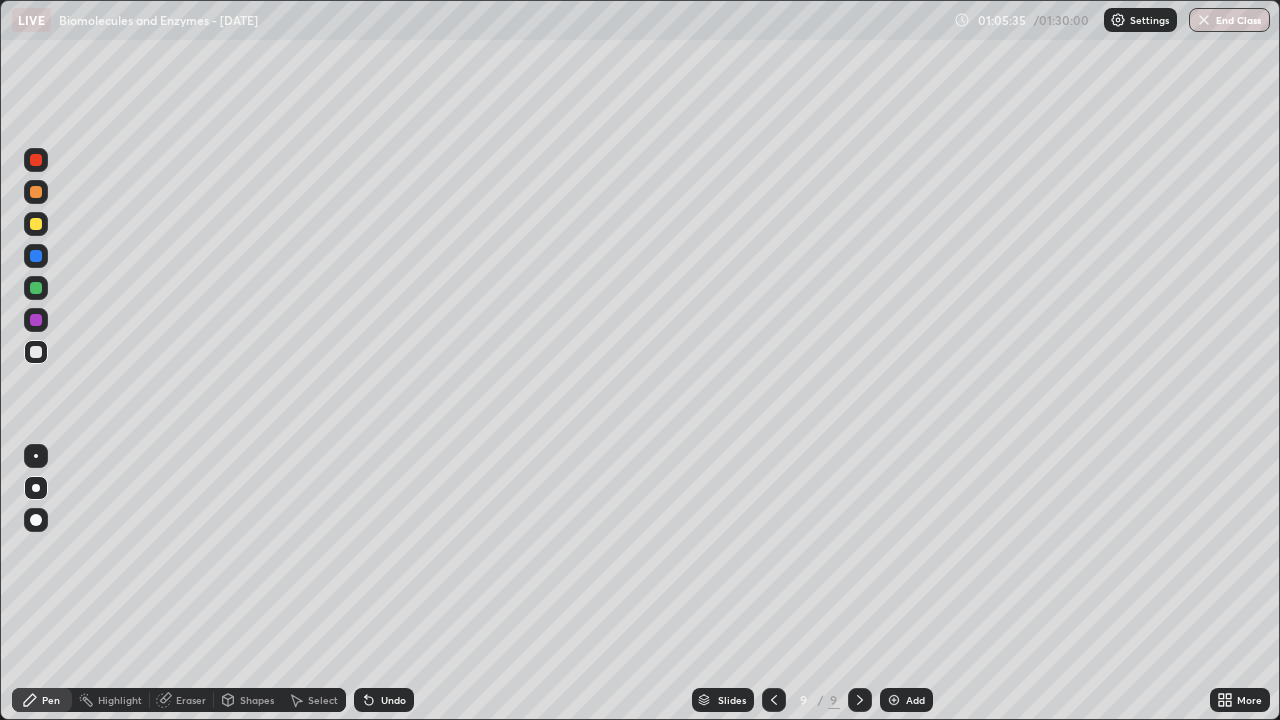 click on "Undo" at bounding box center [393, 700] 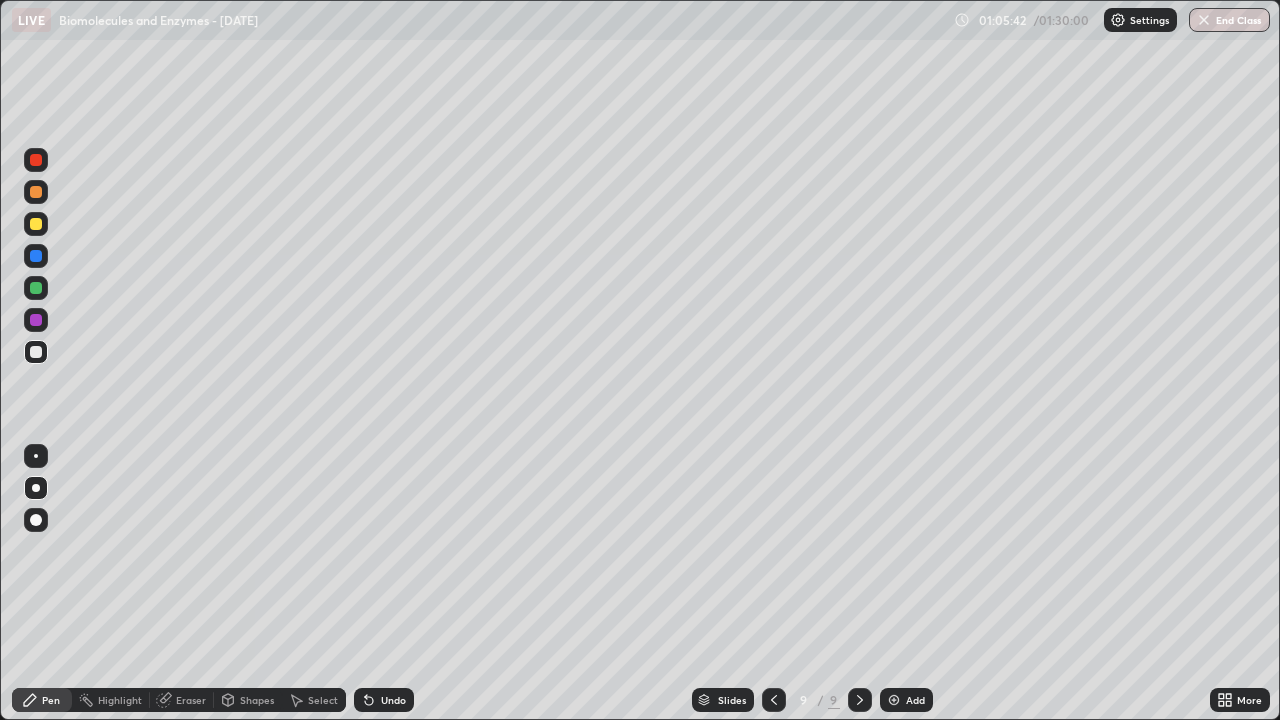 click at bounding box center (36, 352) 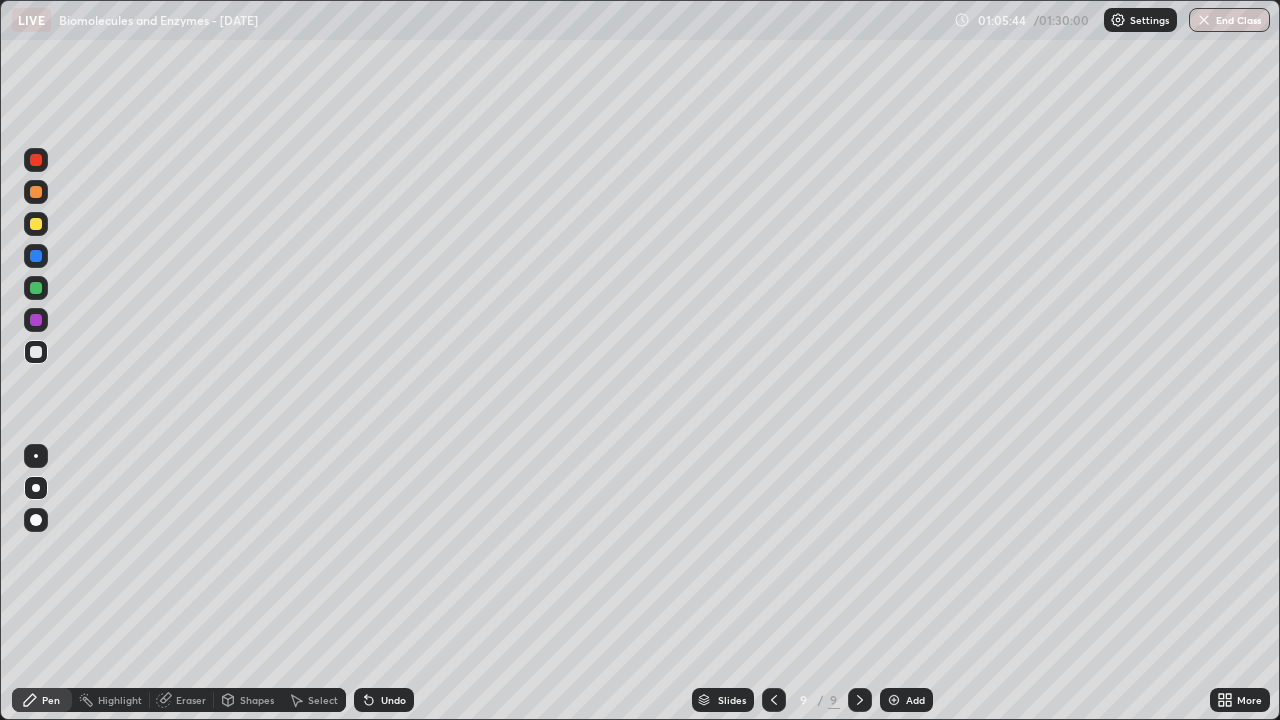 click at bounding box center [36, 288] 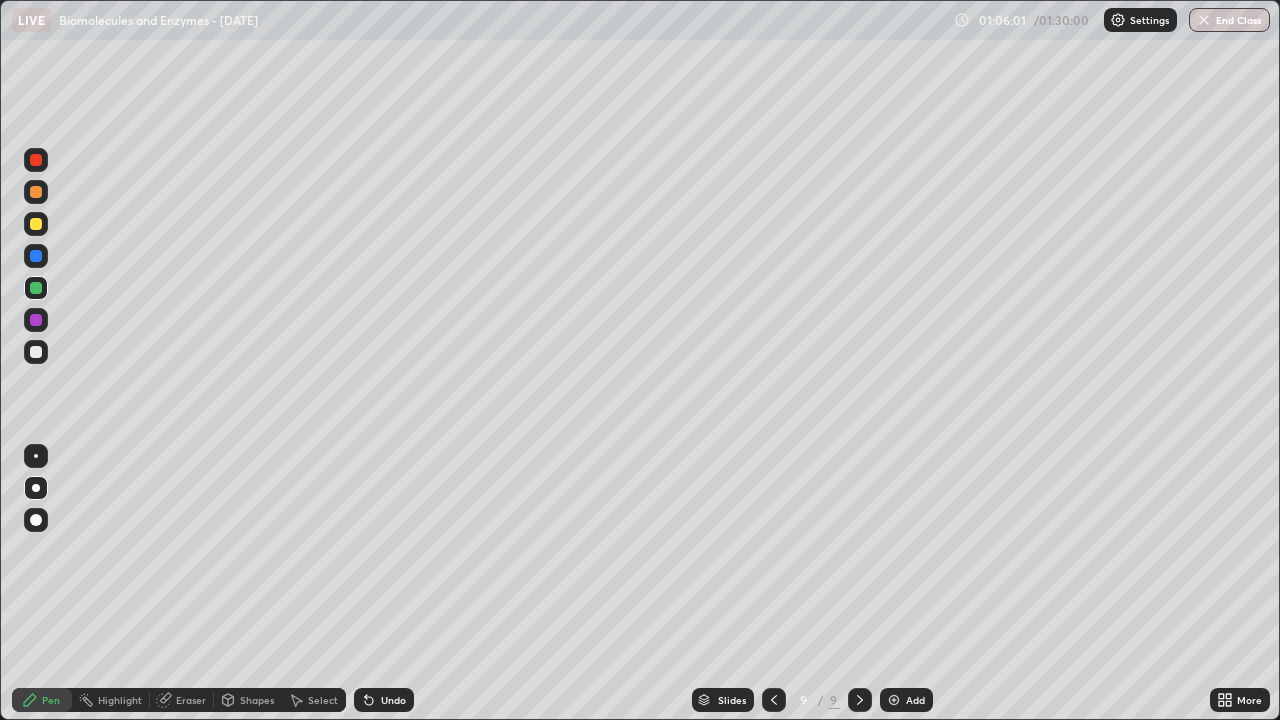 click on "Undo" at bounding box center [384, 700] 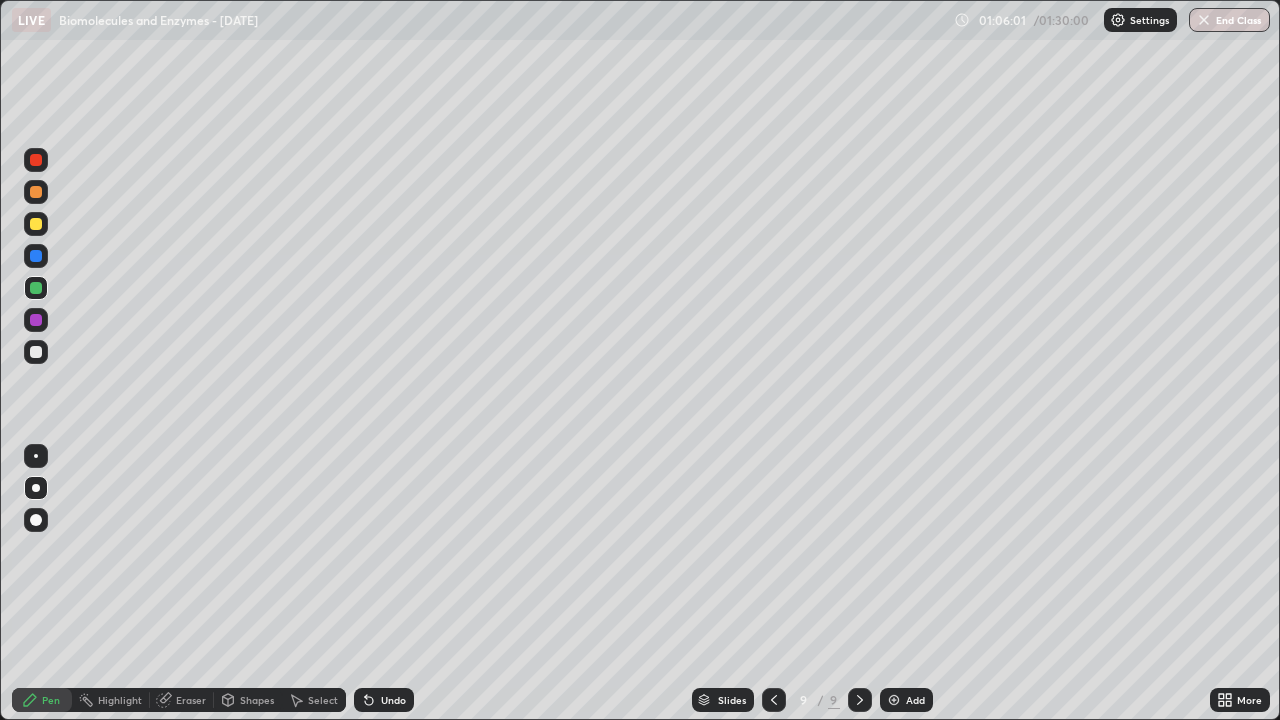 click on "Undo" at bounding box center (393, 700) 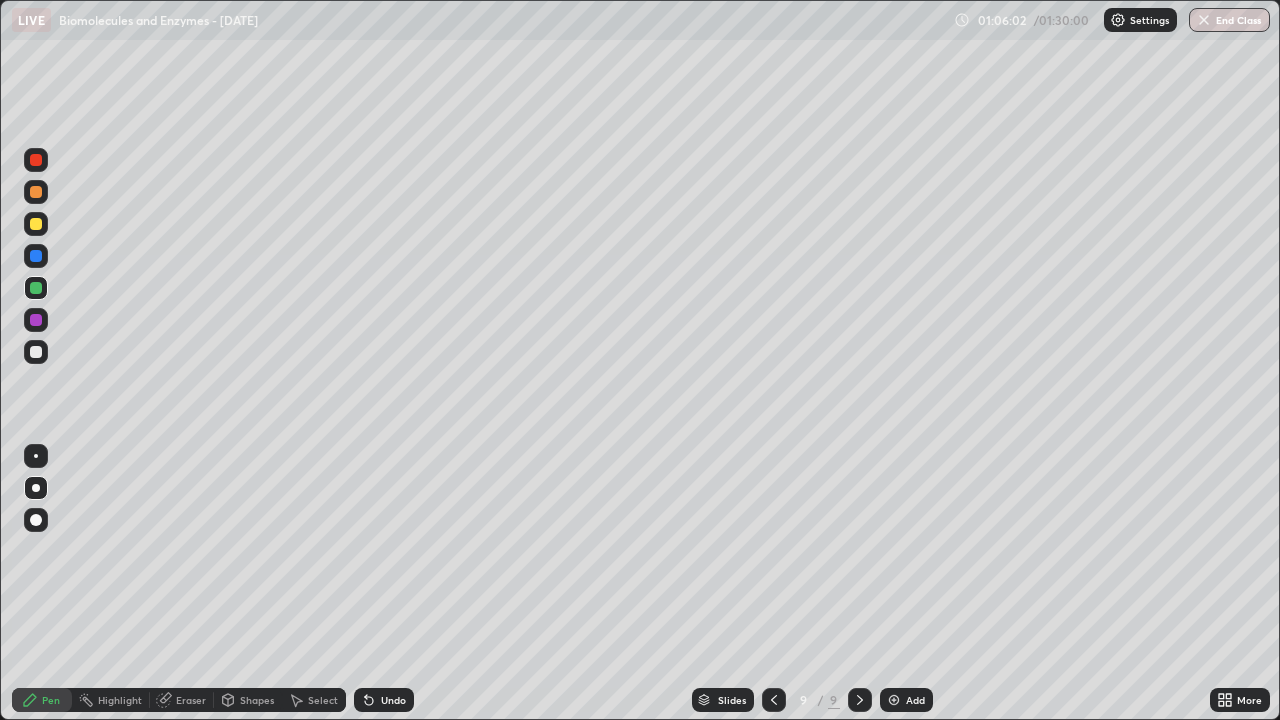 click on "Undo" at bounding box center [384, 700] 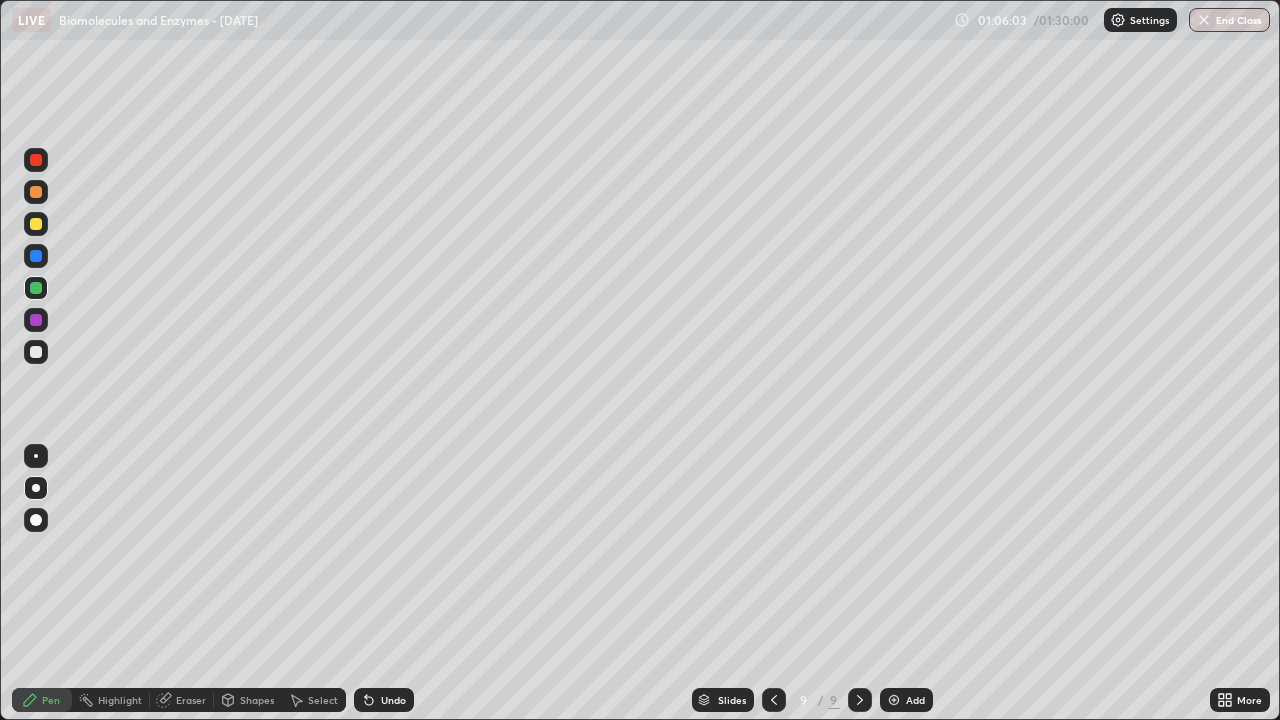 click on "Undo" at bounding box center [393, 700] 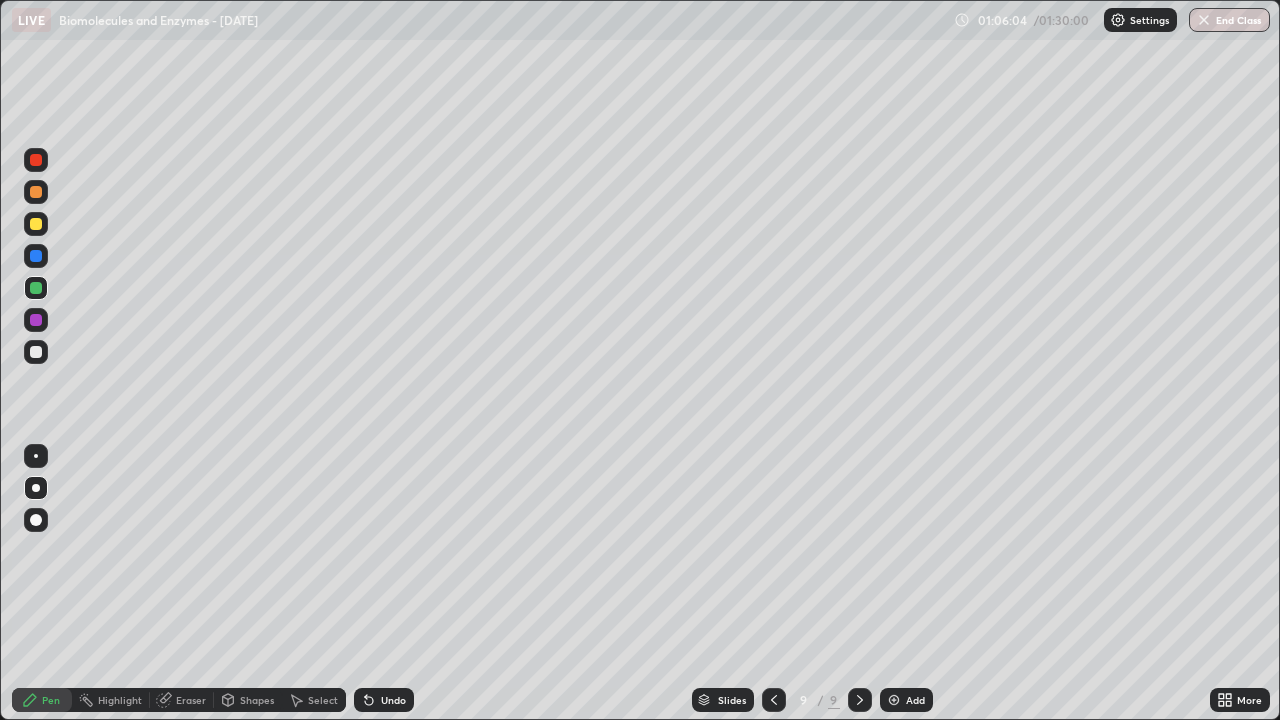 click on "Undo" at bounding box center [384, 700] 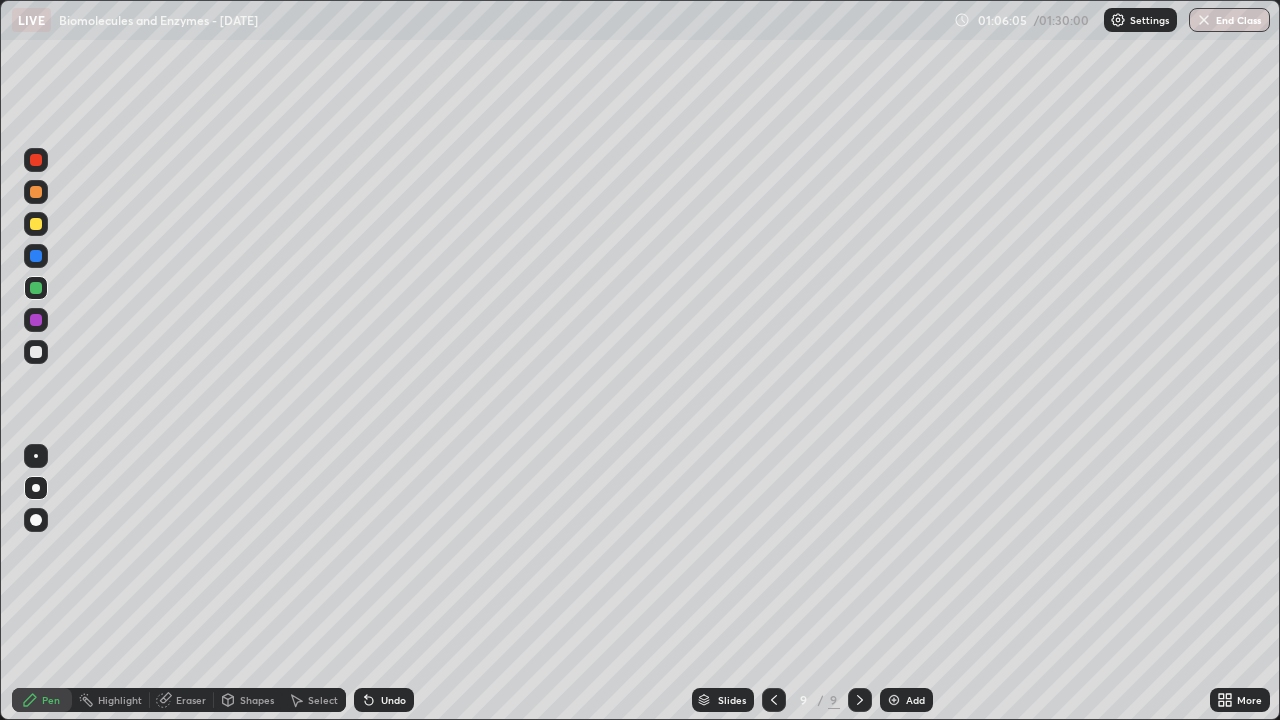 click on "Undo" at bounding box center [384, 700] 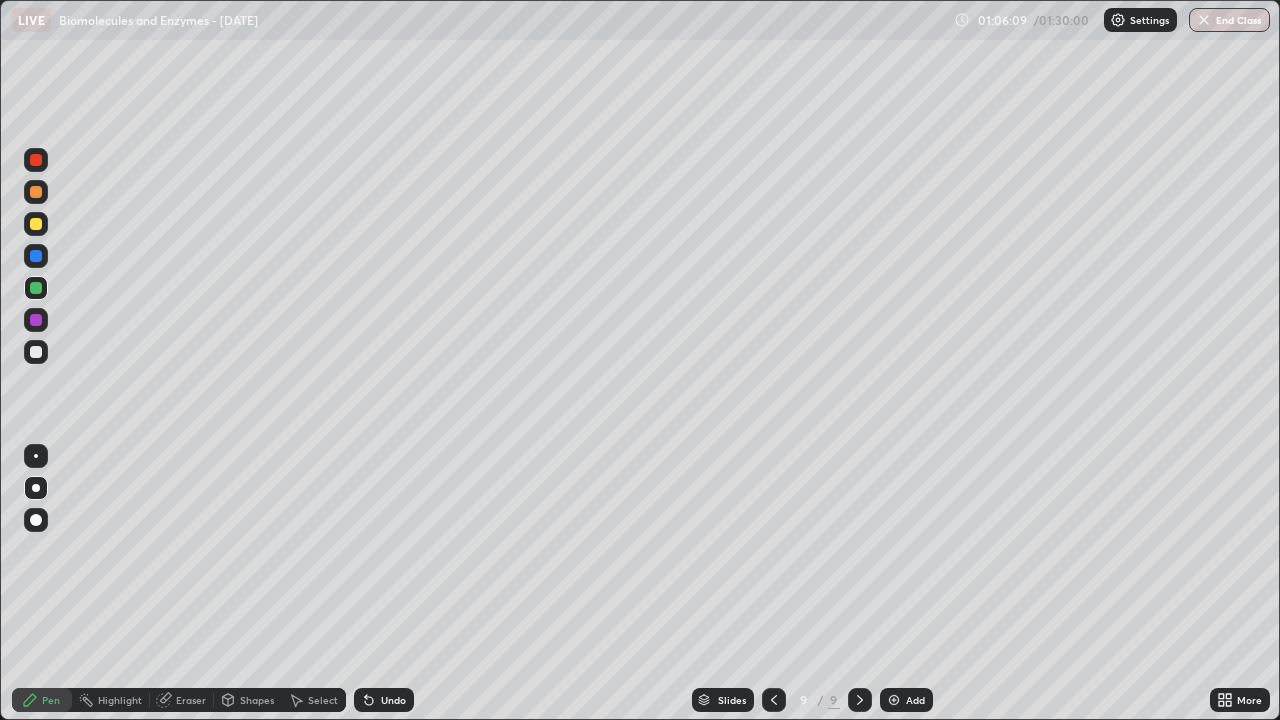click at bounding box center (36, 256) 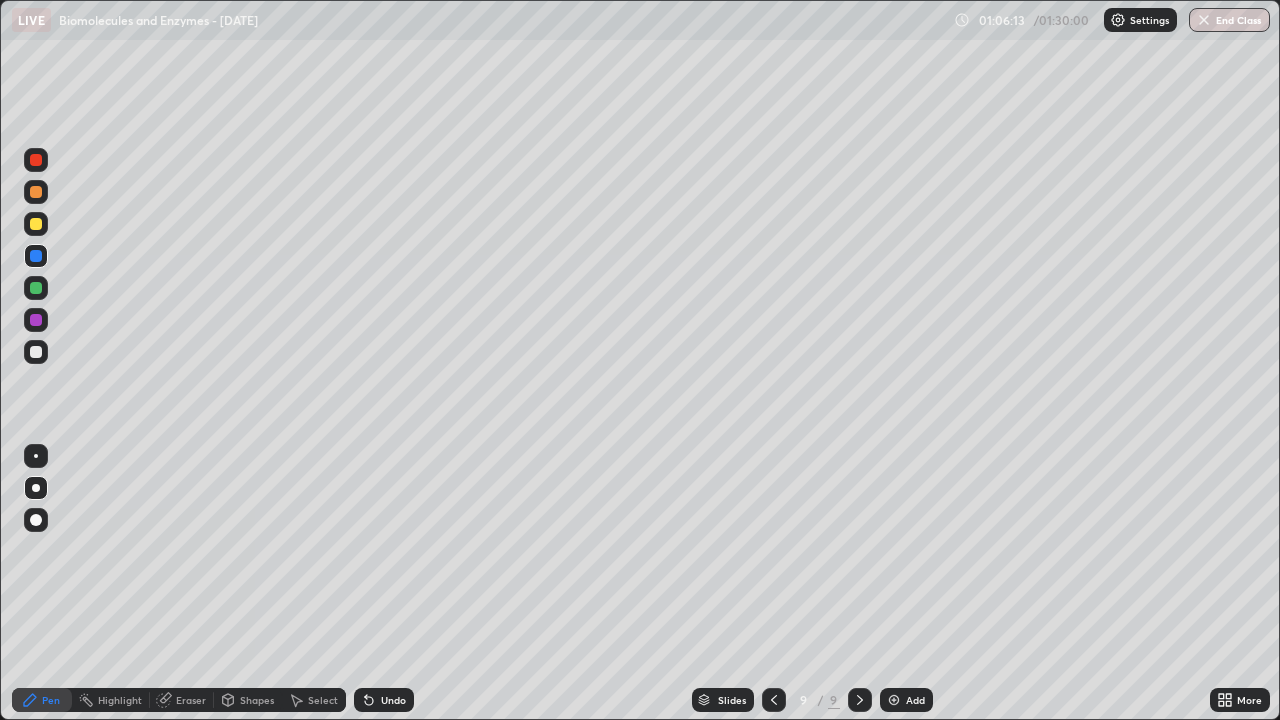 click at bounding box center (36, 352) 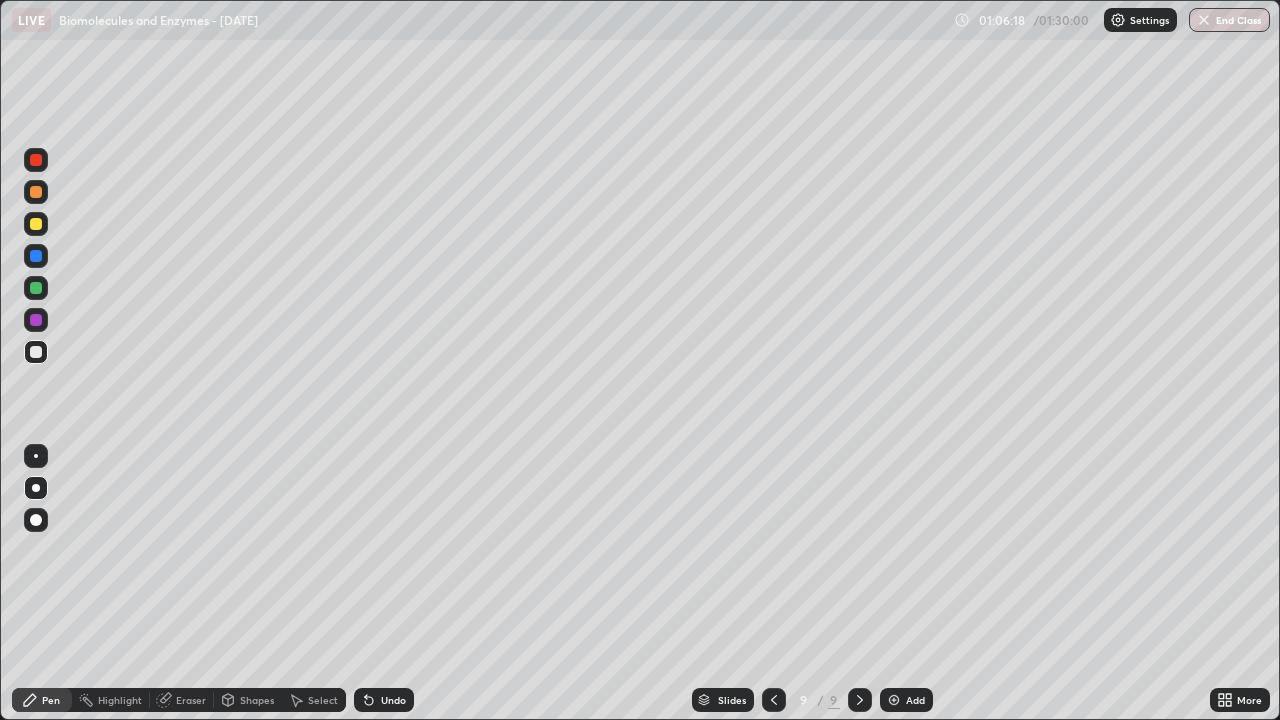 click at bounding box center [36, 320] 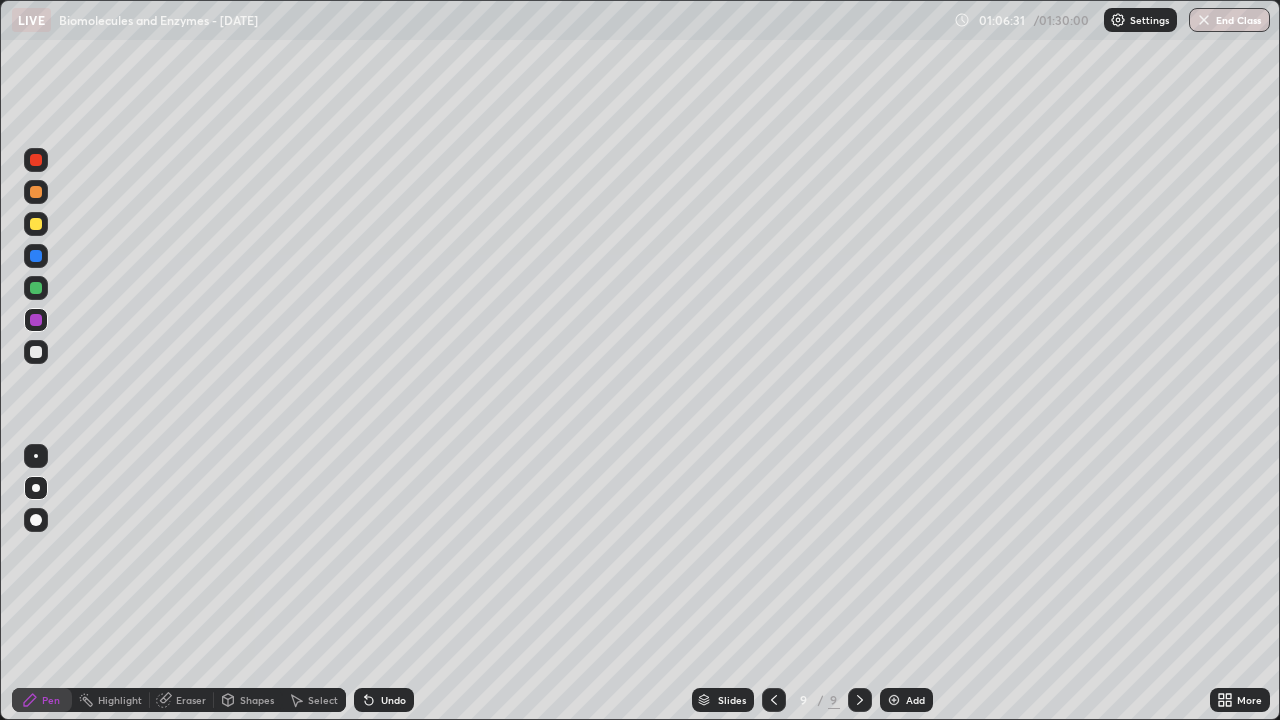 click at bounding box center [36, 320] 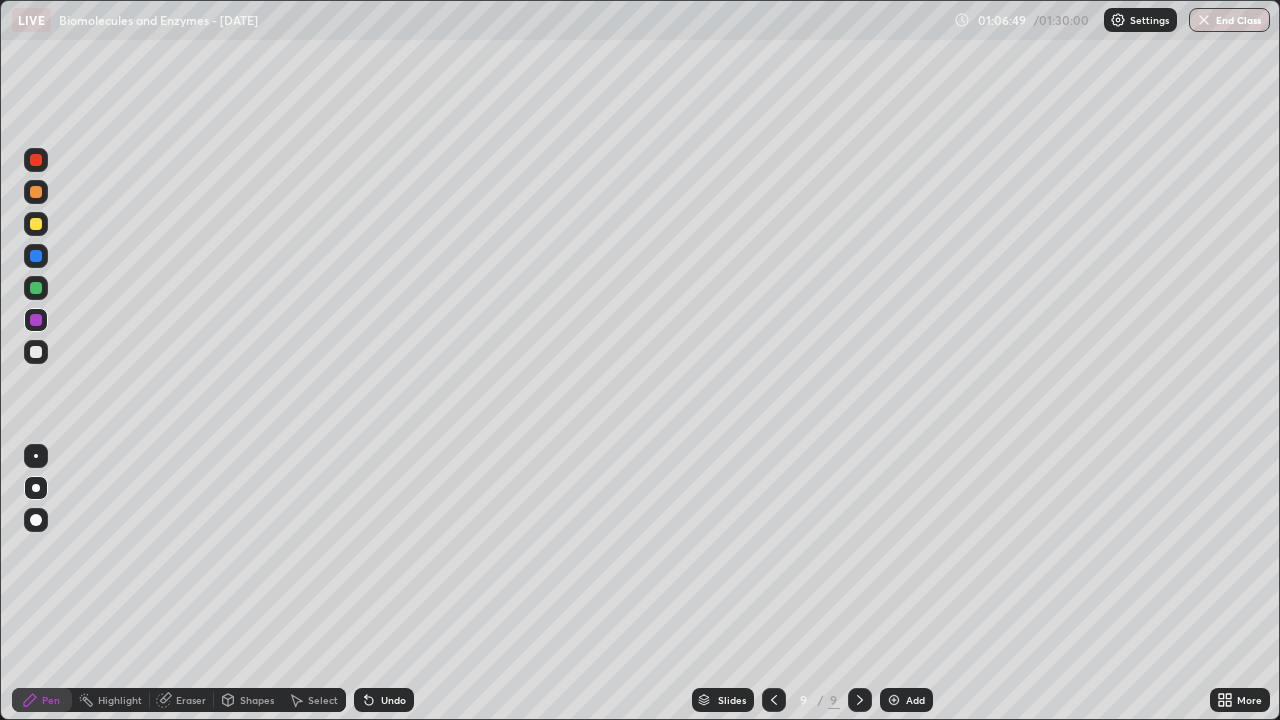 click 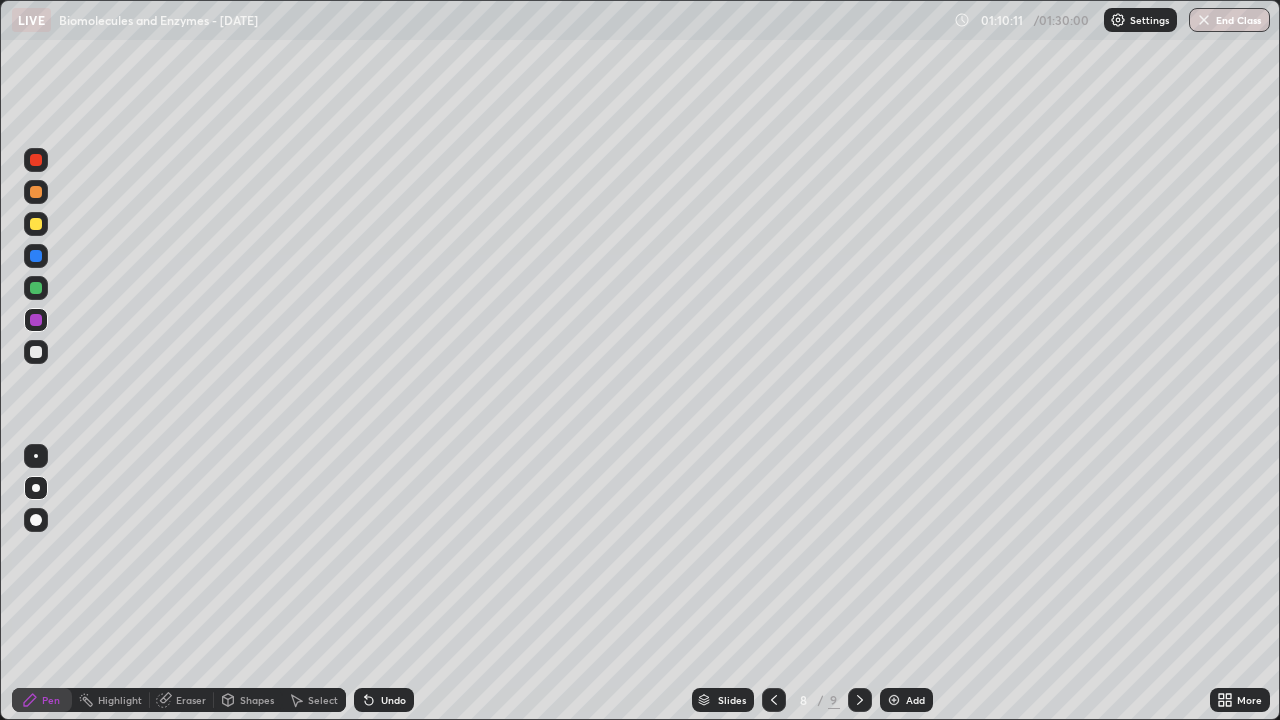 click 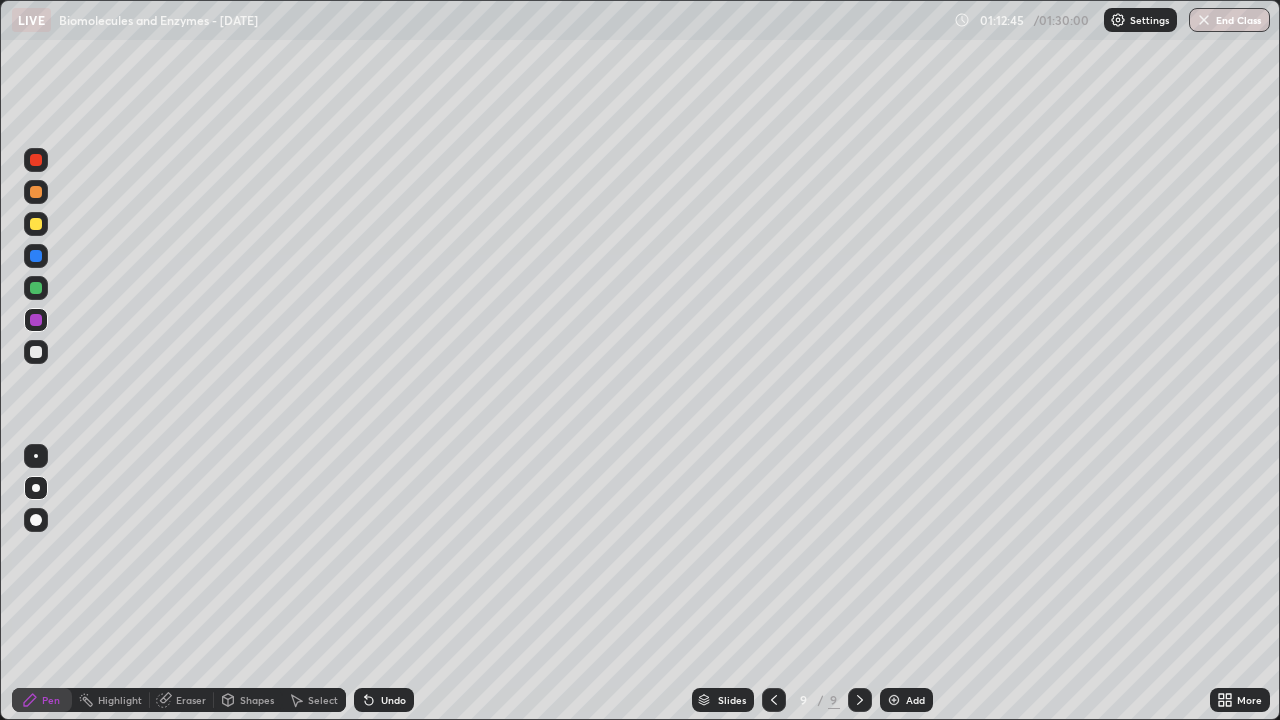 click at bounding box center [894, 700] 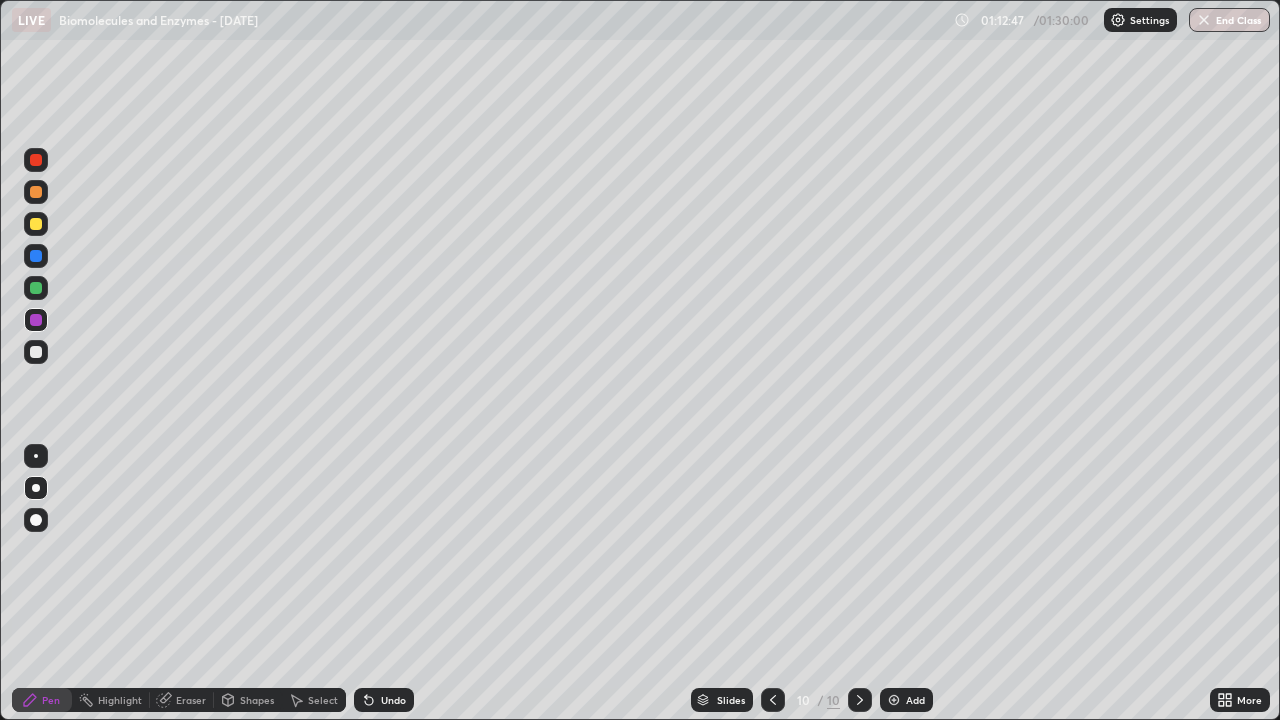 click at bounding box center (36, 160) 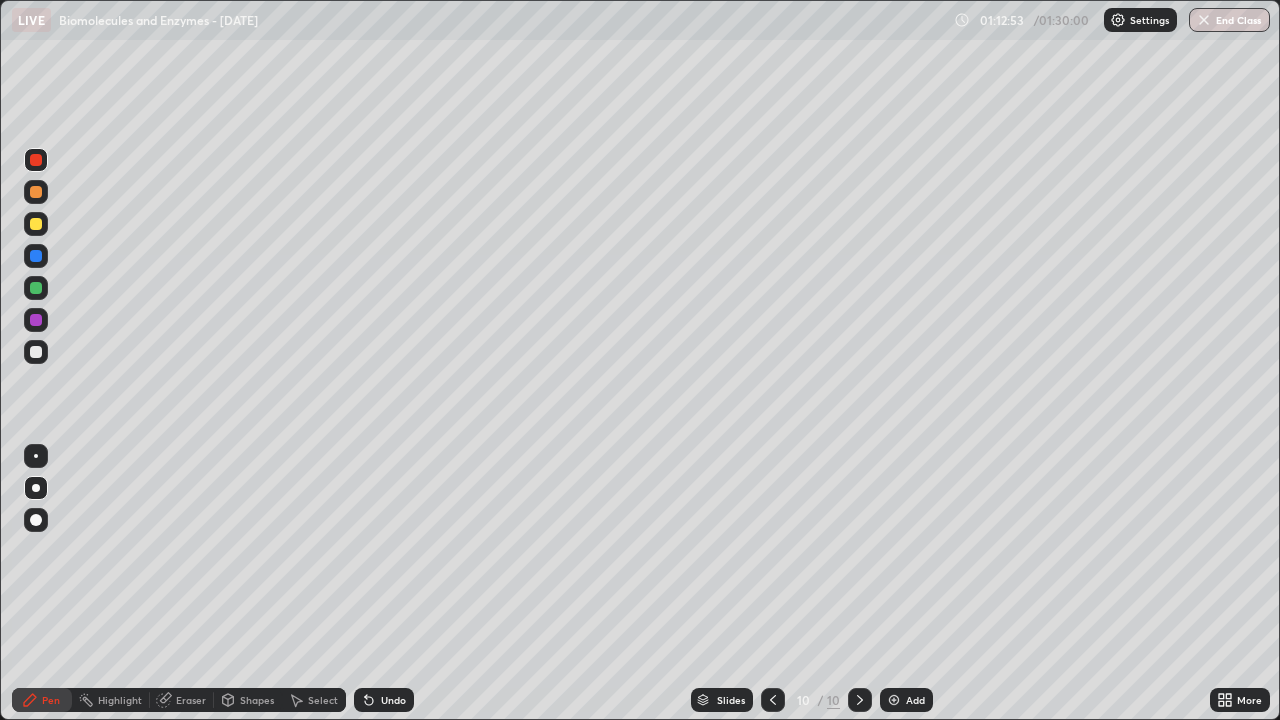 click at bounding box center (36, 224) 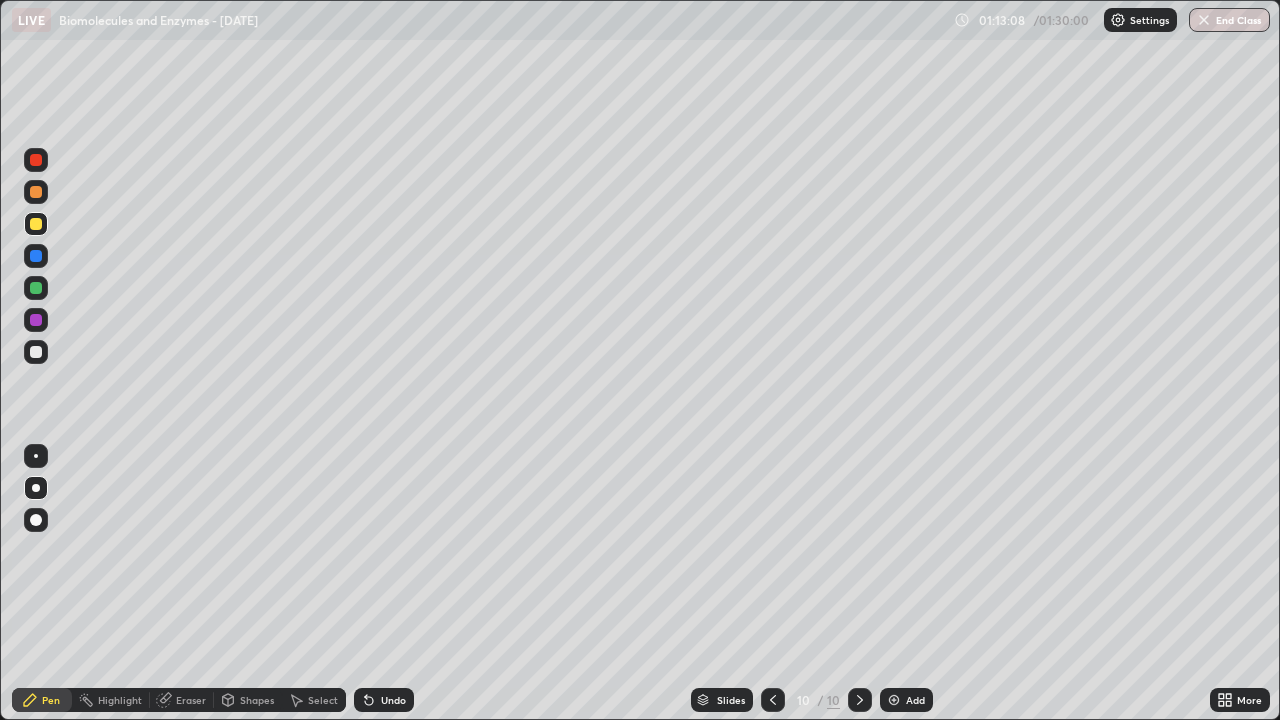 click at bounding box center (36, 224) 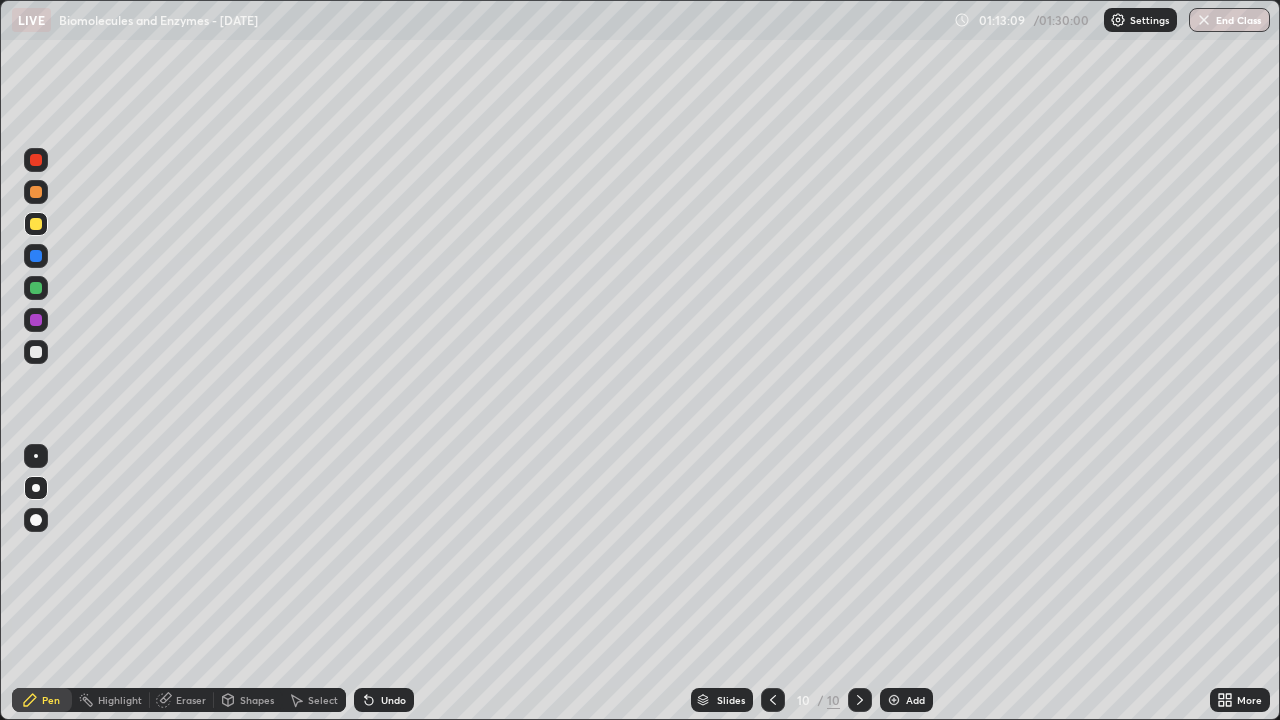 click on "Undo" at bounding box center [393, 700] 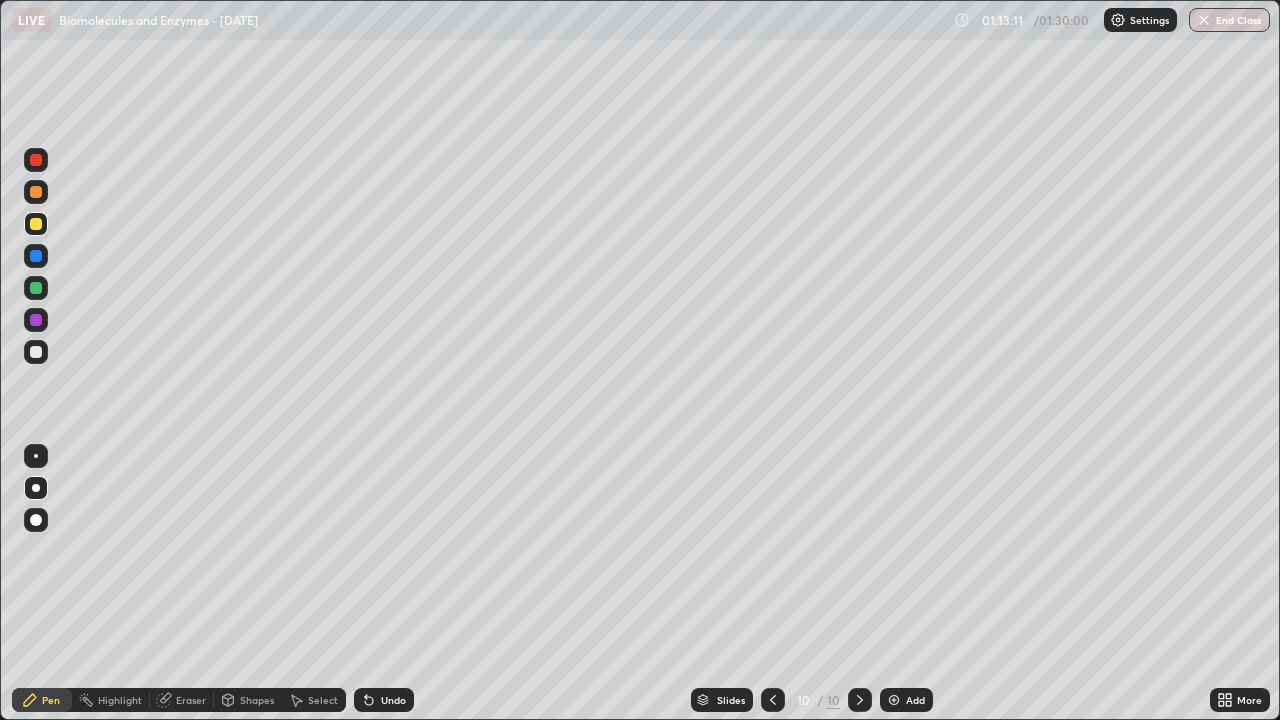 click at bounding box center [36, 224] 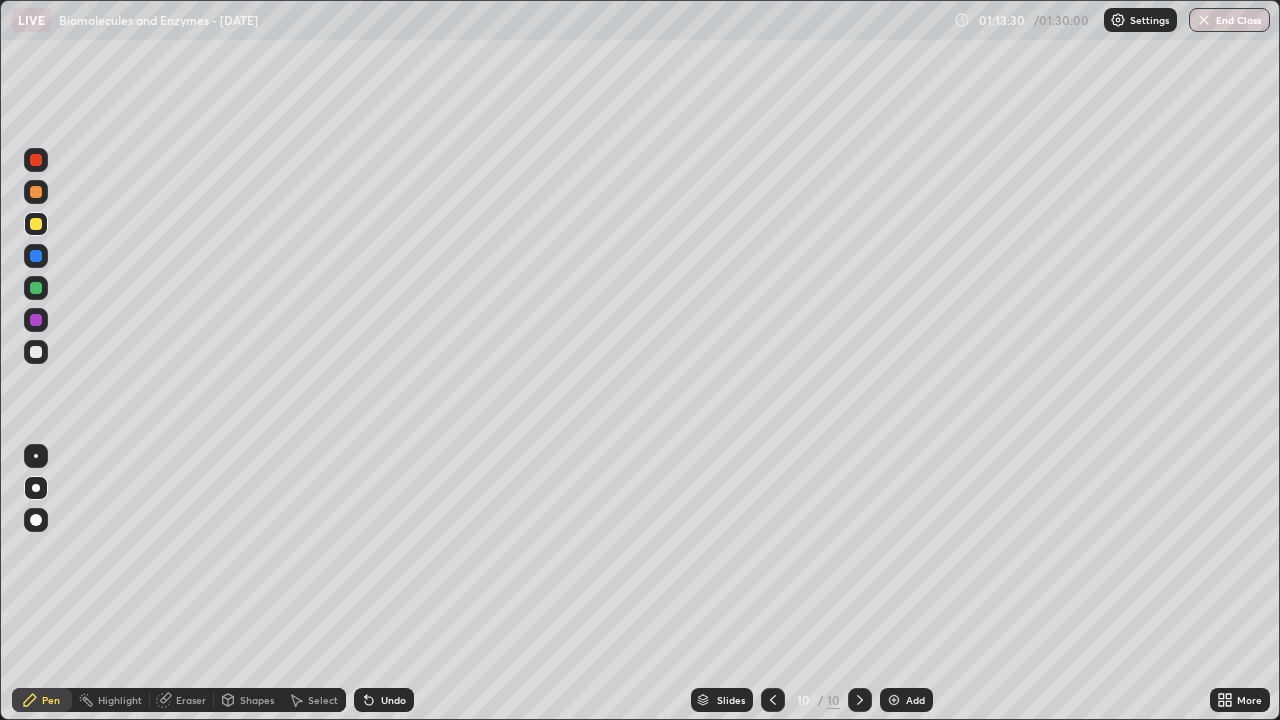 click at bounding box center (36, 256) 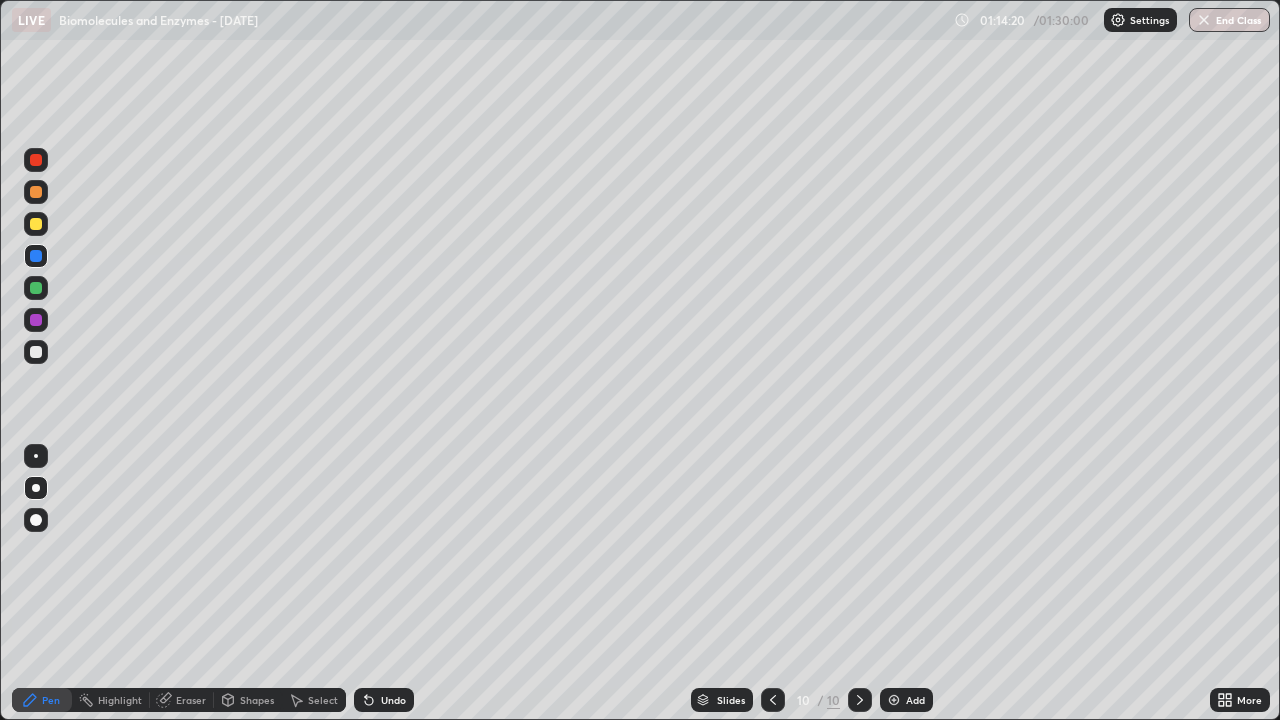 click at bounding box center [36, 288] 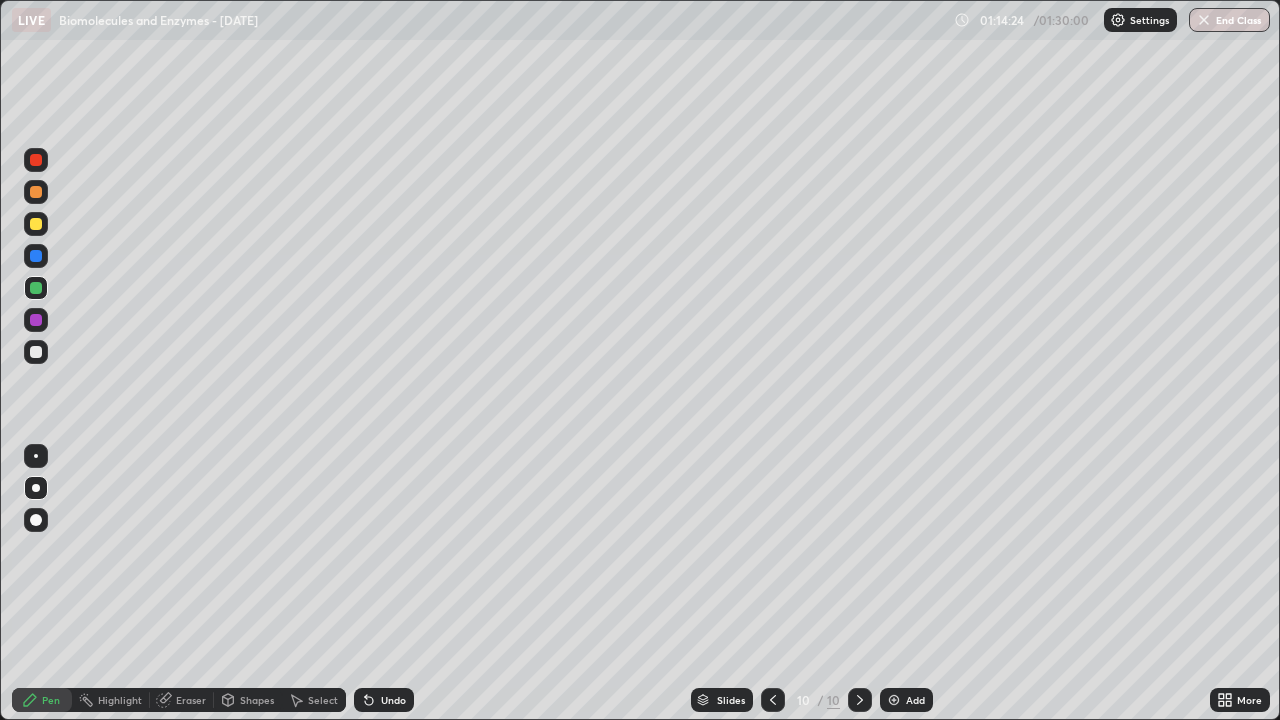 click on "Undo" at bounding box center [393, 700] 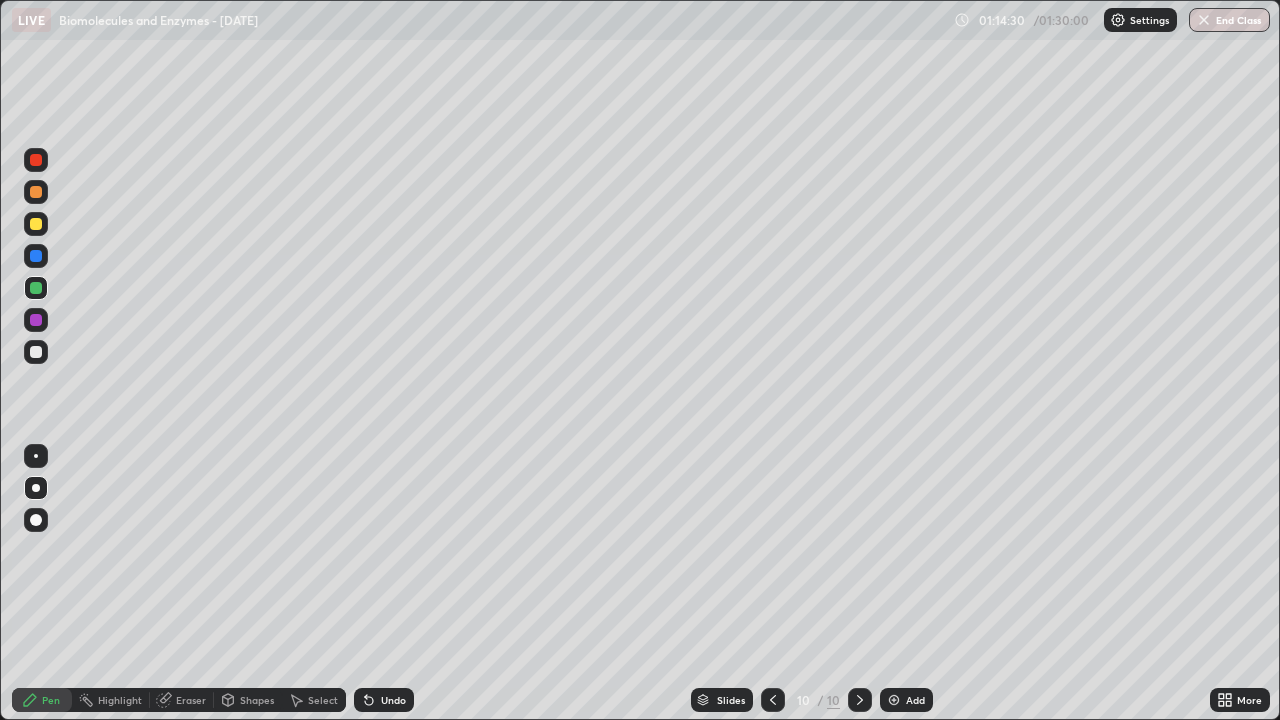 click at bounding box center (36, 320) 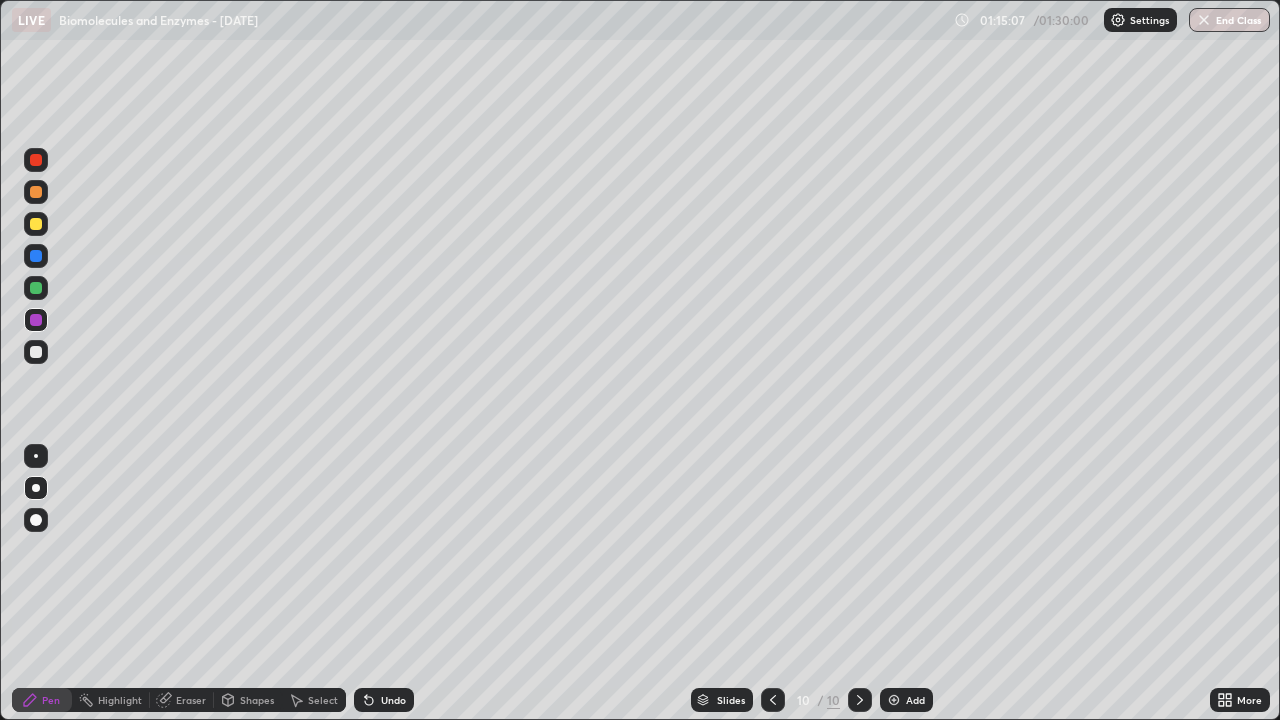 click at bounding box center [36, 288] 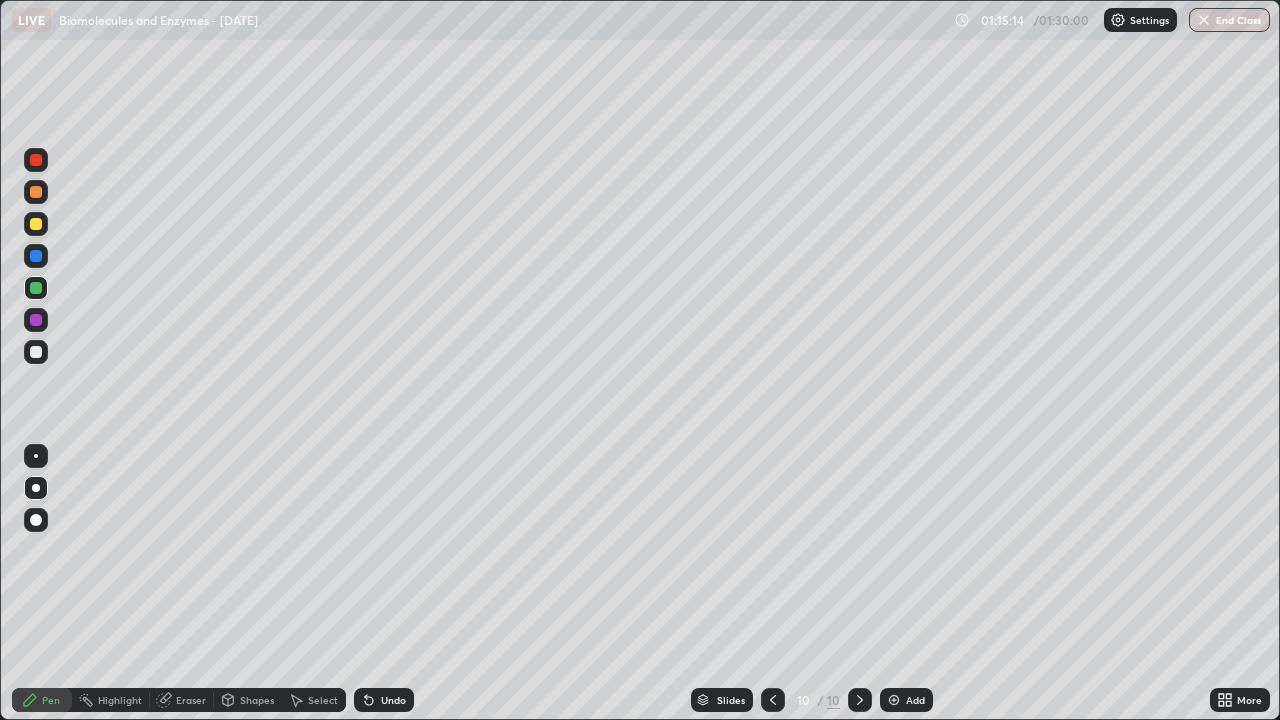 click on "Undo" at bounding box center [393, 700] 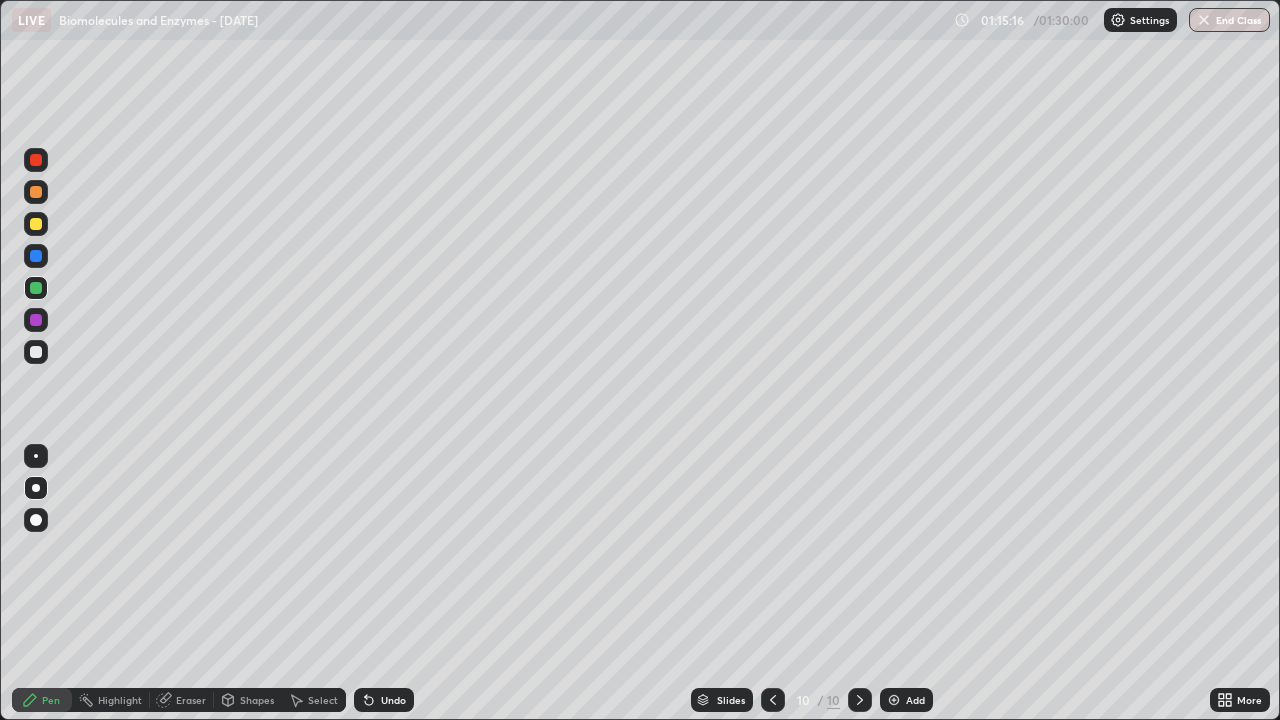 click on "Undo" at bounding box center [393, 700] 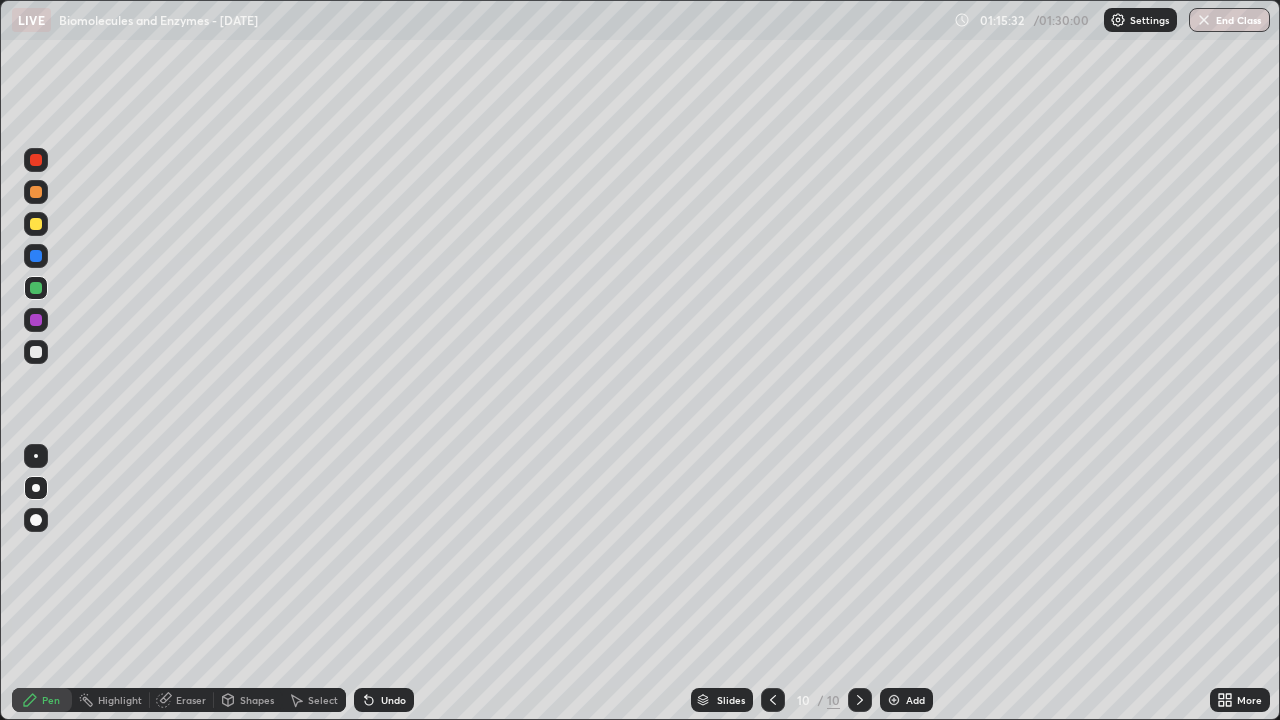 click on "Undo" at bounding box center [384, 700] 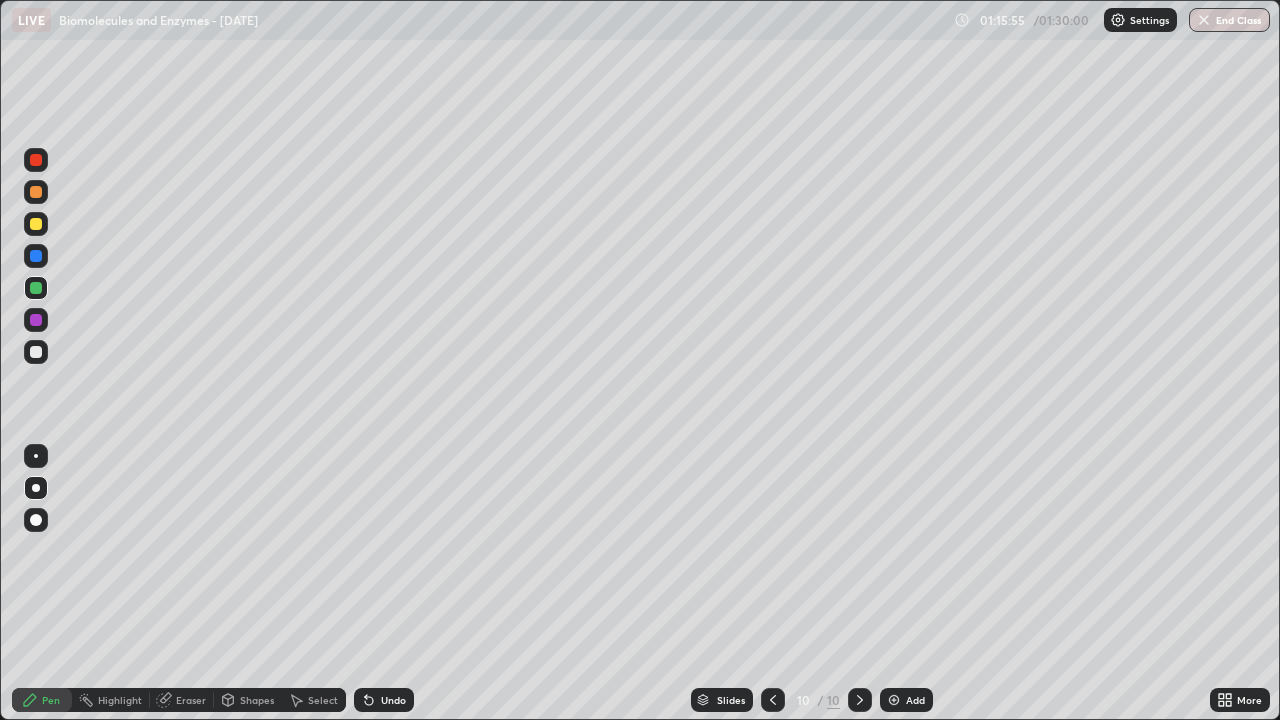 click at bounding box center [36, 352] 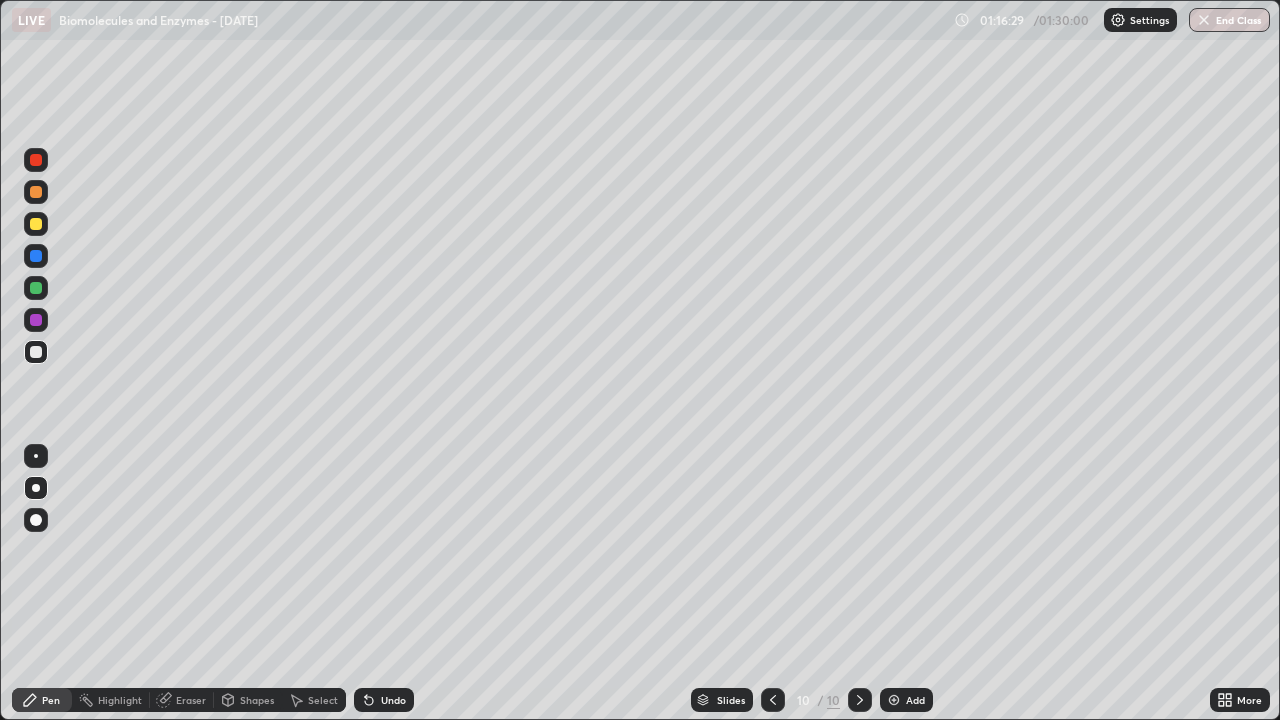 click at bounding box center (36, 256) 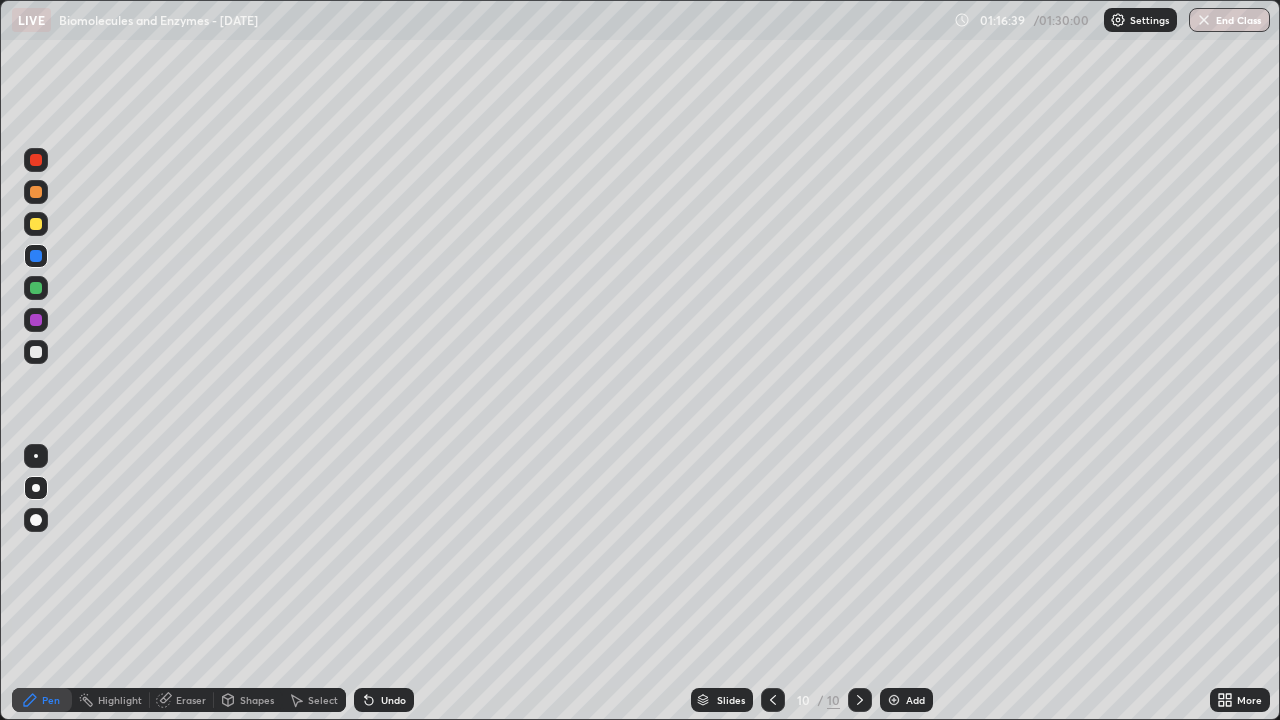 click at bounding box center (36, 288) 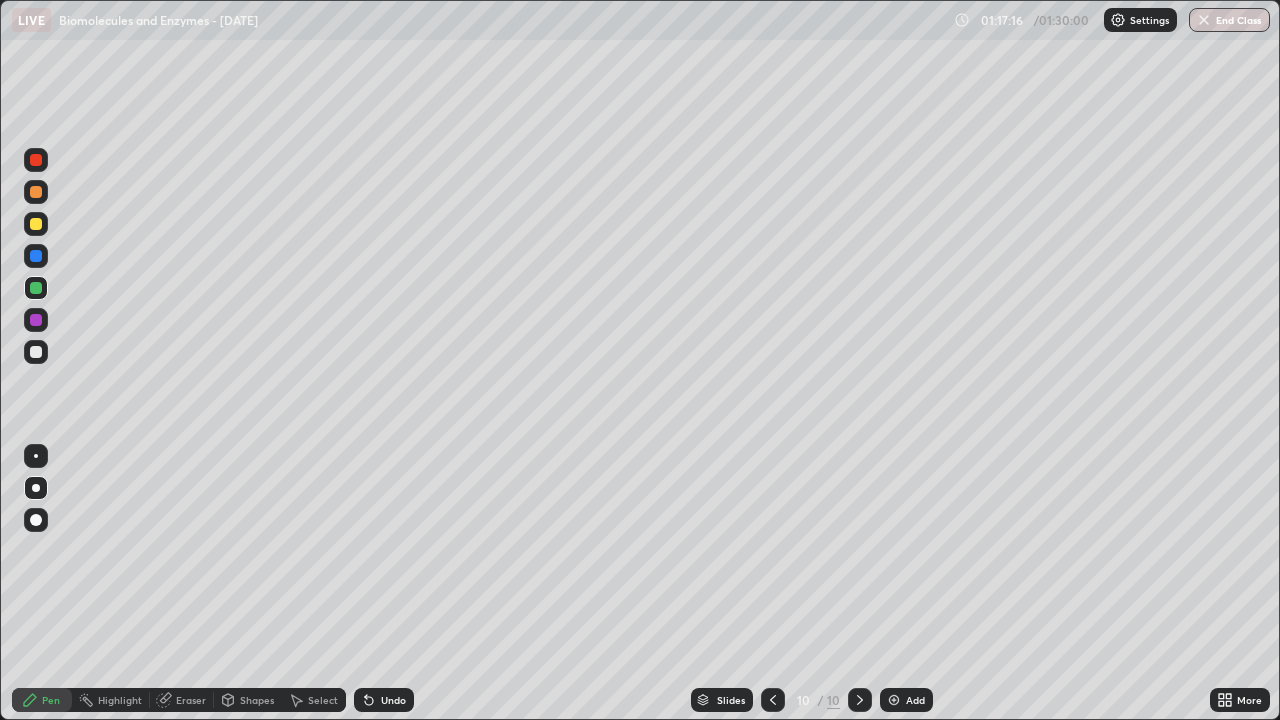 click at bounding box center [36, 320] 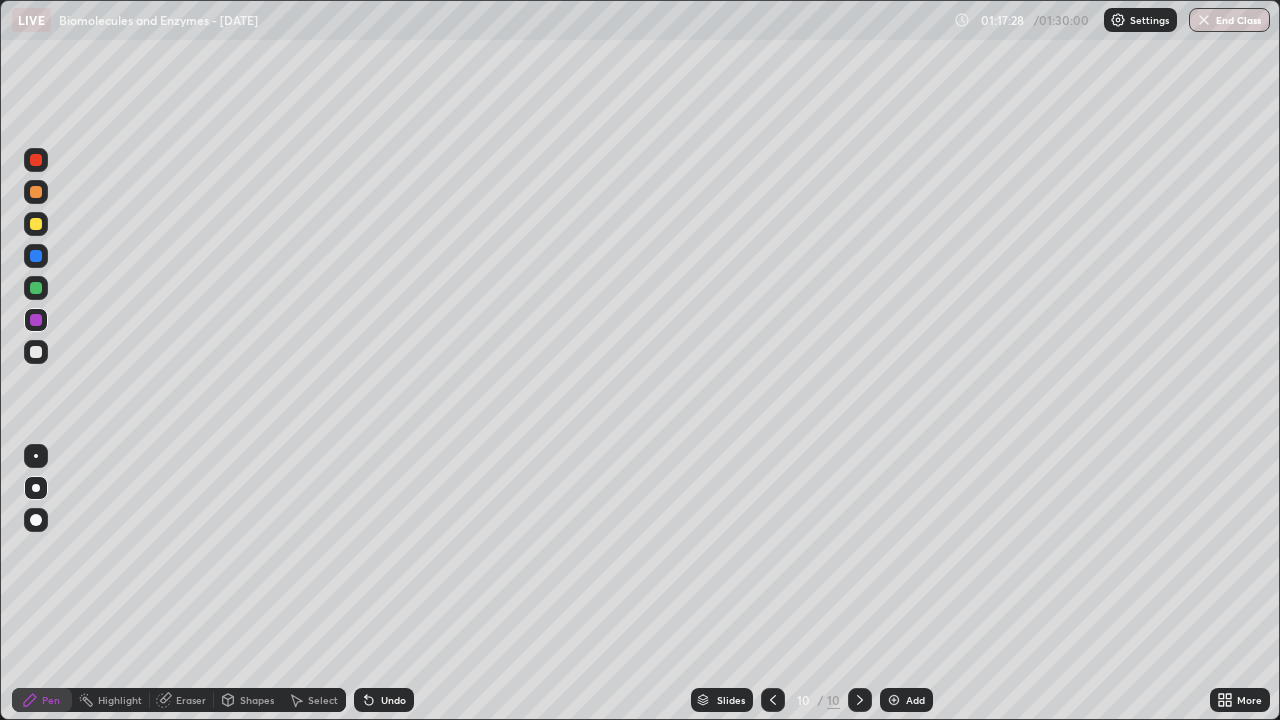 click at bounding box center [36, 352] 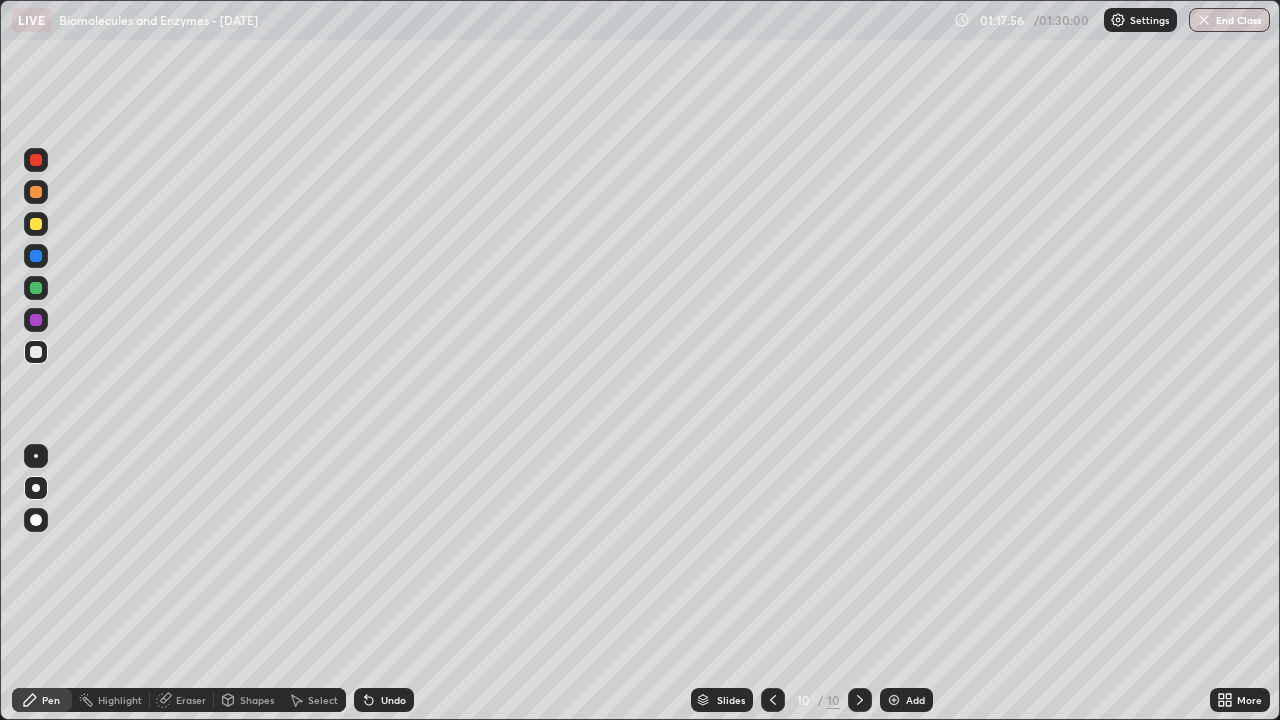 click on "Eraser" at bounding box center (191, 700) 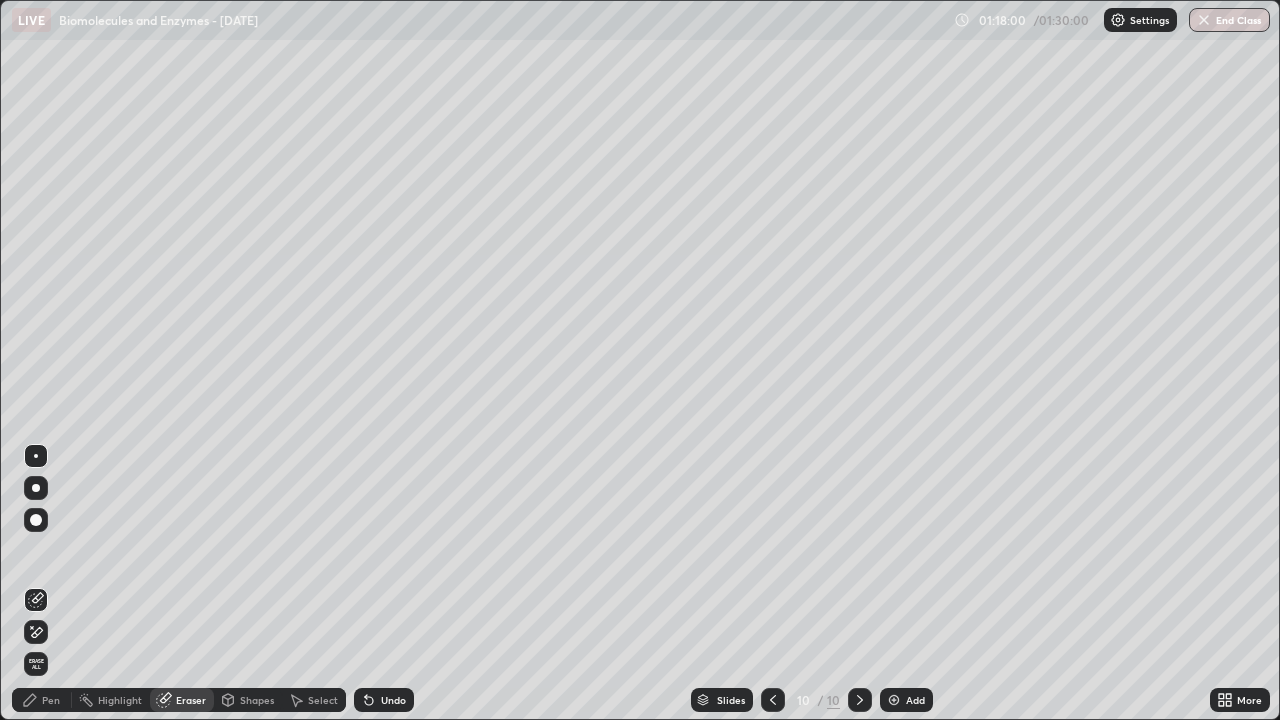 click on "Pen" at bounding box center [42, 700] 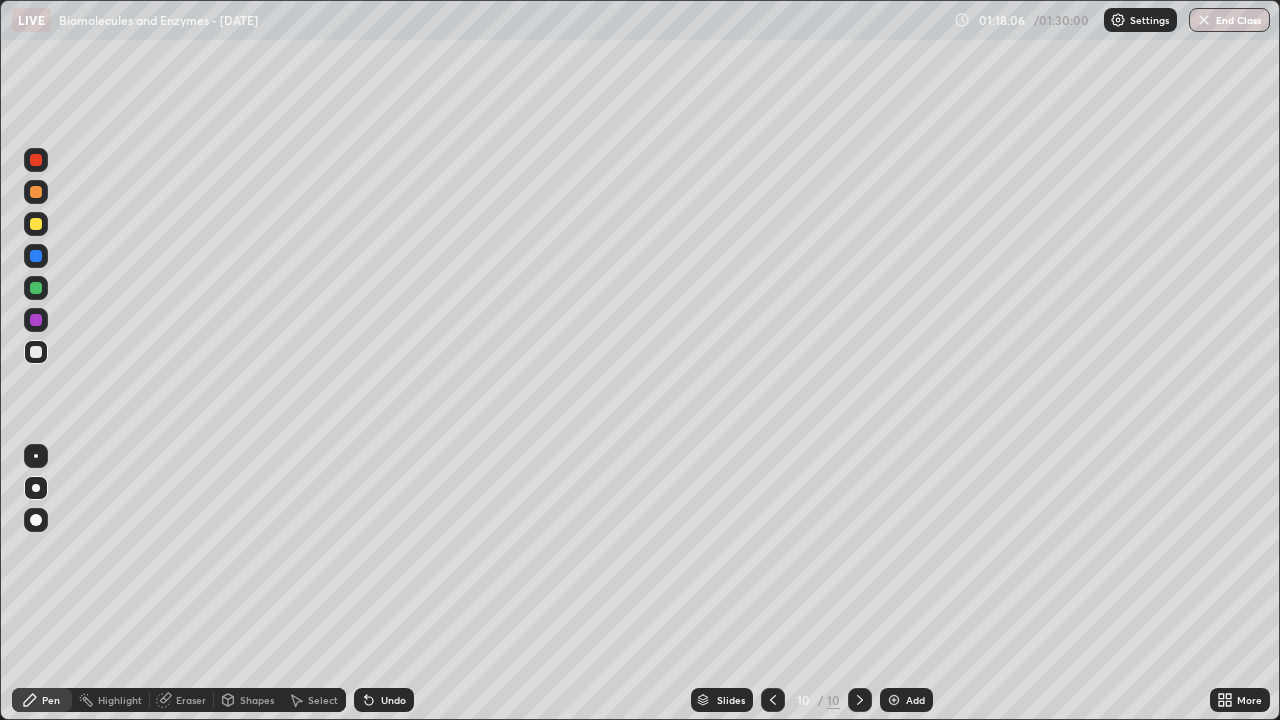 click on "Select" at bounding box center [323, 700] 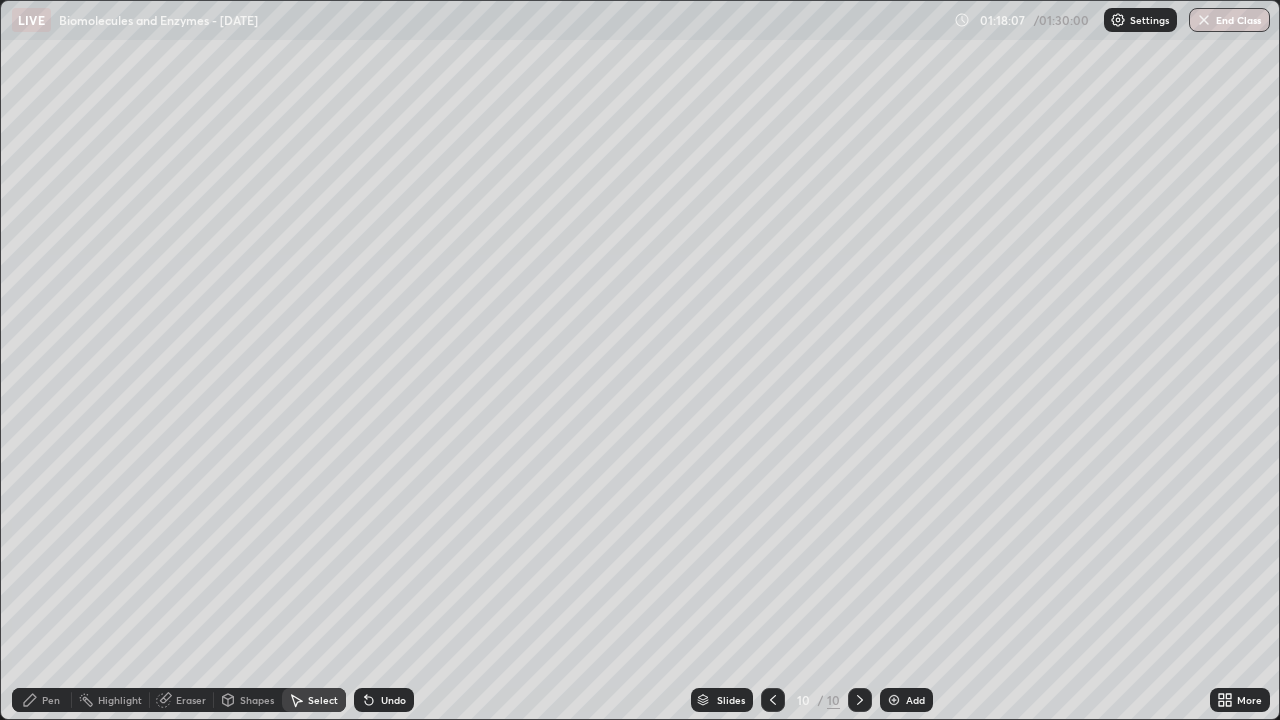 click on "Select" at bounding box center [323, 700] 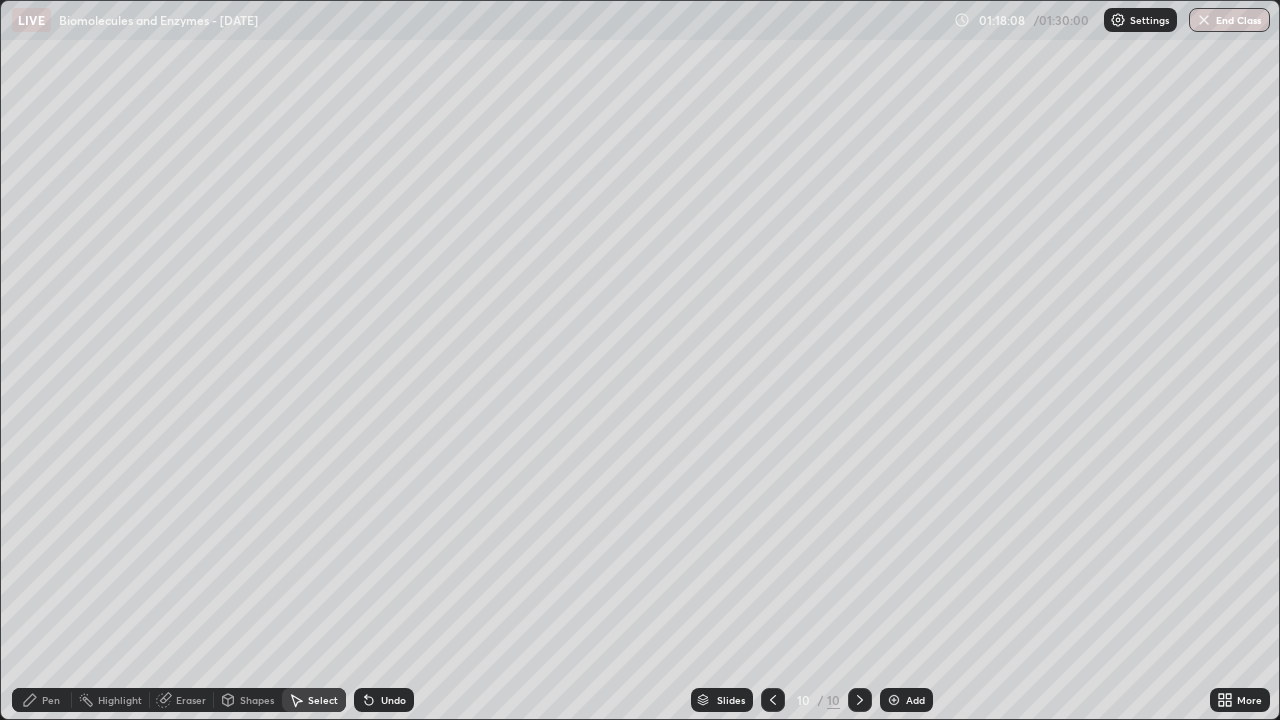 click on "Undo" at bounding box center (393, 700) 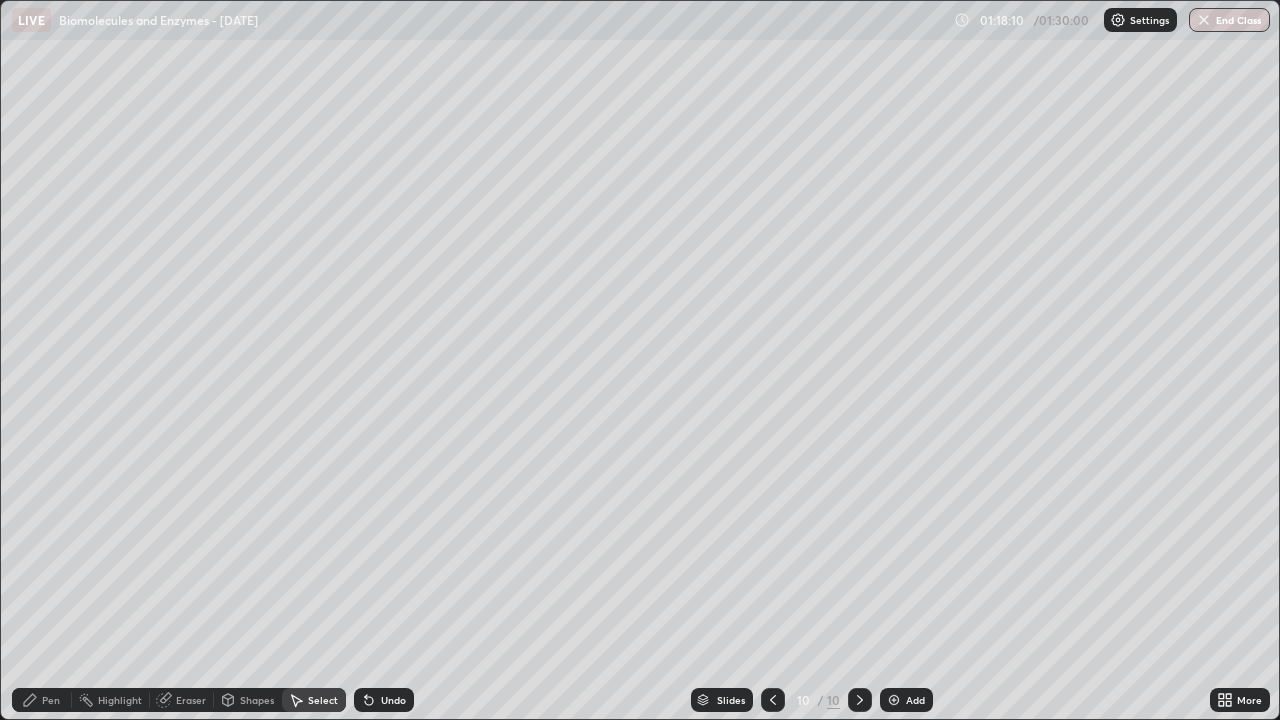 click 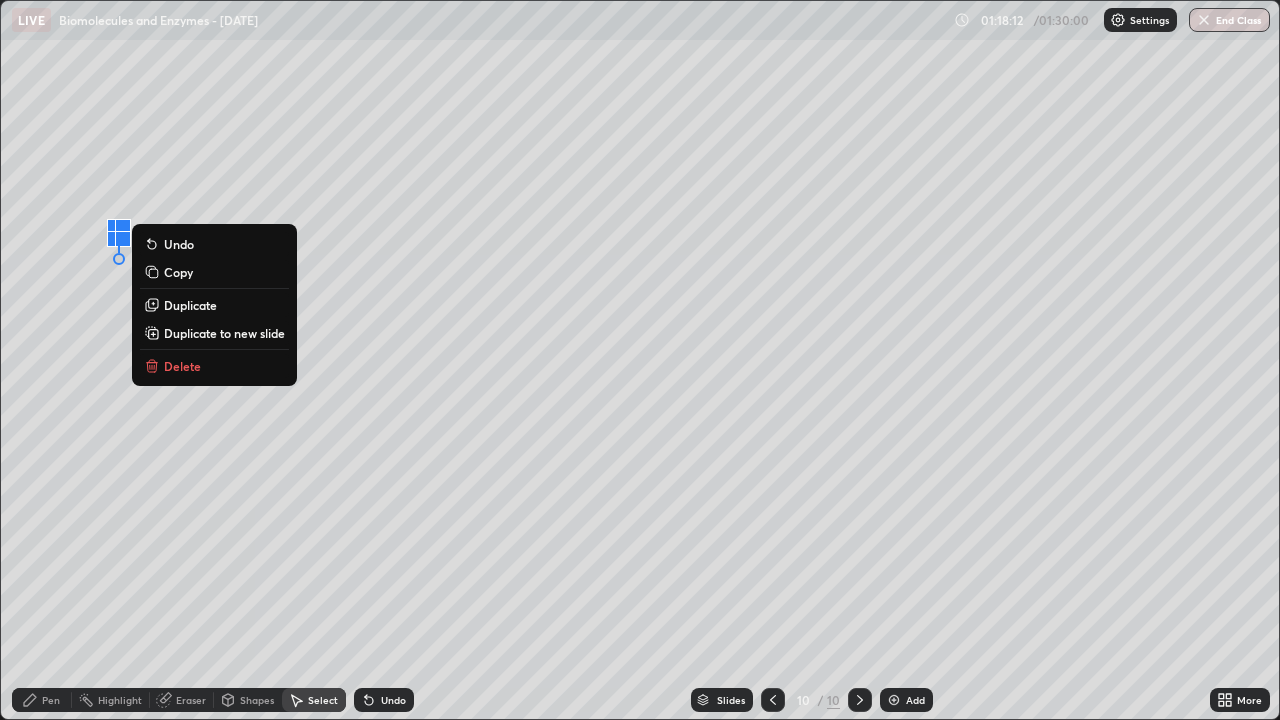 click on "Pen" at bounding box center (51, 700) 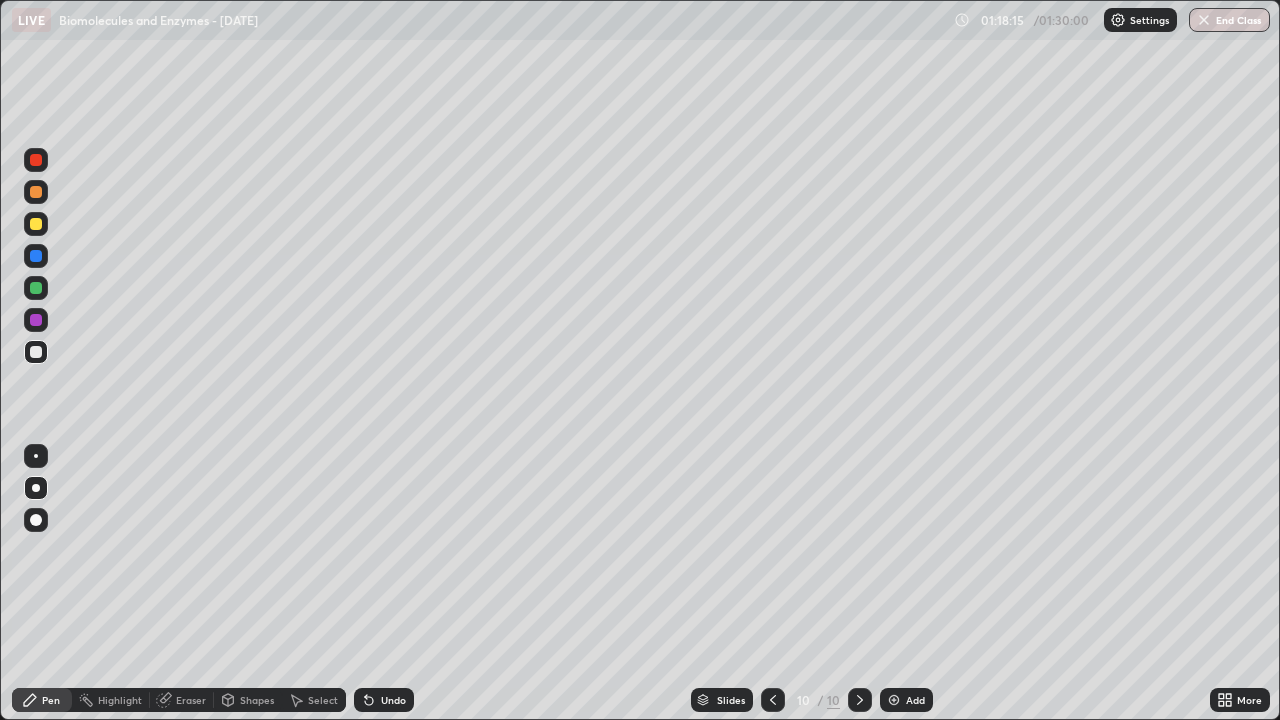 click at bounding box center [36, 320] 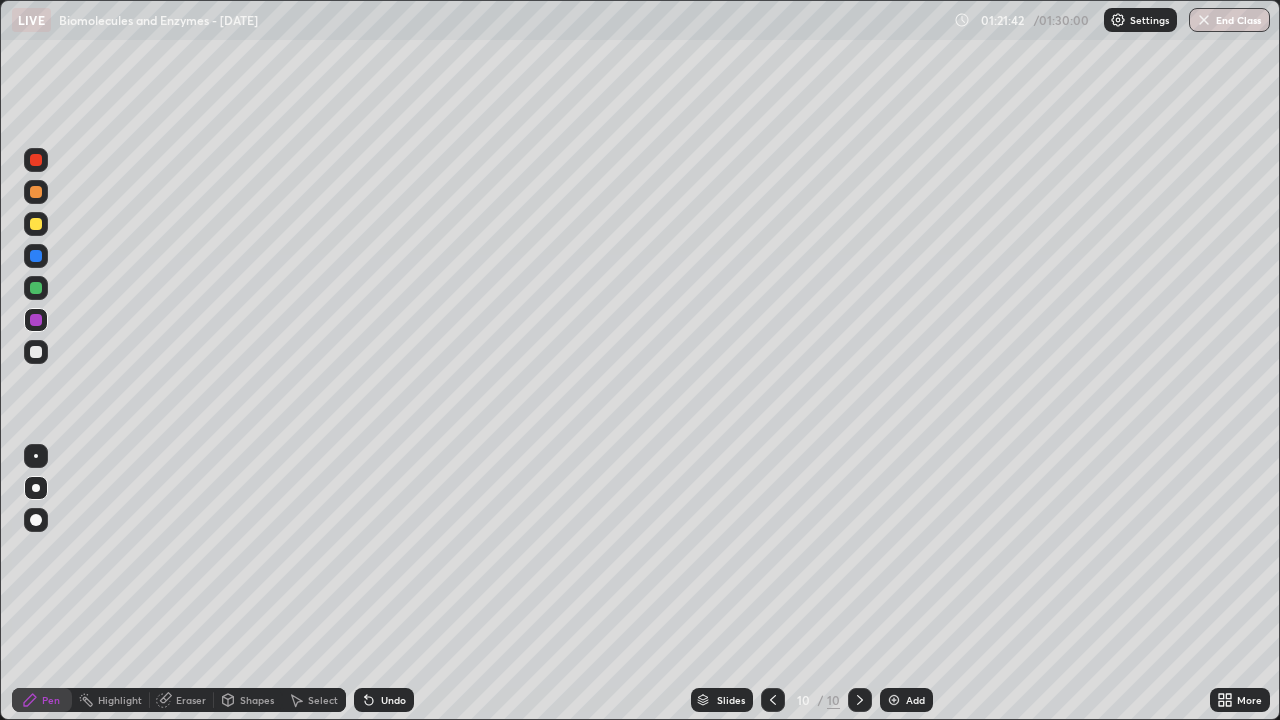 click on "Undo" at bounding box center (393, 700) 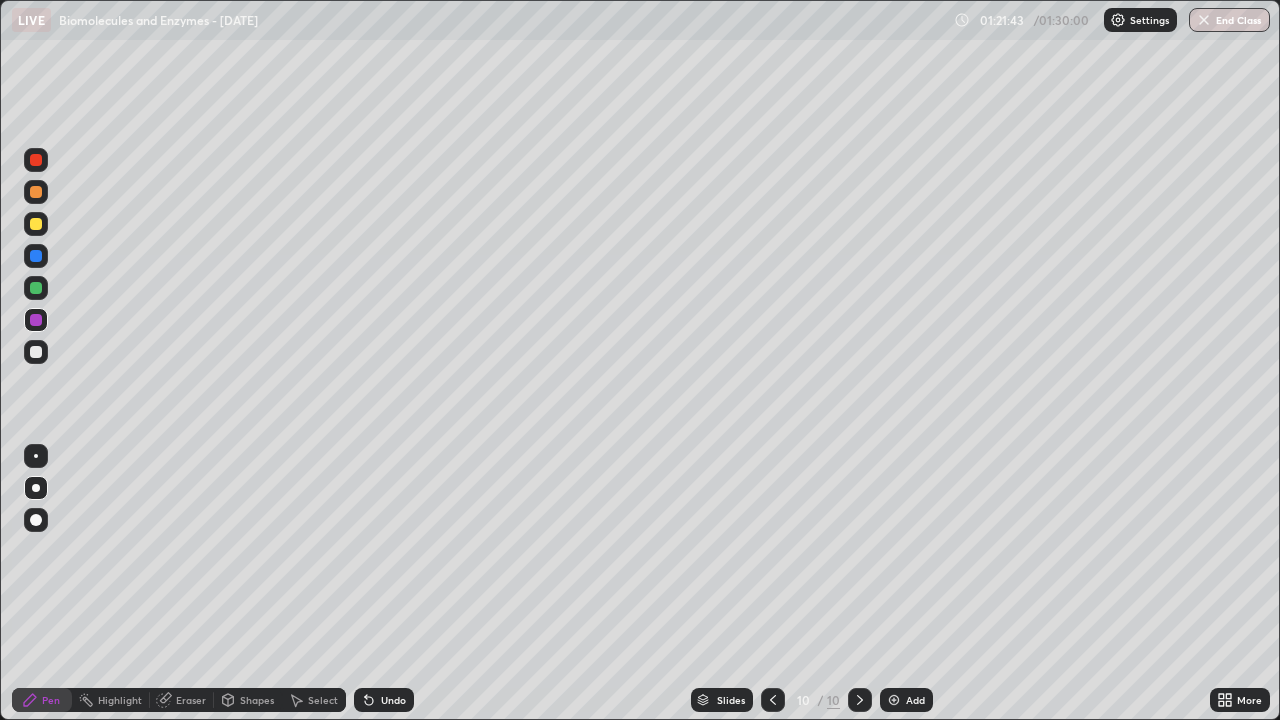click on "Undo" at bounding box center (393, 700) 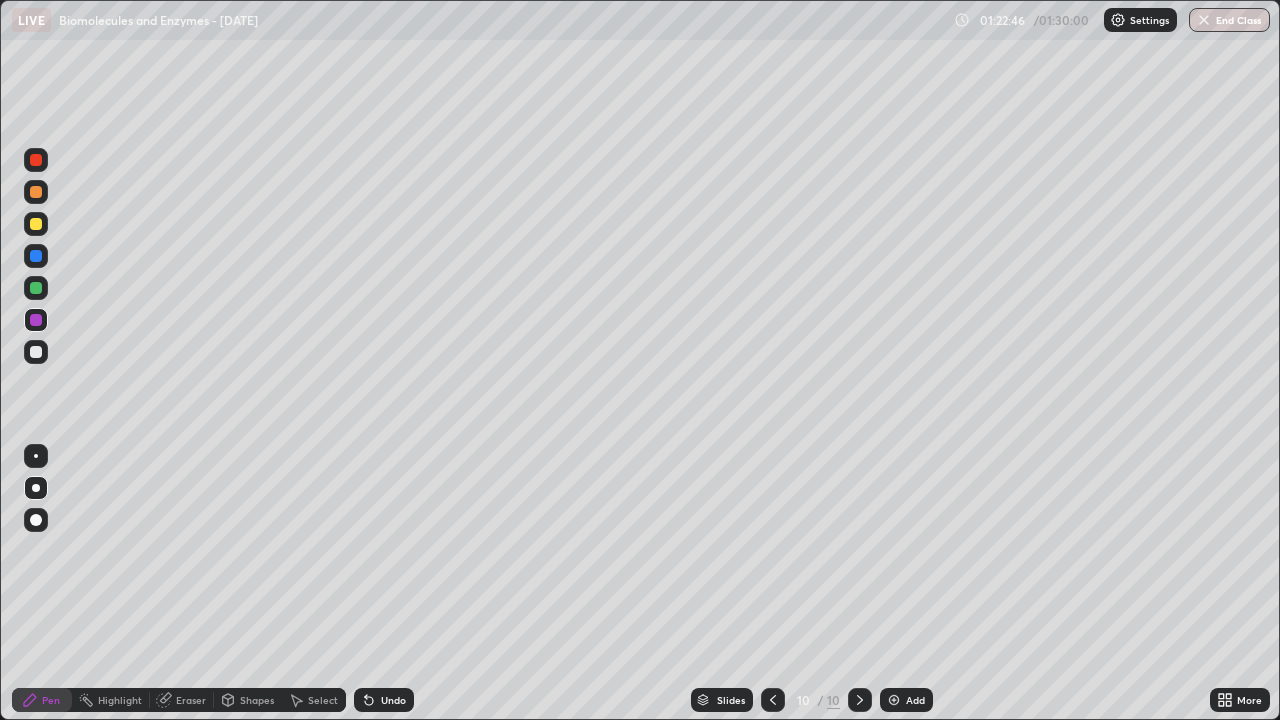 click on "Undo" at bounding box center (393, 700) 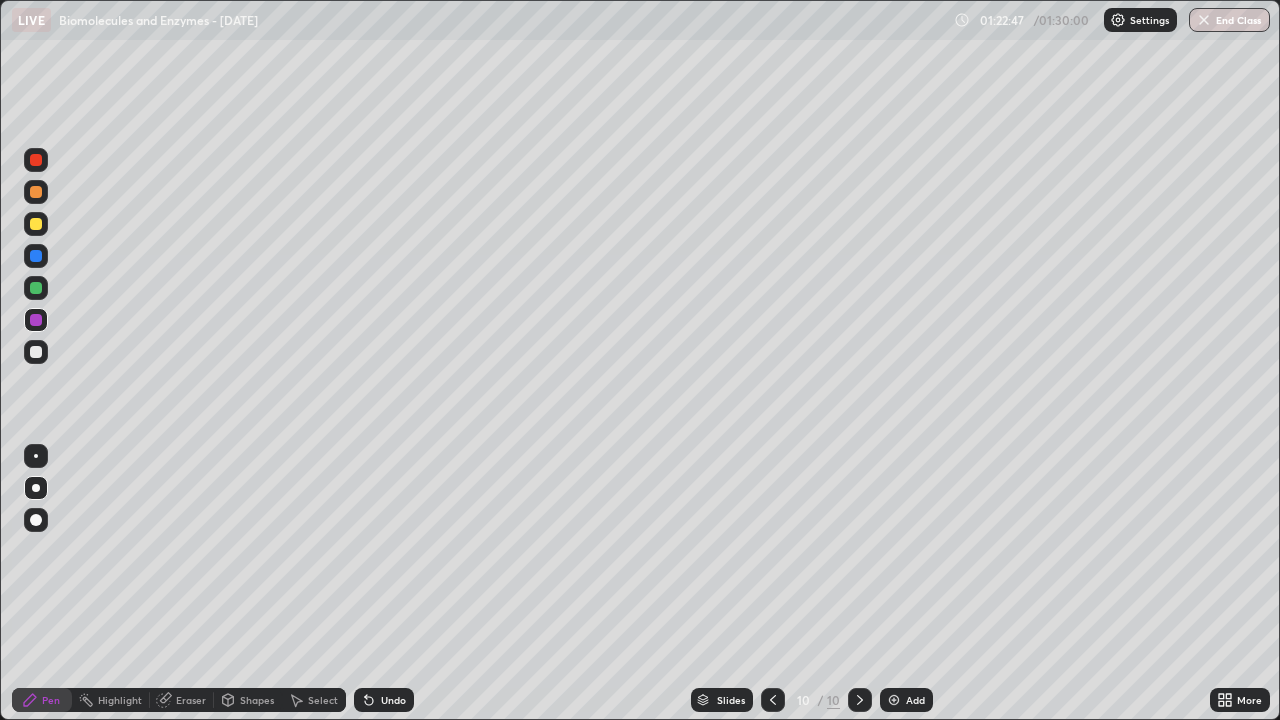 click on "Undo" at bounding box center (393, 700) 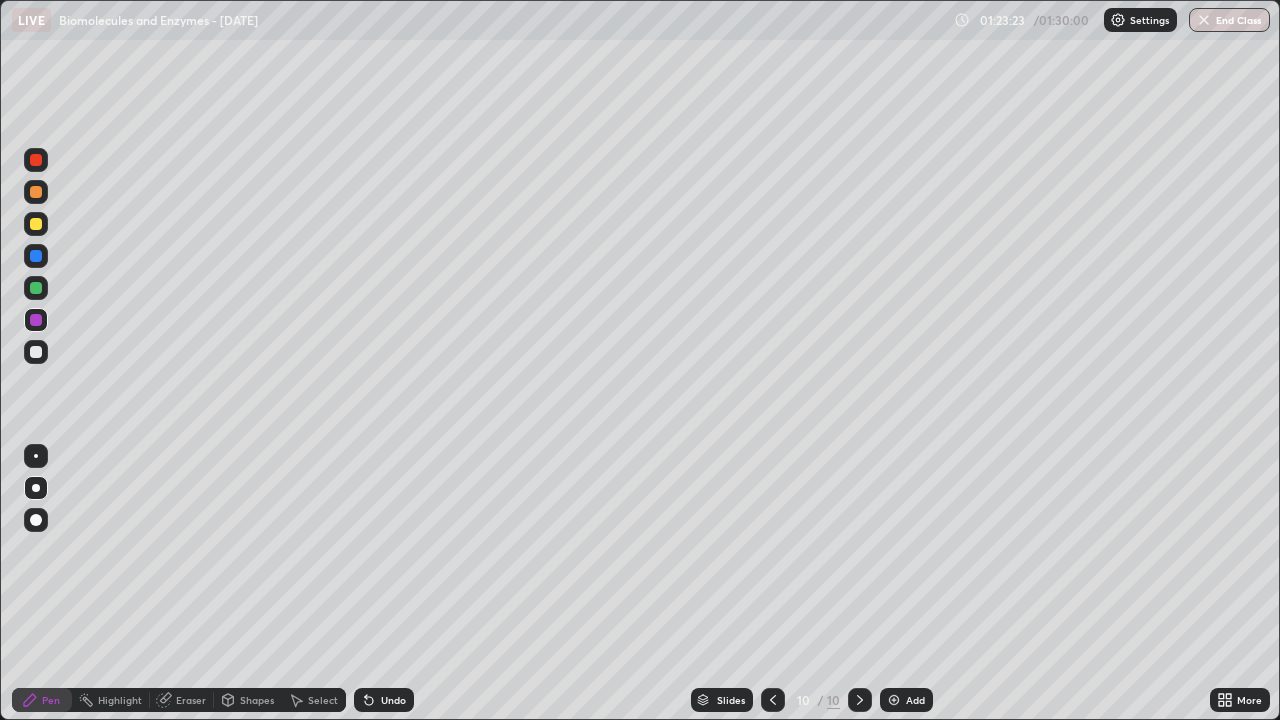 click on "Select" at bounding box center (323, 700) 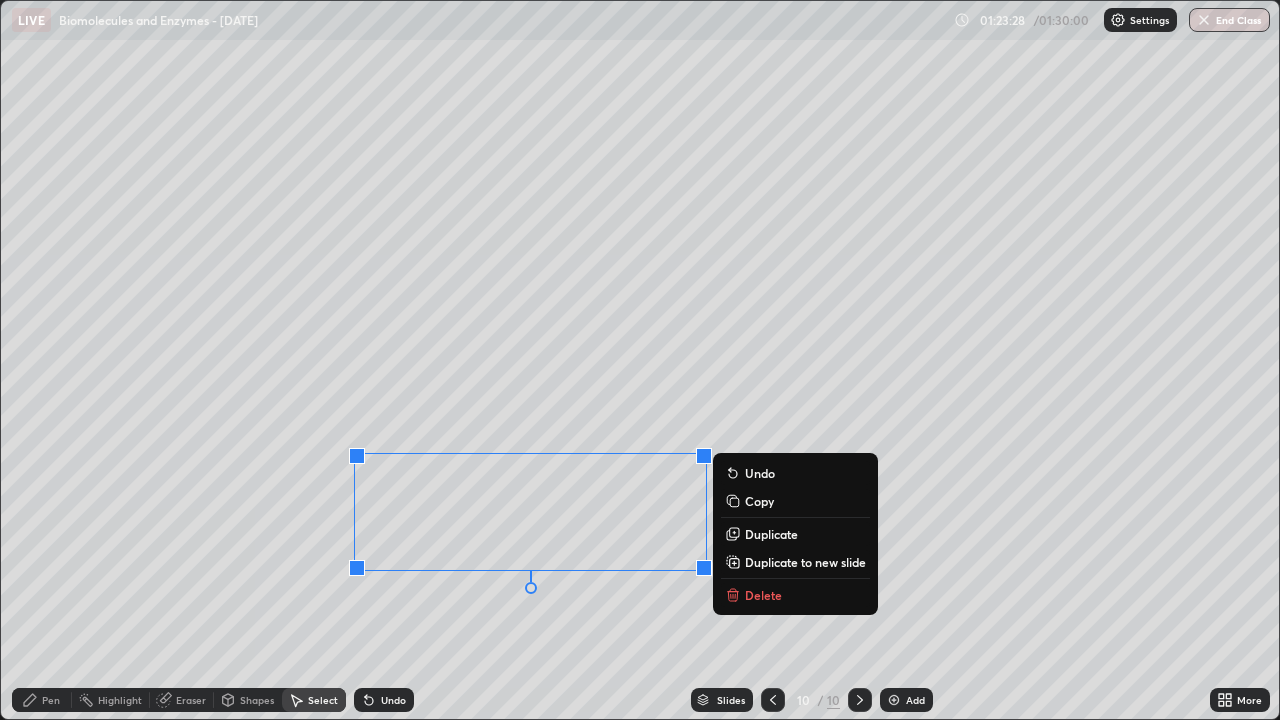click on "0 ° Undo Copy Duplicate Duplicate to new slide Delete" at bounding box center (640, 360) 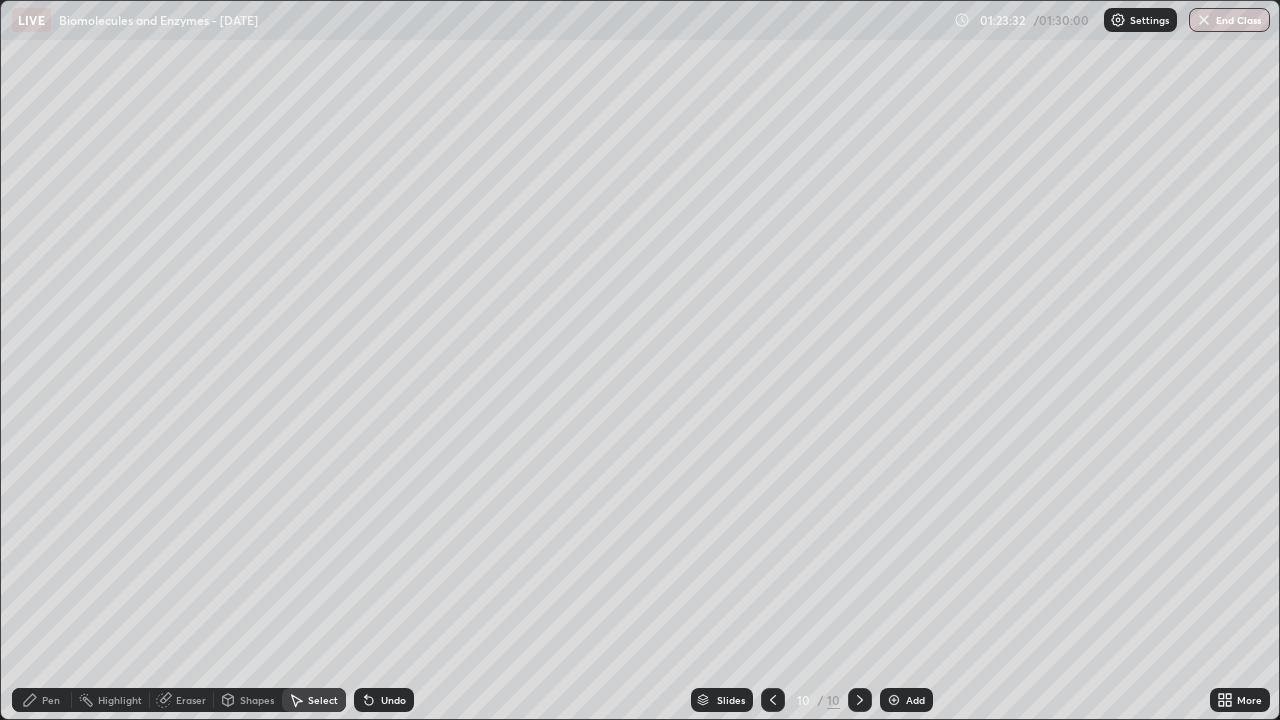 click on "Eraser" at bounding box center [191, 700] 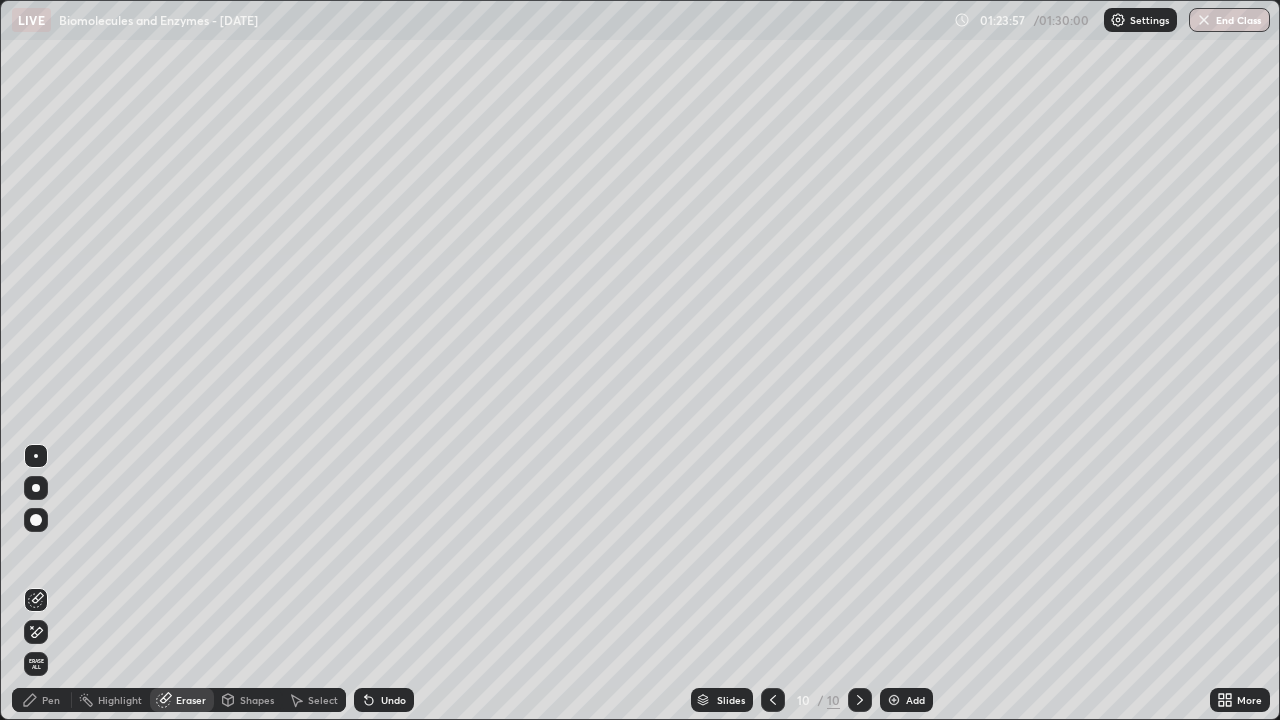 click on "Pen" at bounding box center [51, 700] 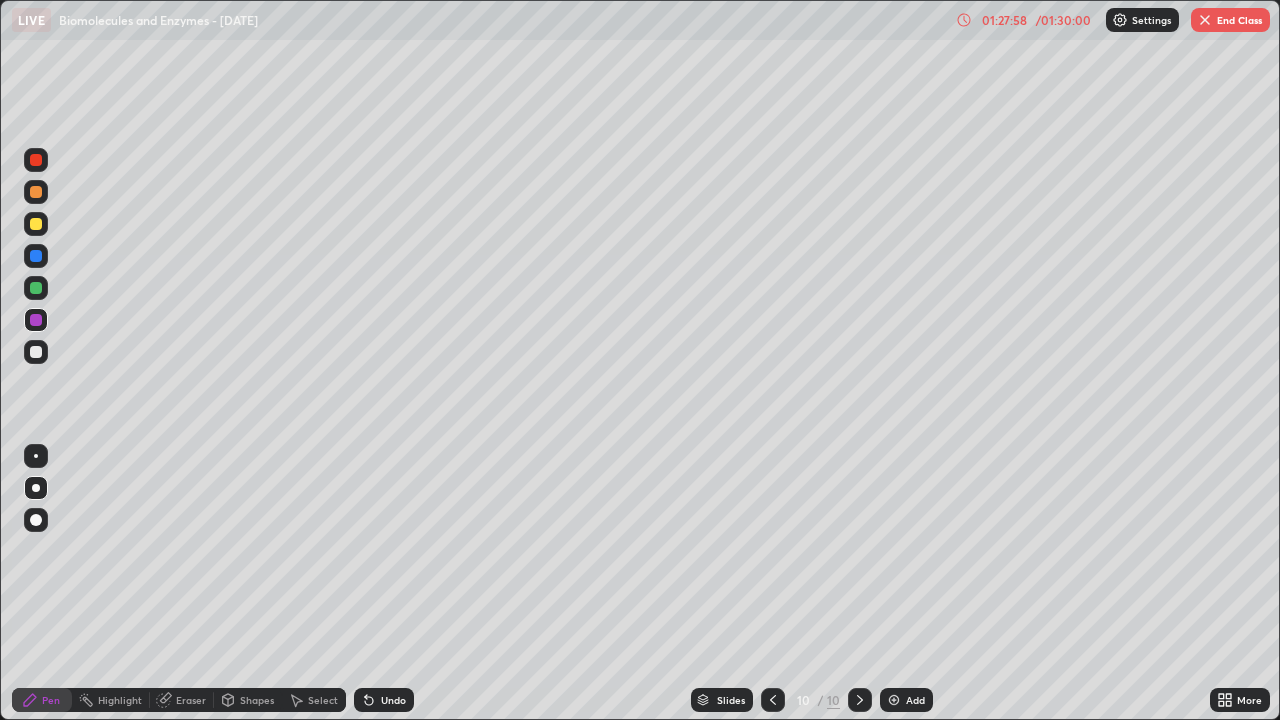 click on "End Class" at bounding box center (1230, 20) 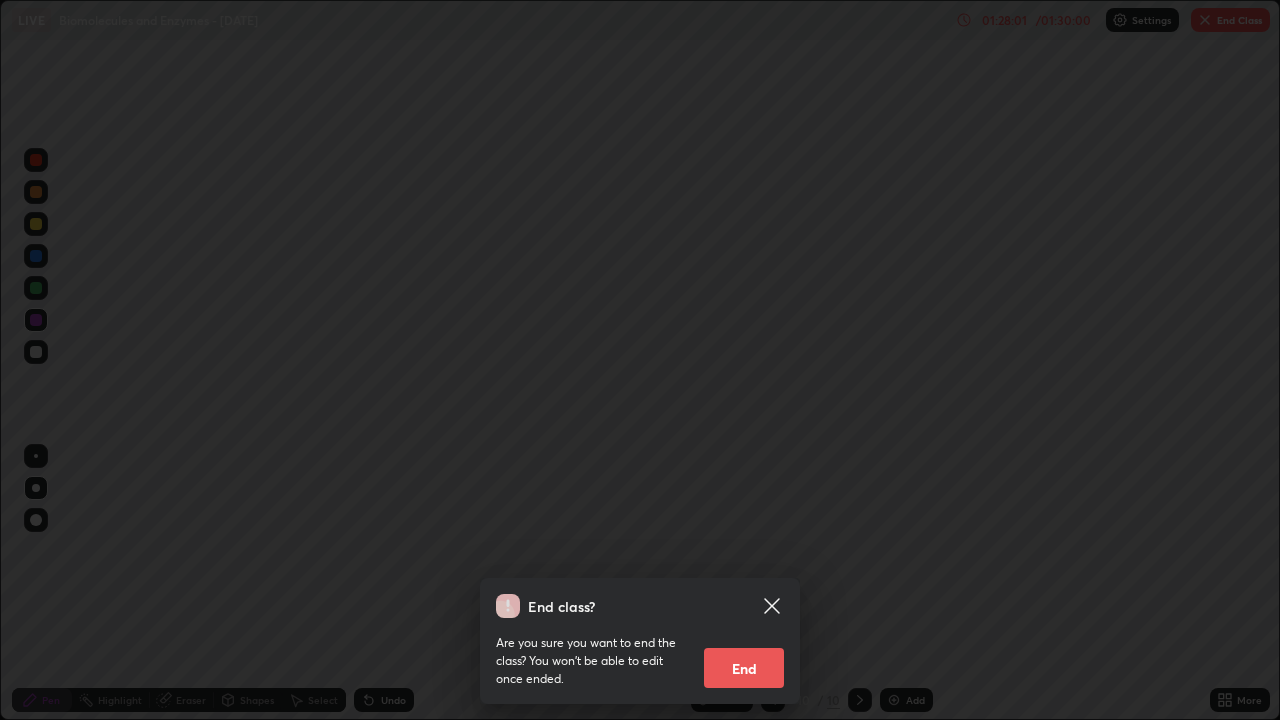 click on "End" at bounding box center [744, 668] 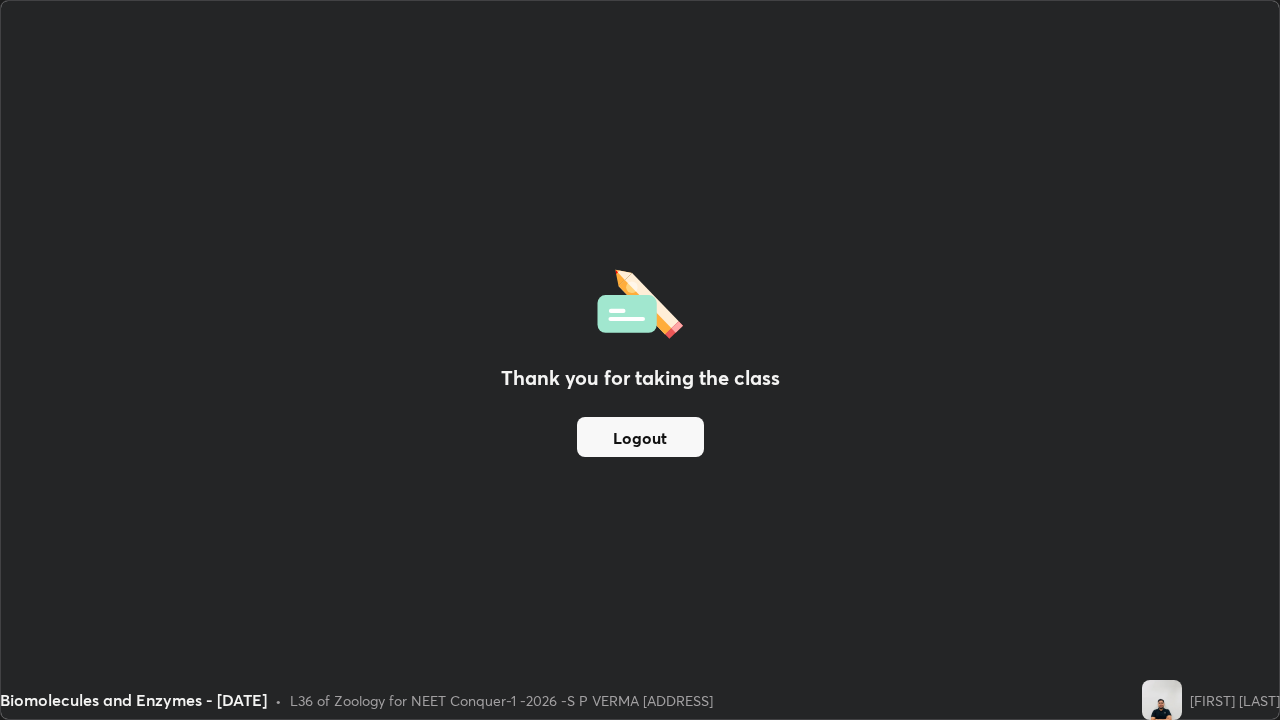 click on "Logout" at bounding box center [640, 437] 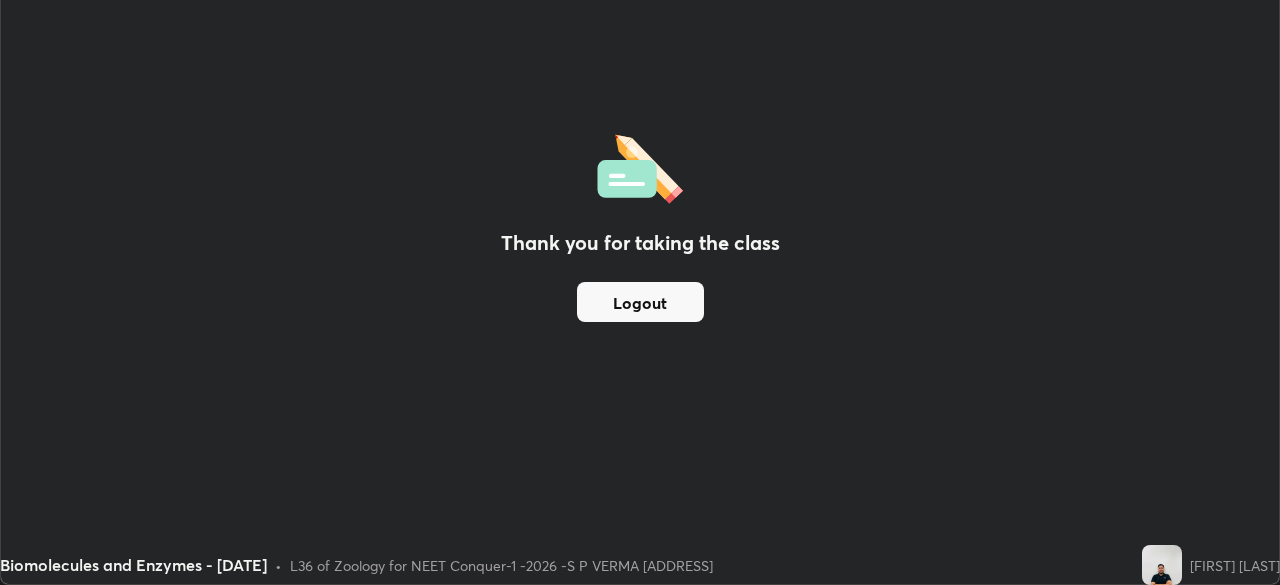 scroll, scrollTop: 585, scrollLeft: 1280, axis: both 